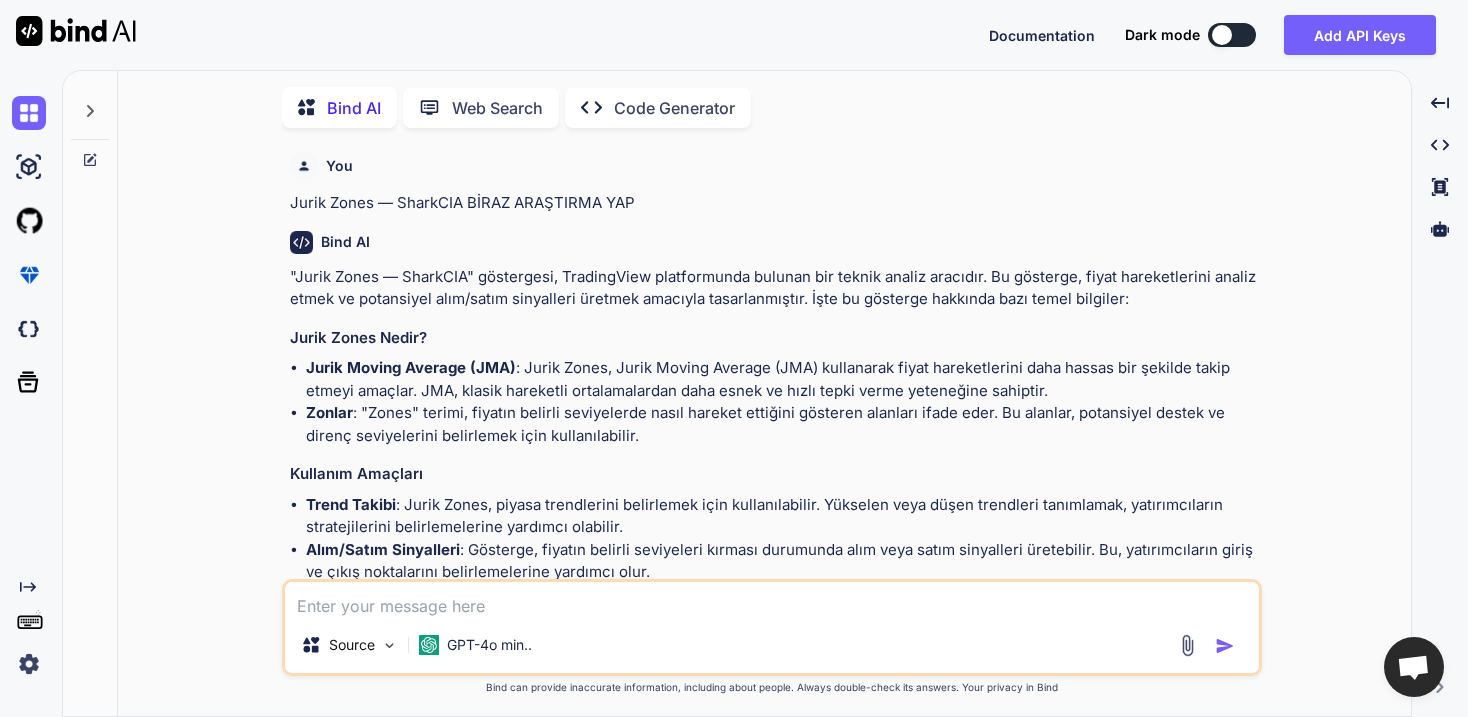 scroll, scrollTop: 0, scrollLeft: 0, axis: both 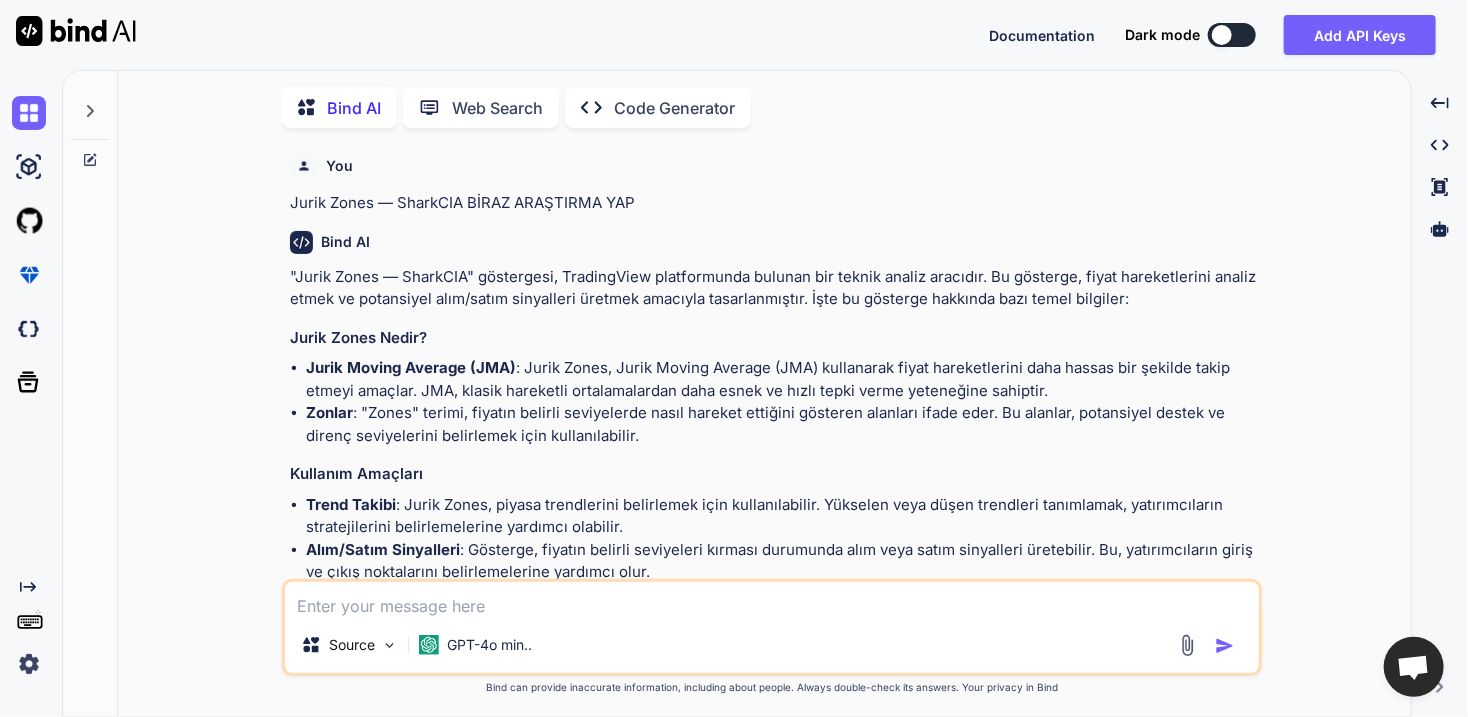 type on "x" 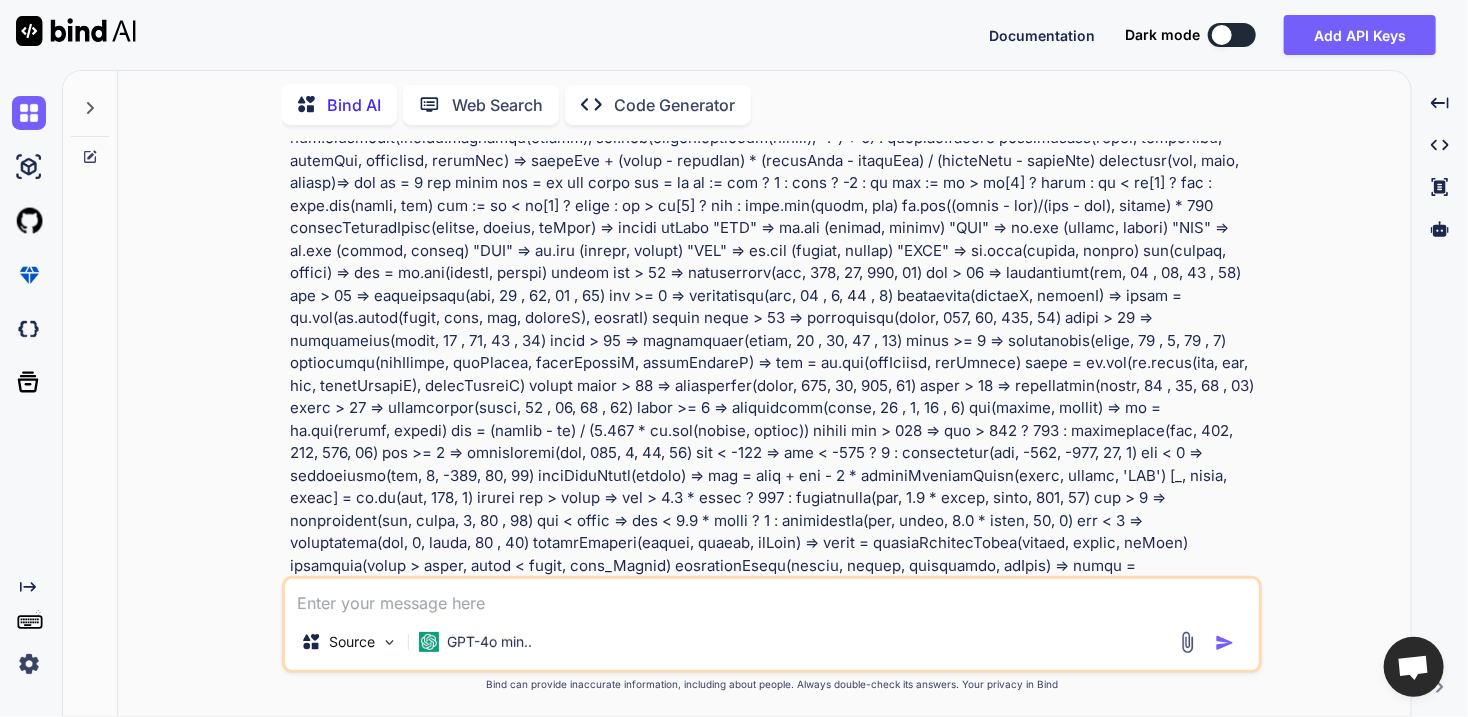 scroll, scrollTop: 3578, scrollLeft: 0, axis: vertical 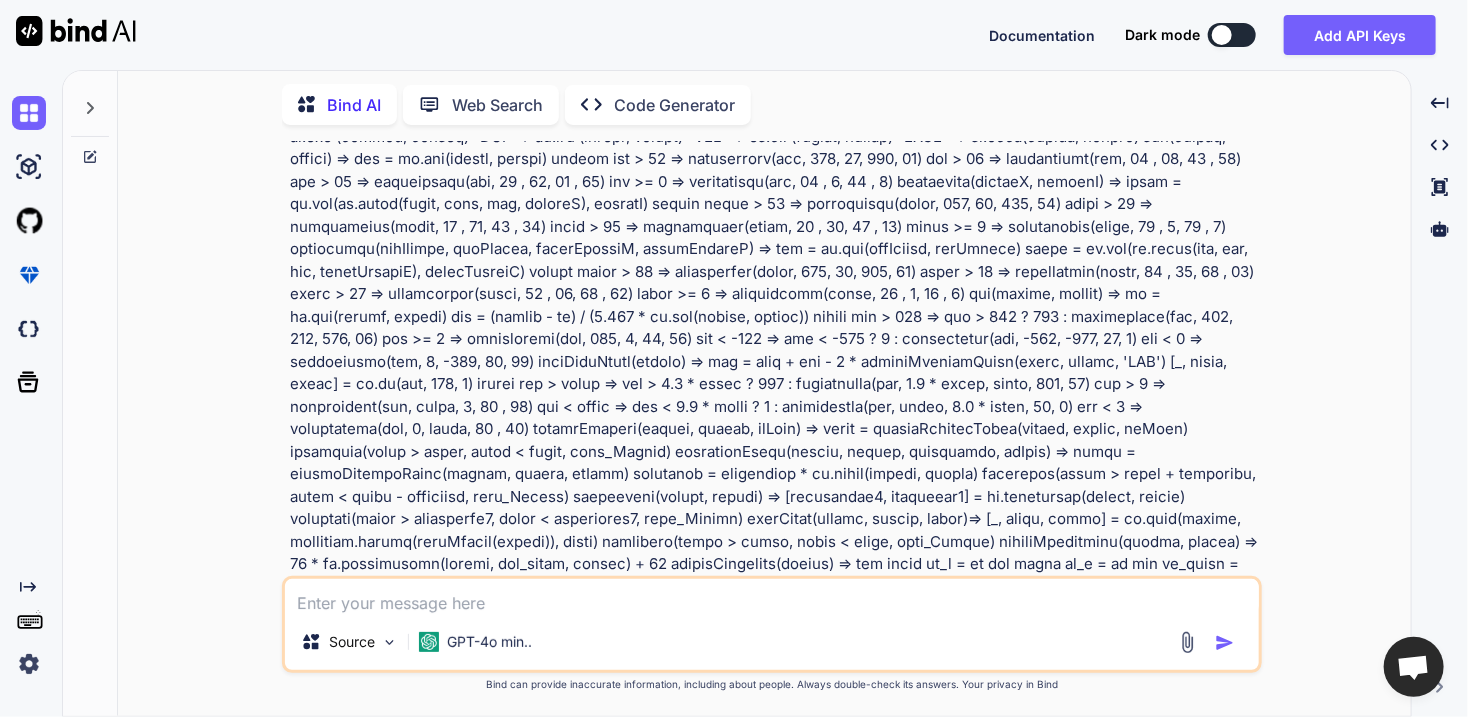 click at bounding box center [772, 596] 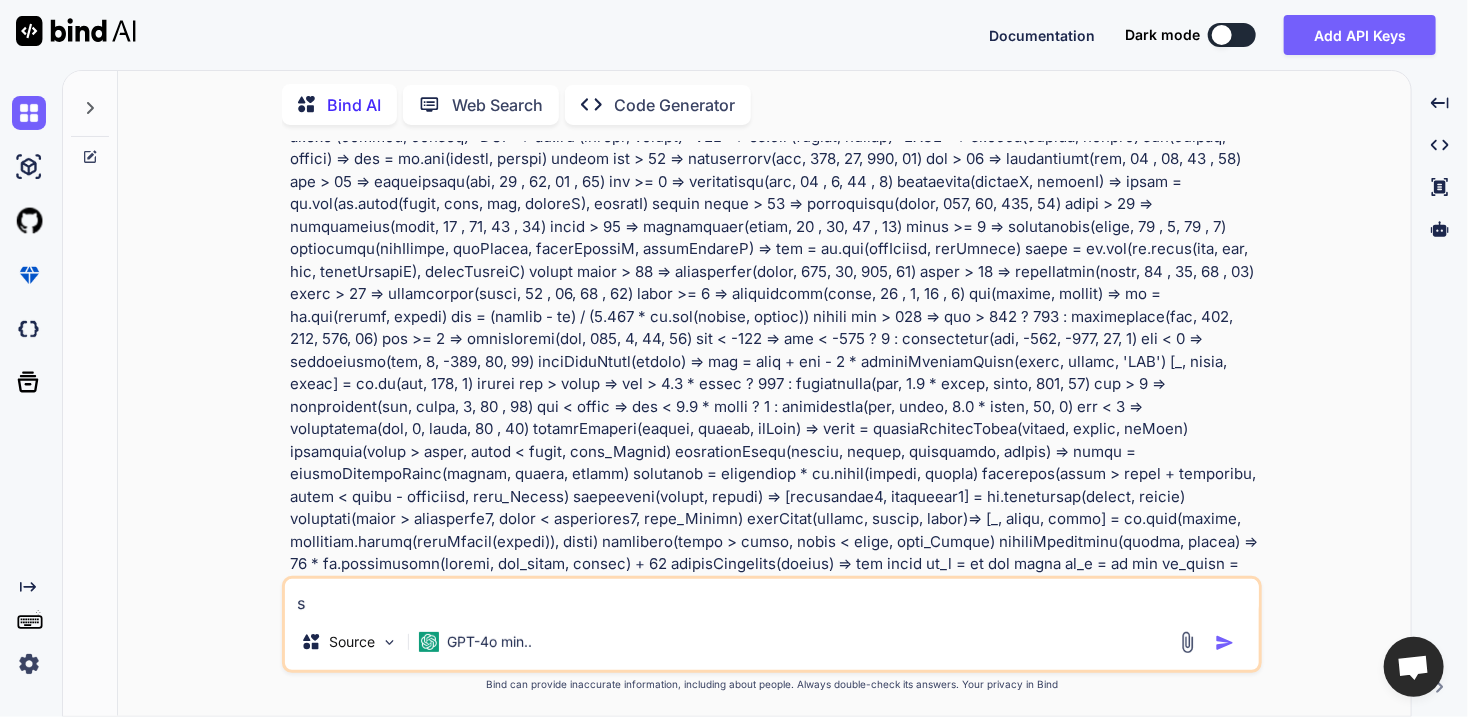 type on "x" 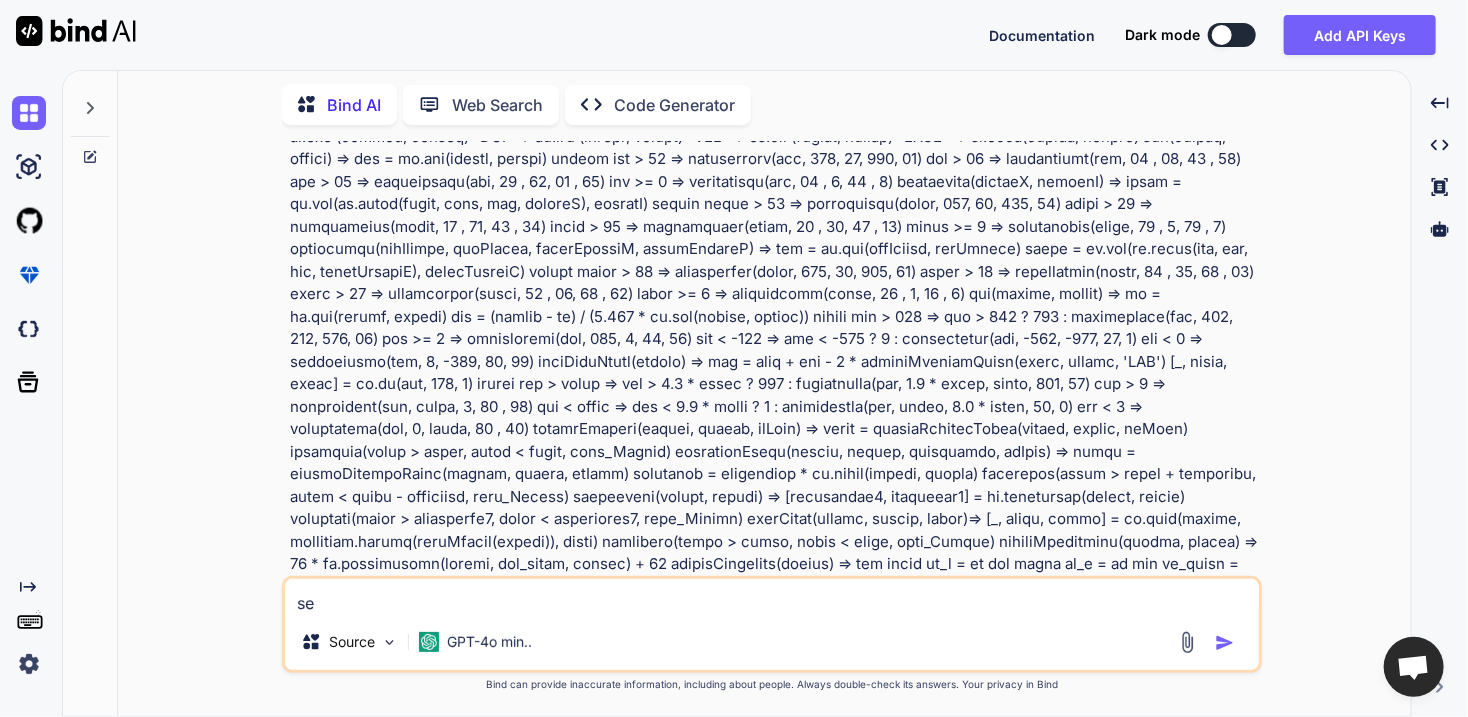 type on "sen" 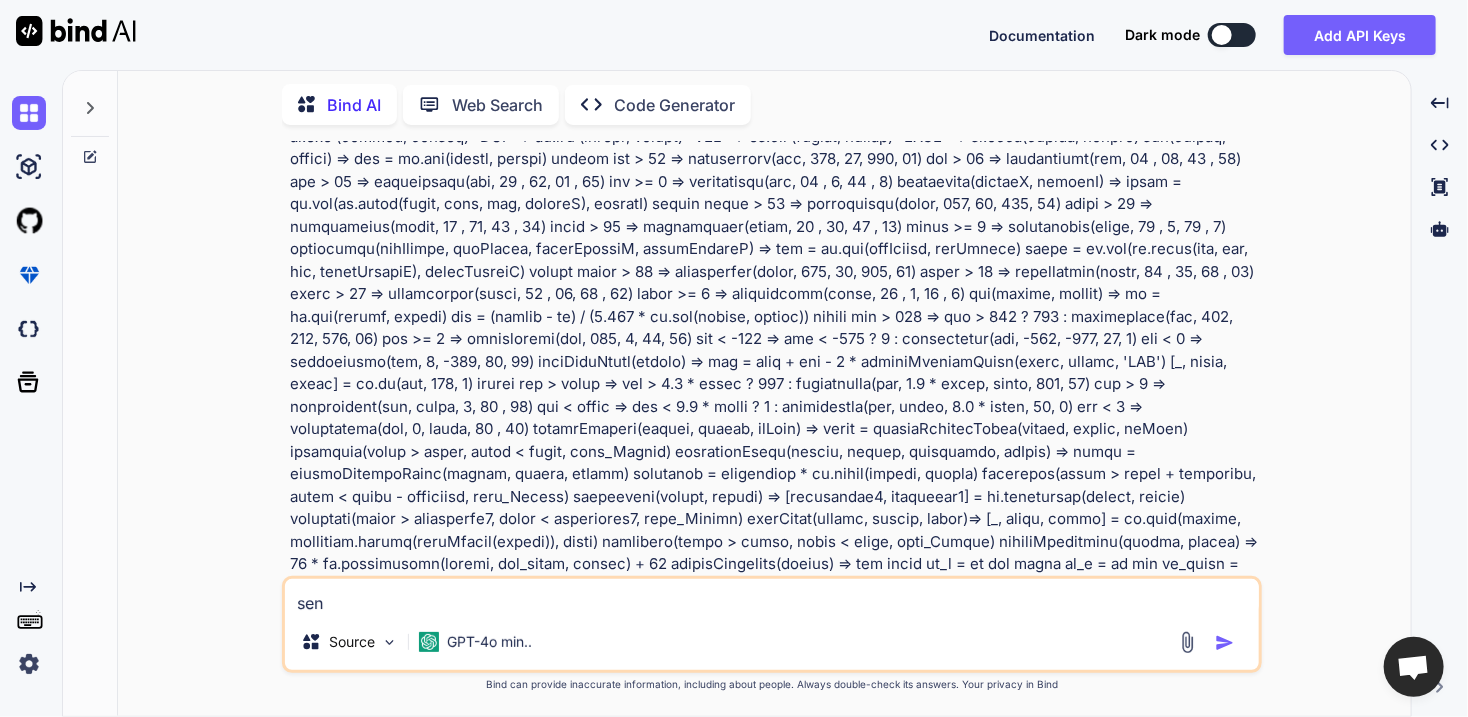 type on "x" 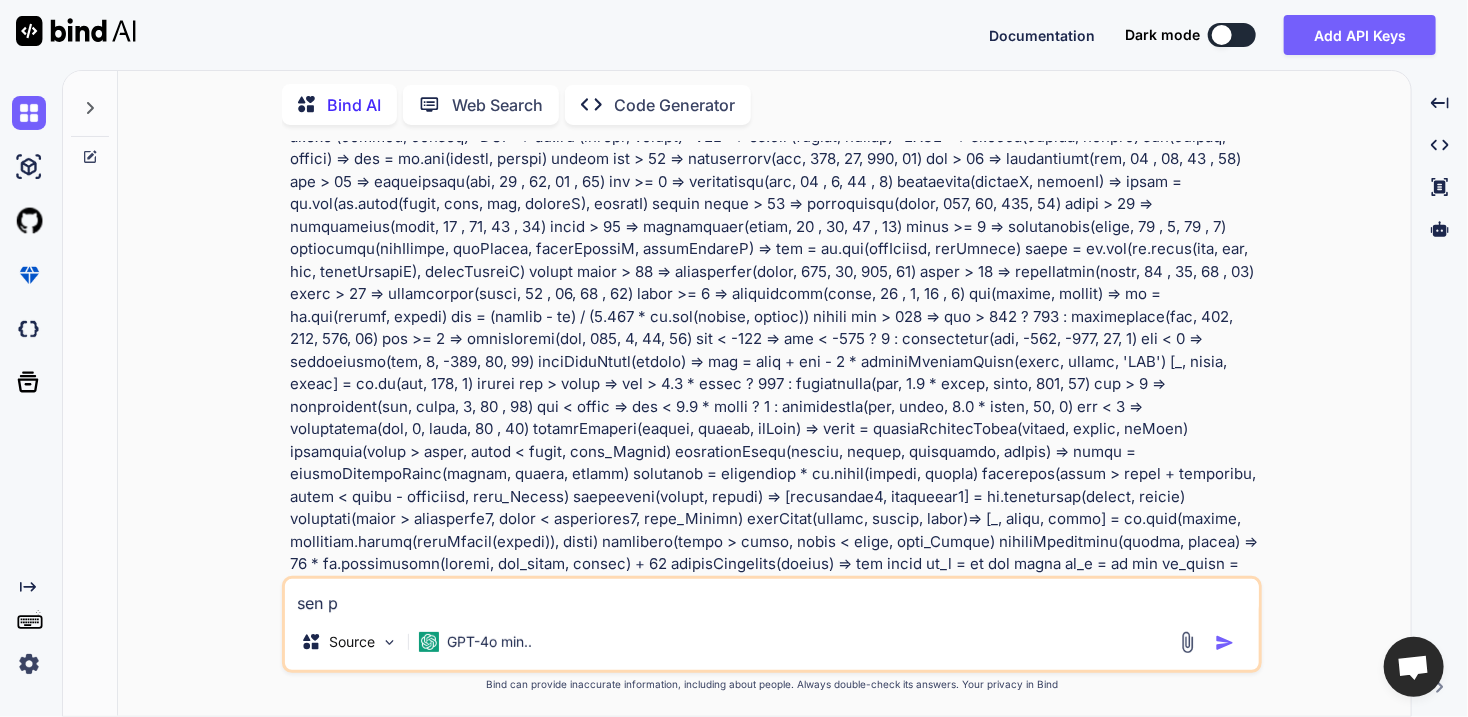 type on "sen py" 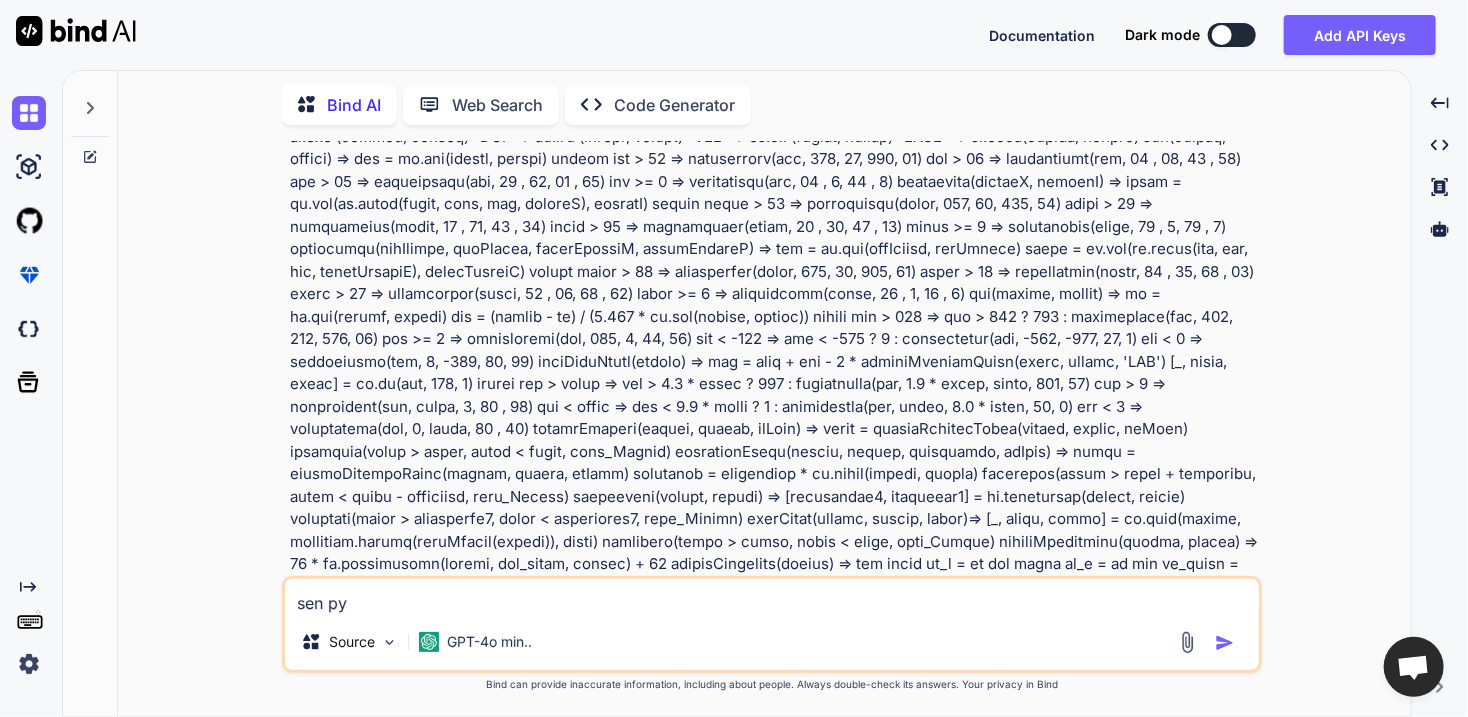 type on "sen pyt" 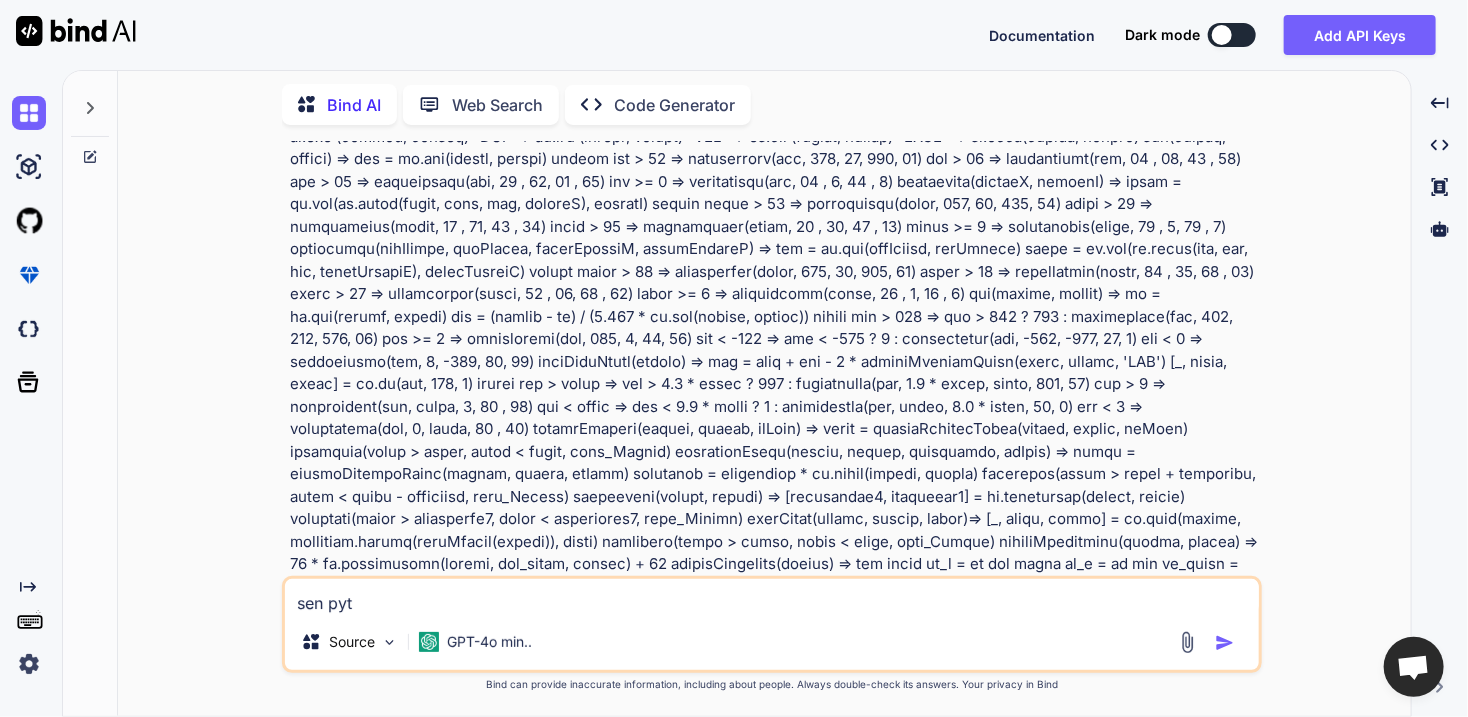 type on "sen pyth" 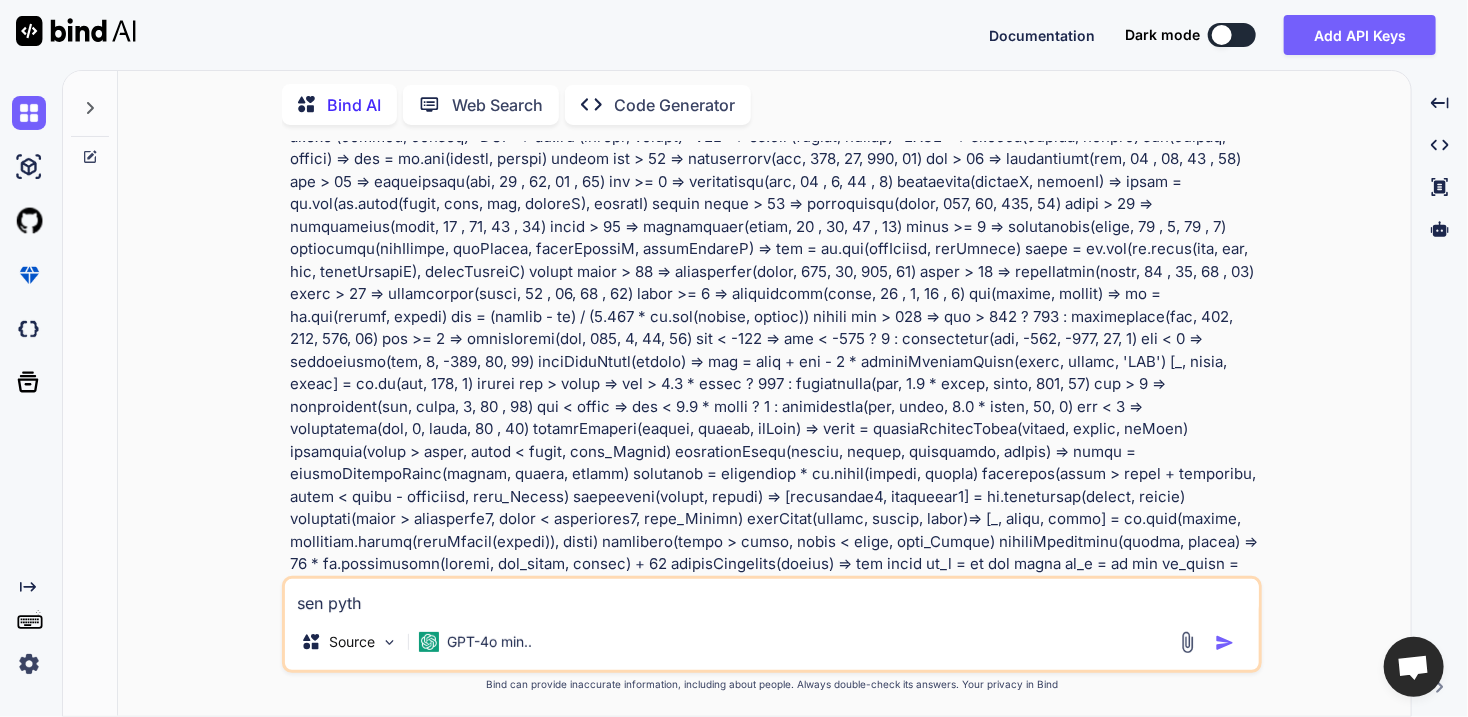 type on "sen pytho" 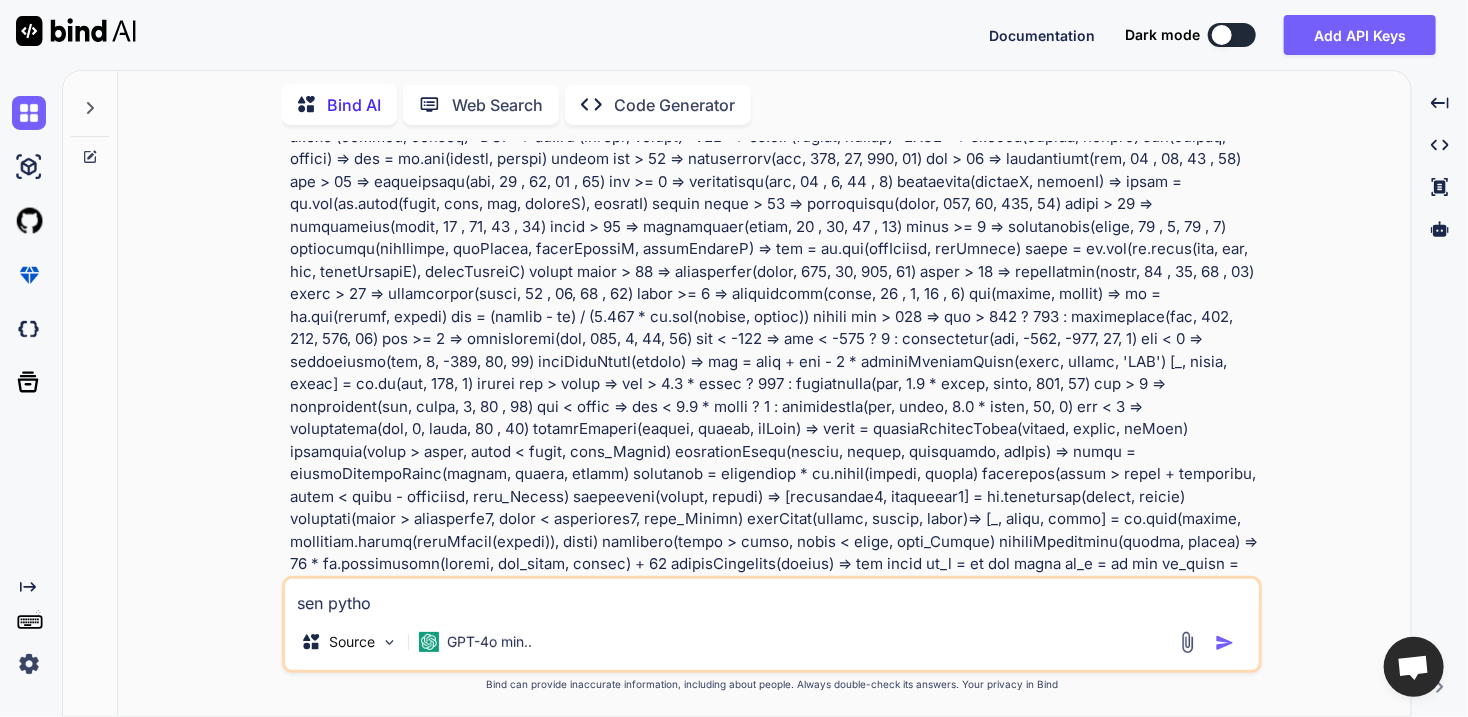 type on "sen python" 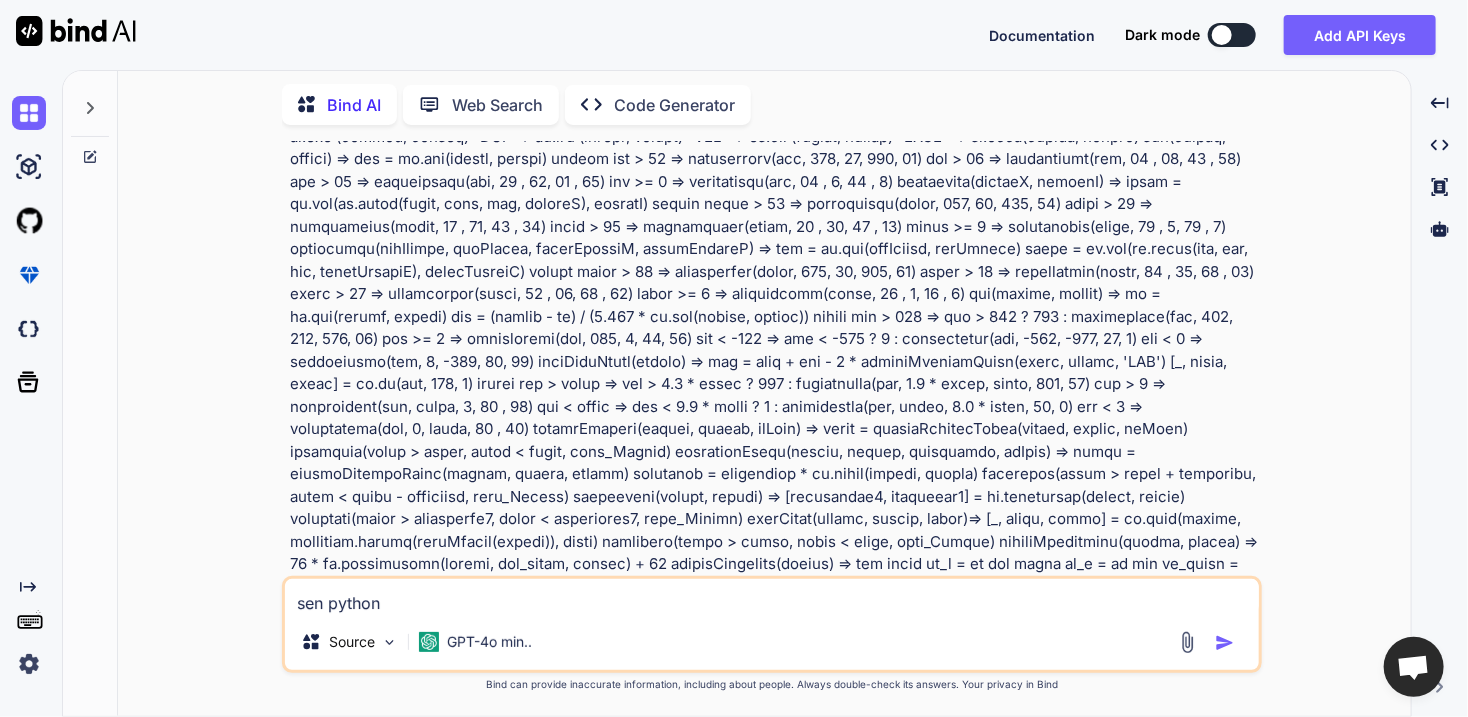 type on "sen python" 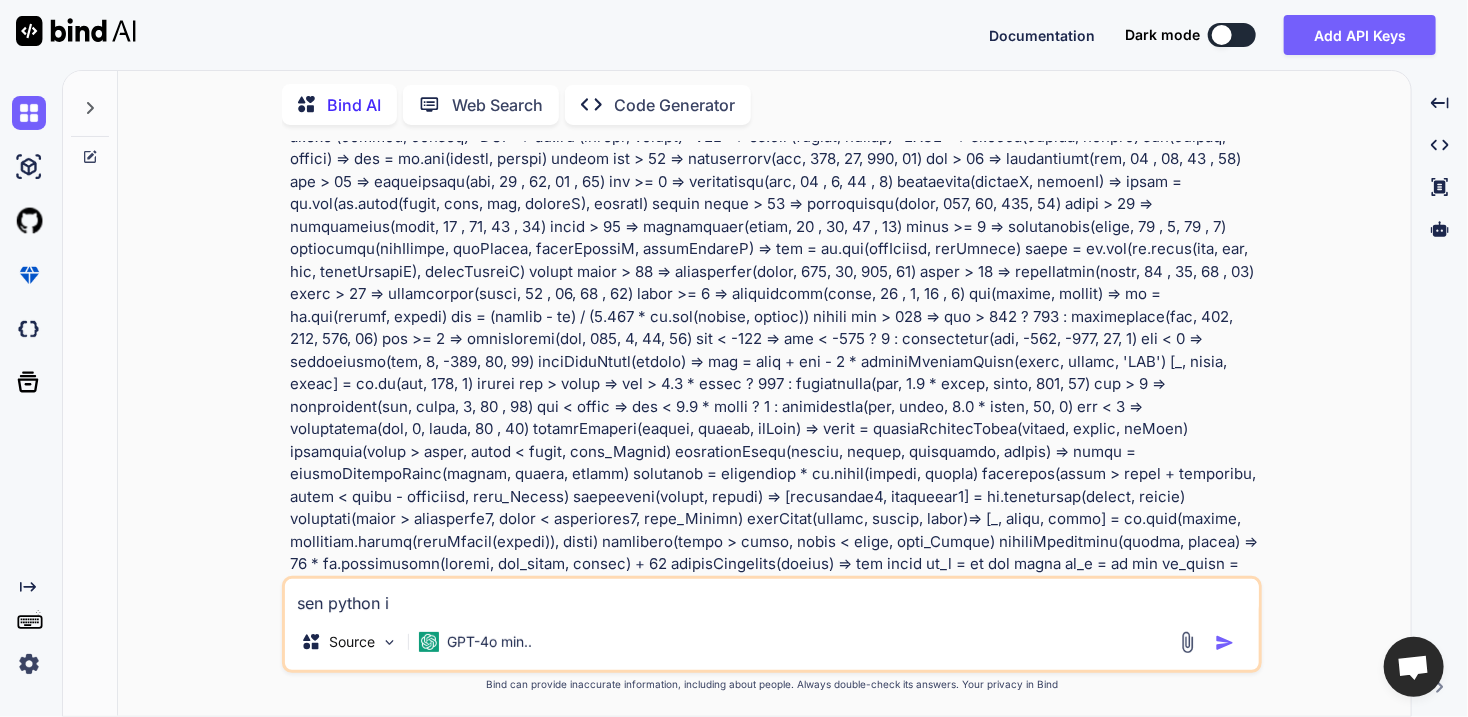 type on "sen python il" 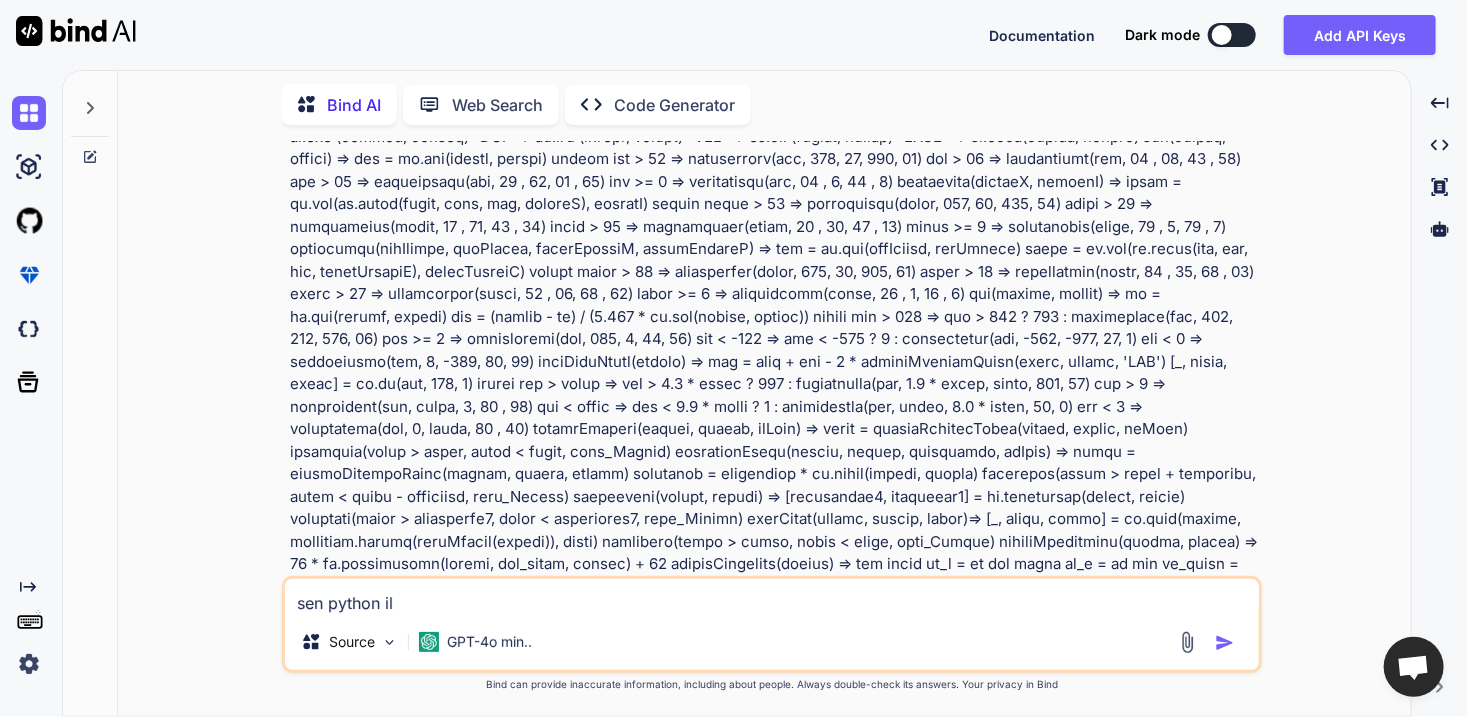 type on "sen python ile" 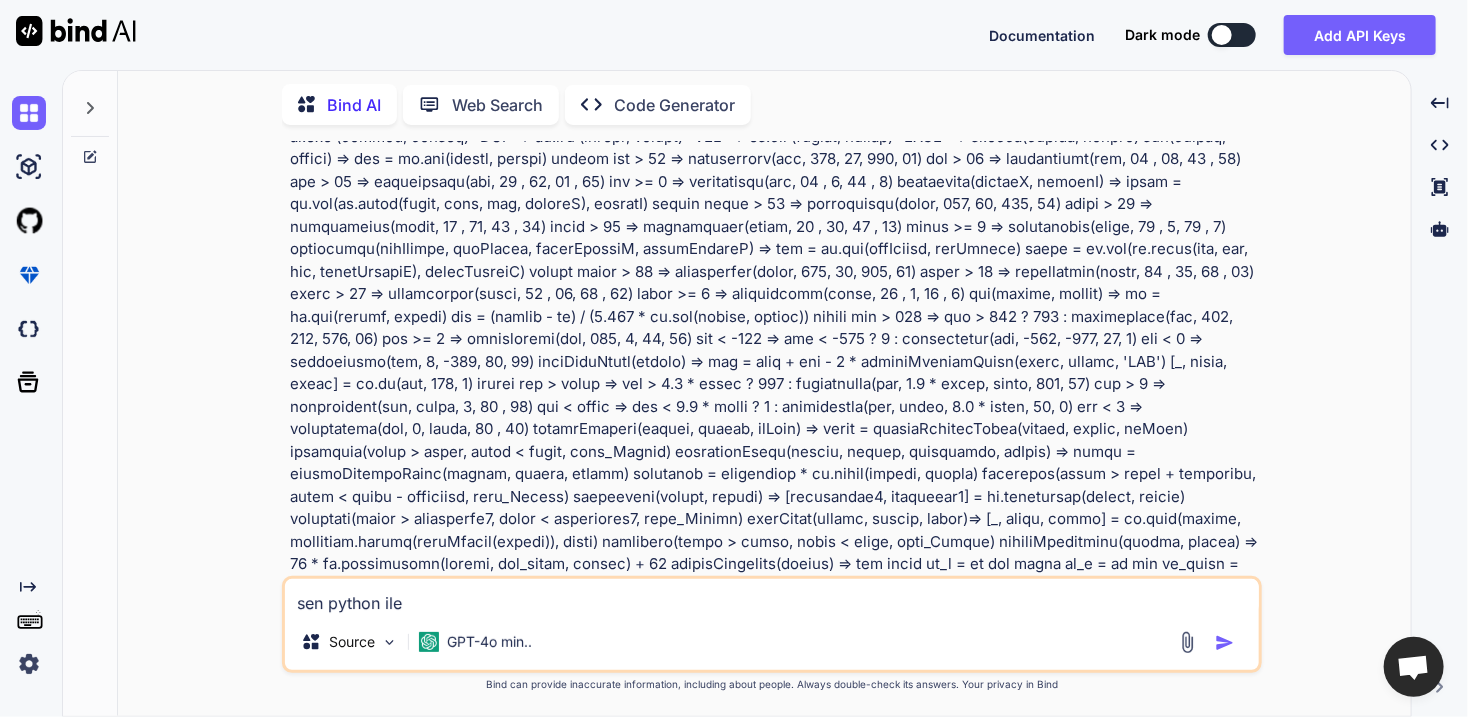 type on "sen python ile" 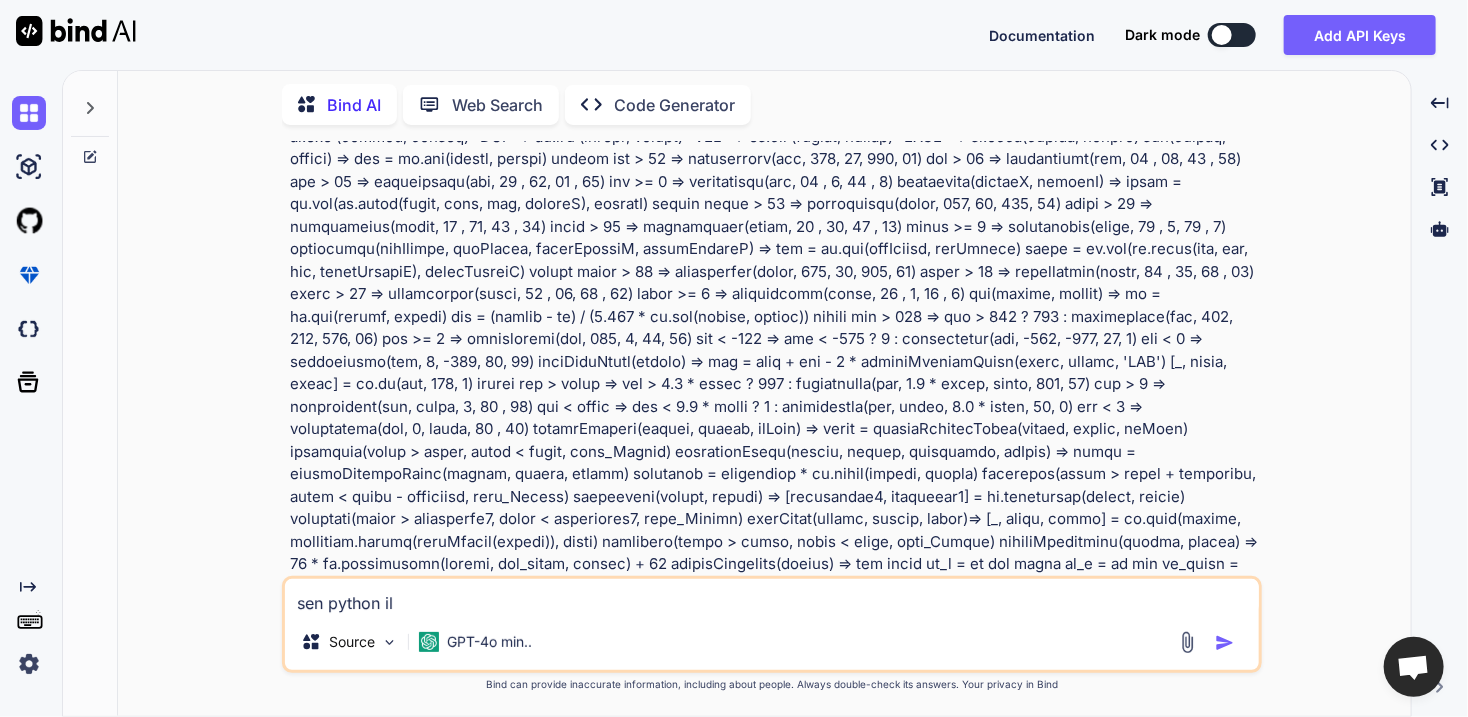 type on "sen python i" 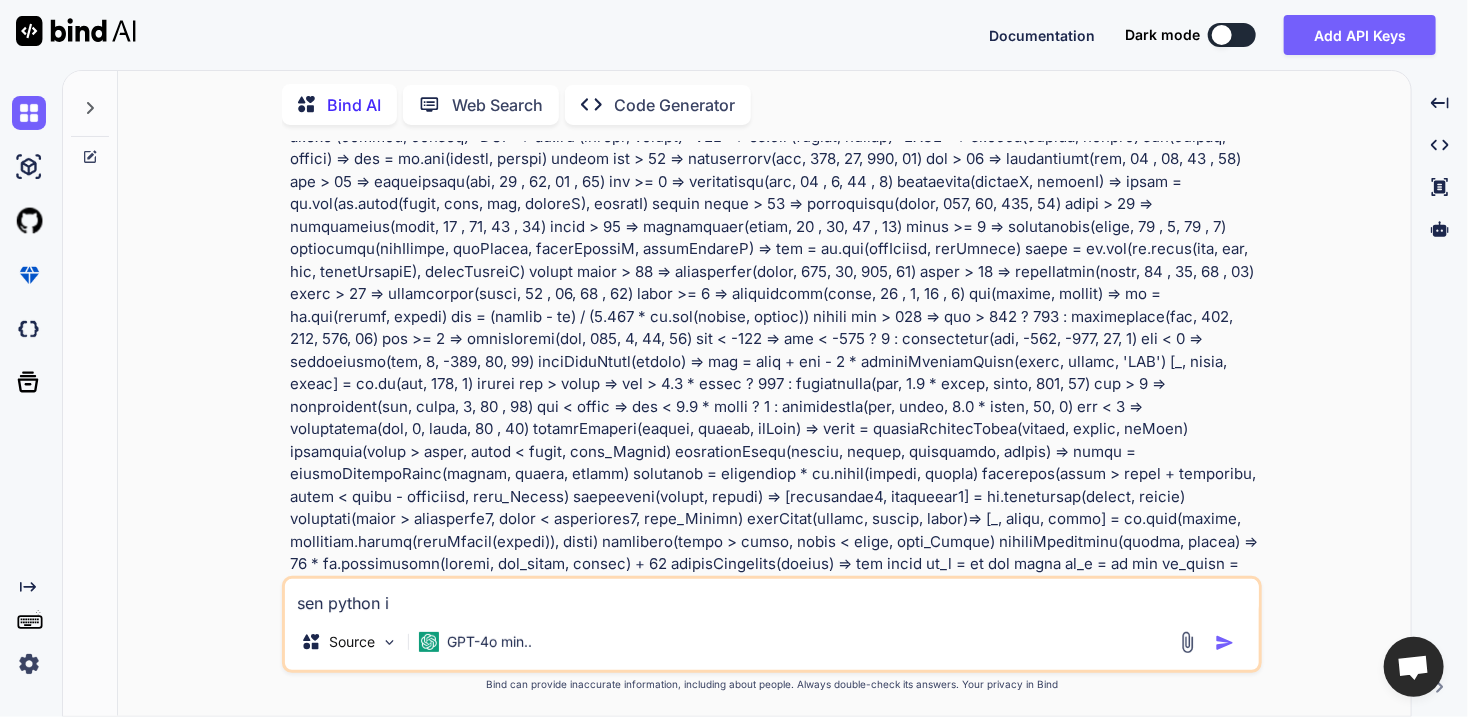 type on "sen python" 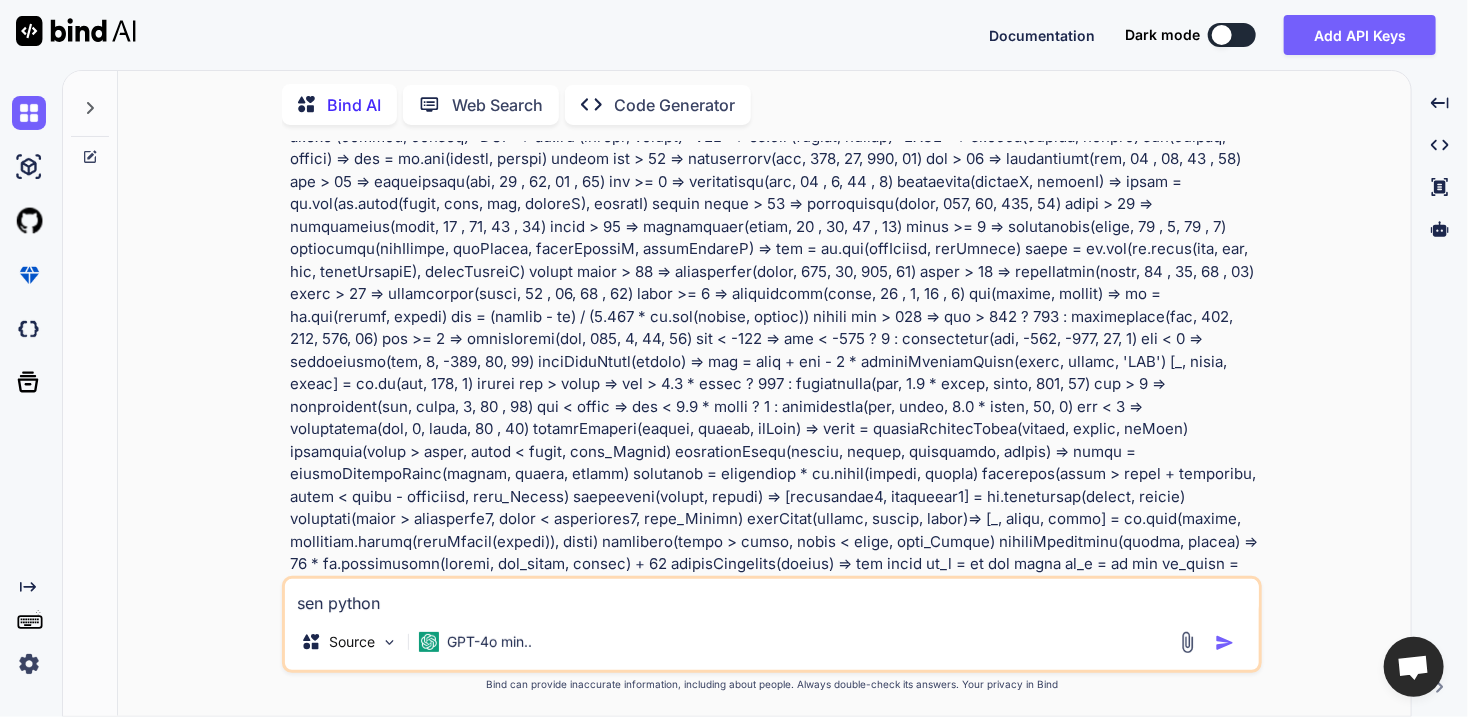 type on "sen python" 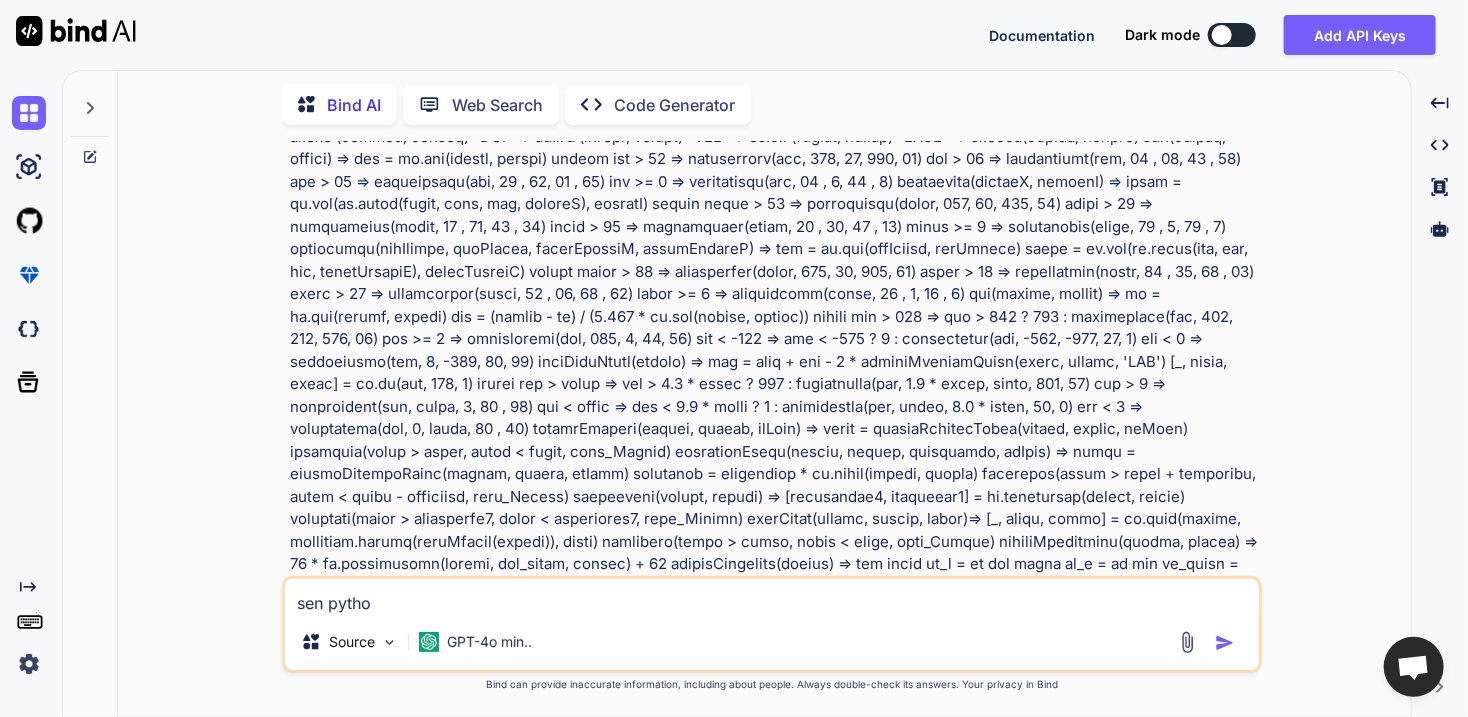 type on "sen pyth" 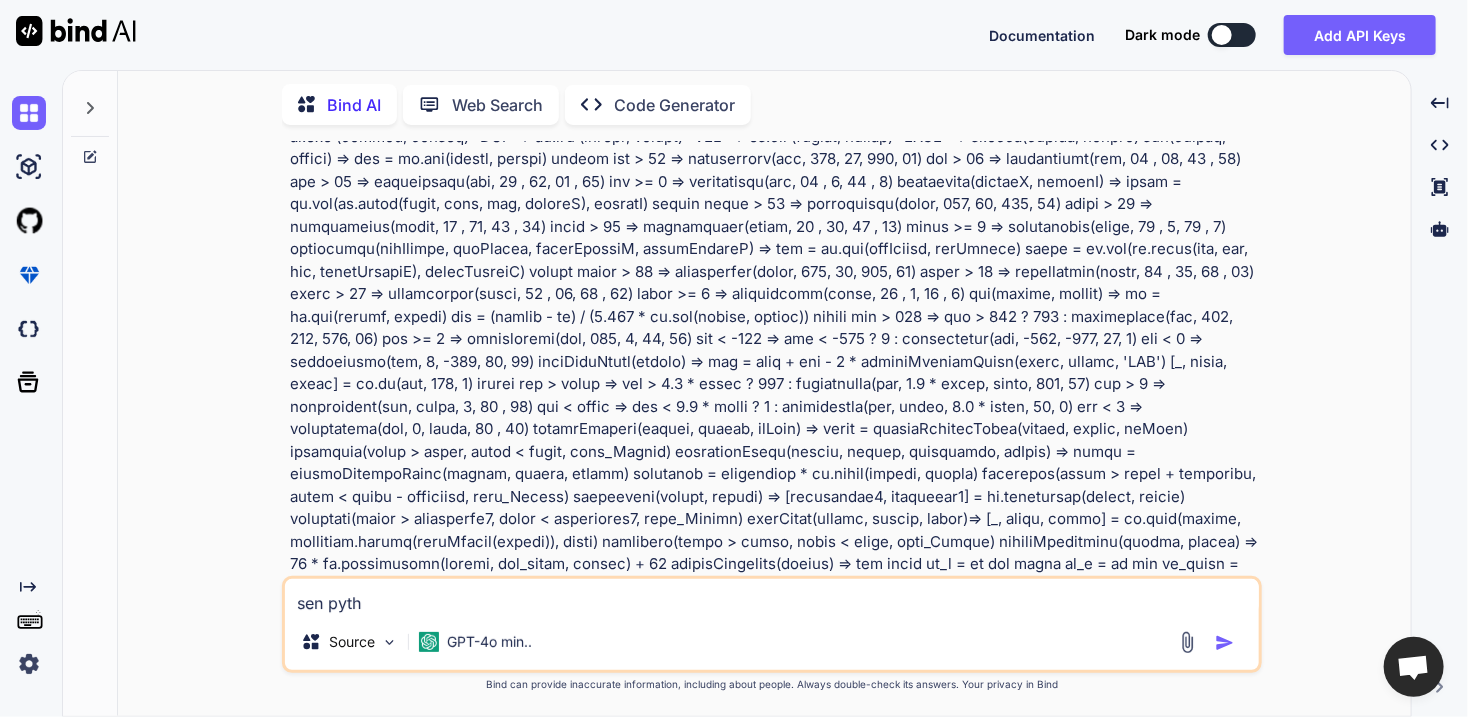 type on "sen pyt" 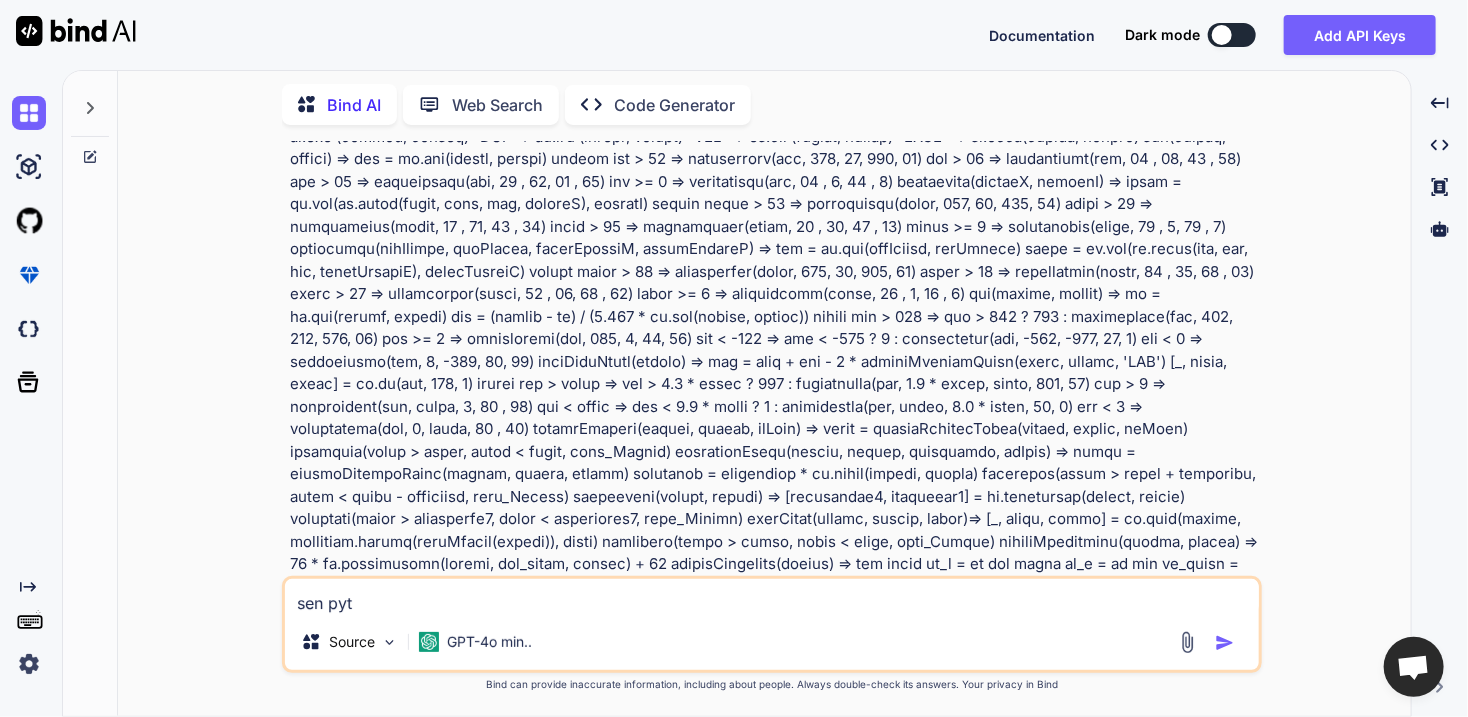 type on "sen py" 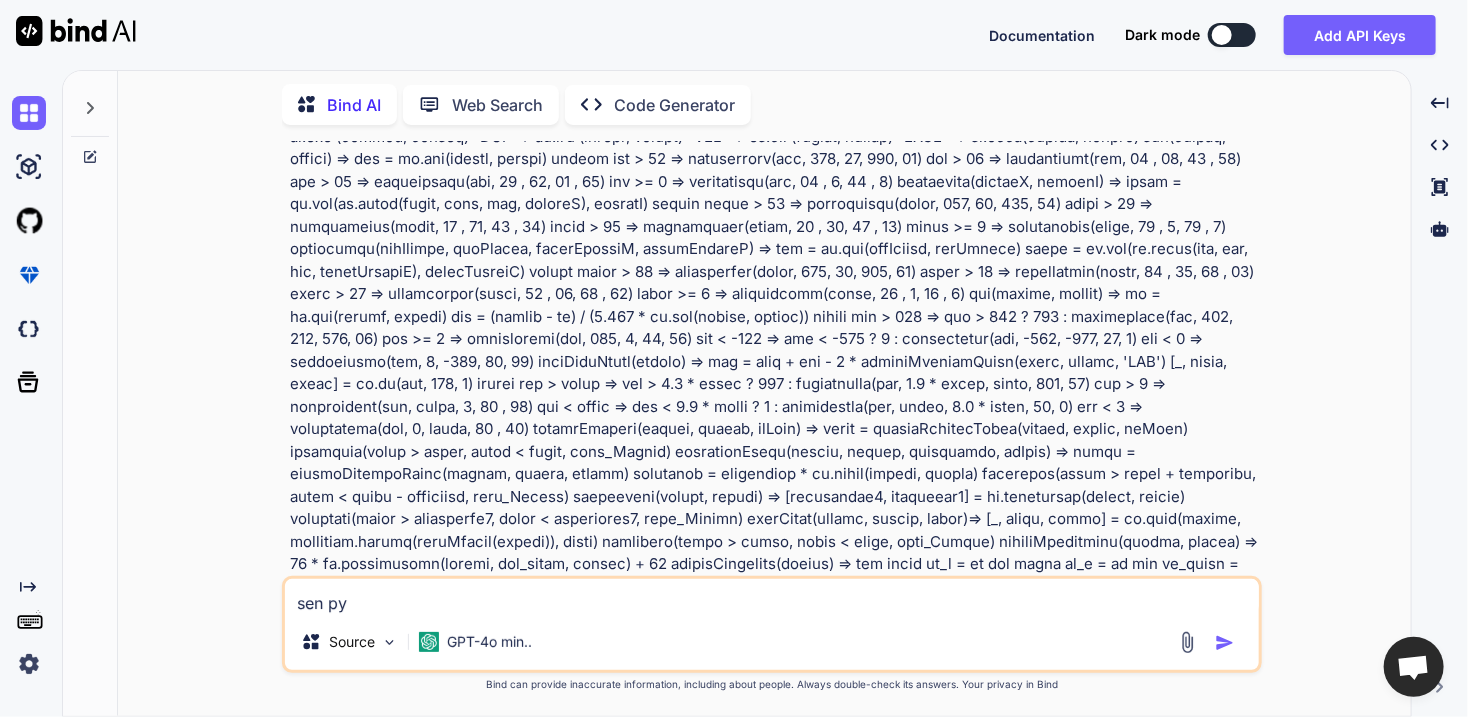 type on "sen p" 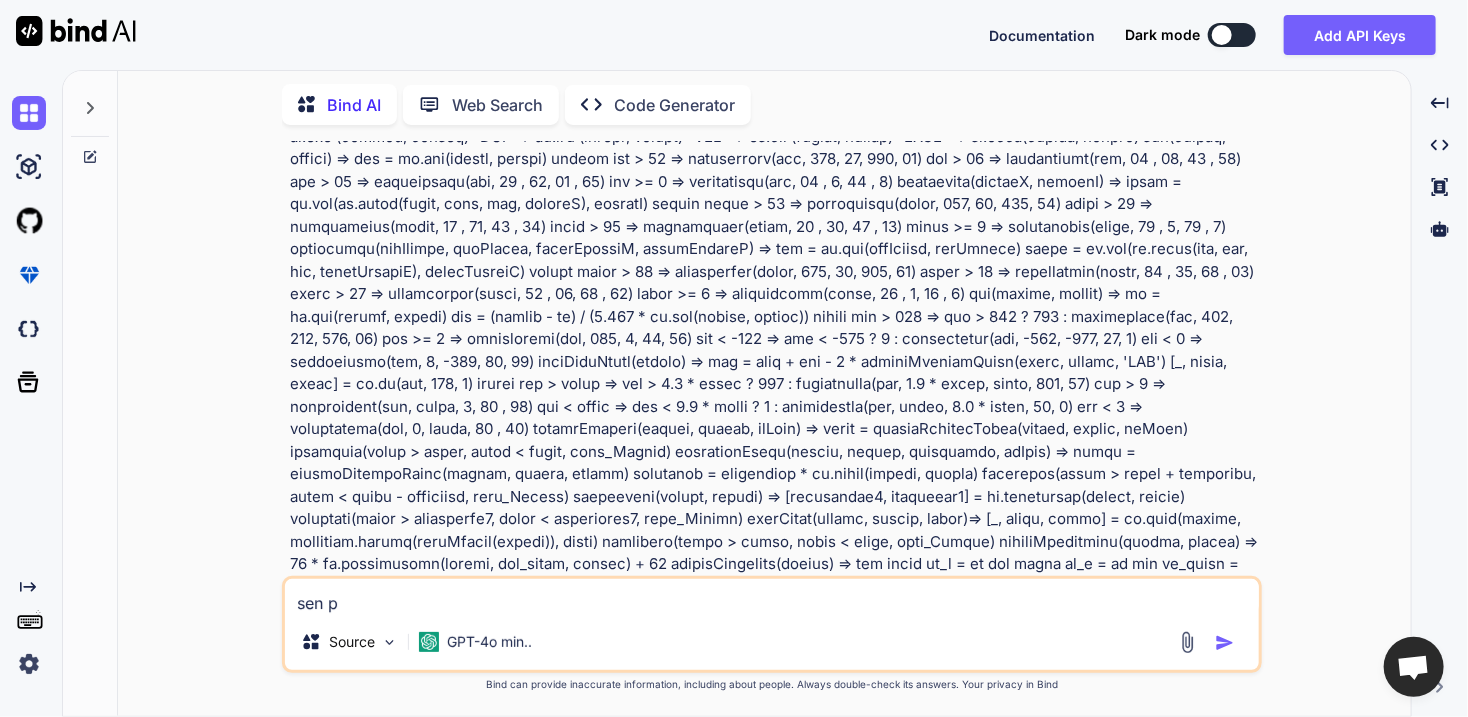 type on "sen" 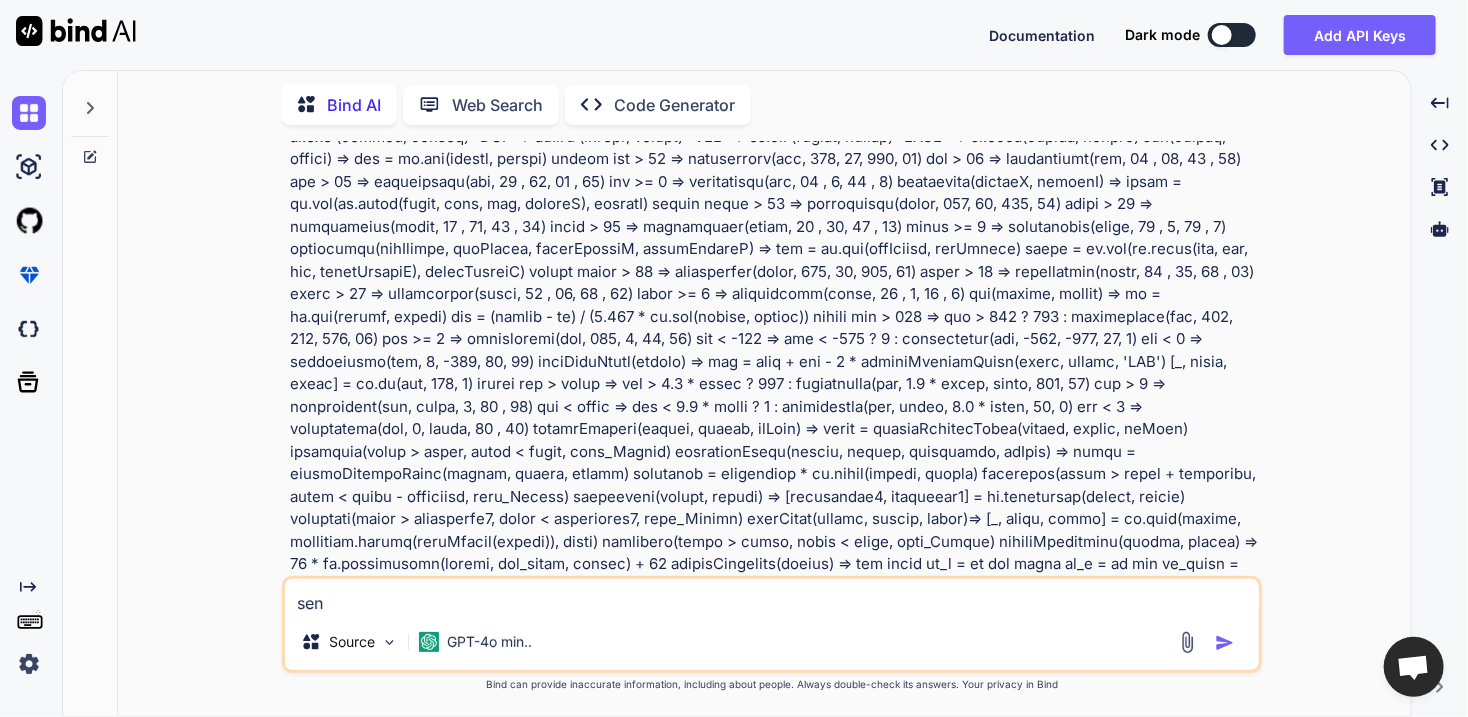 type on "sen" 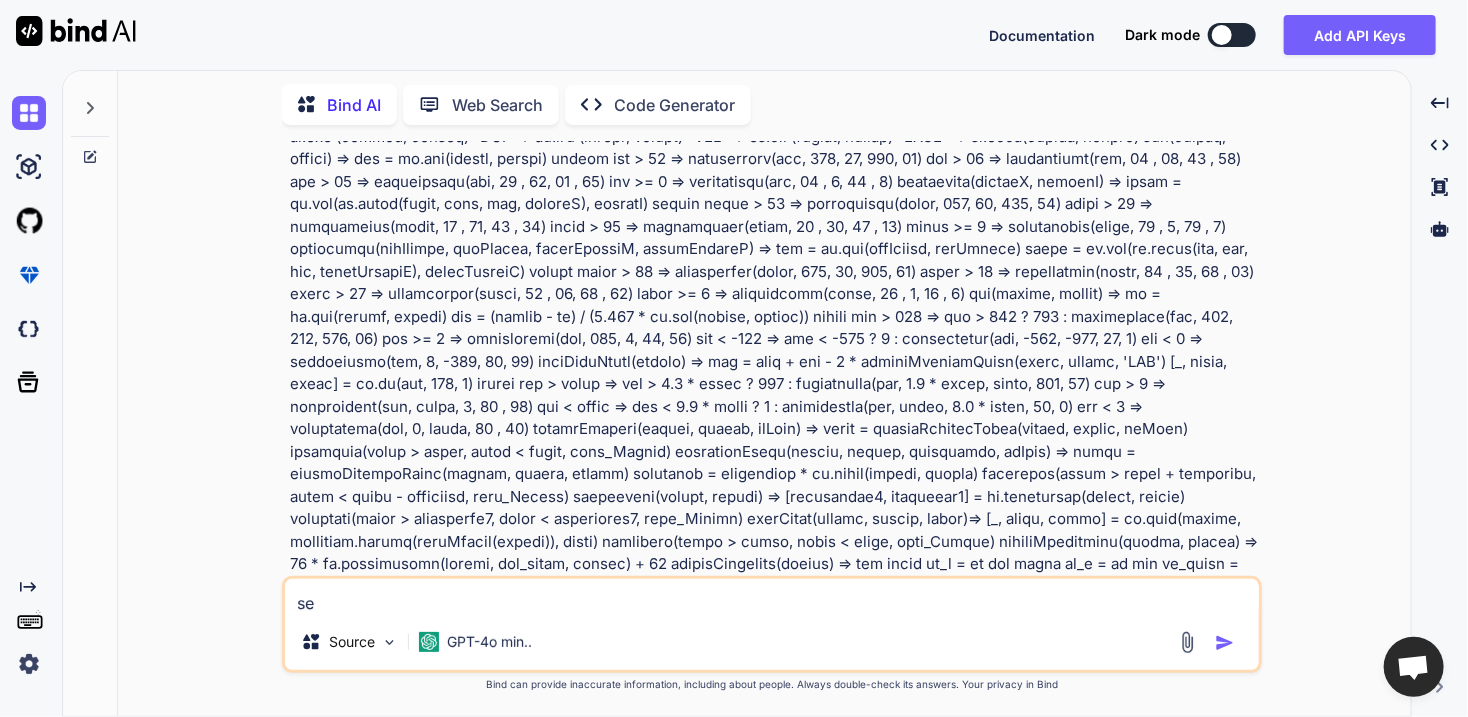 type on "s" 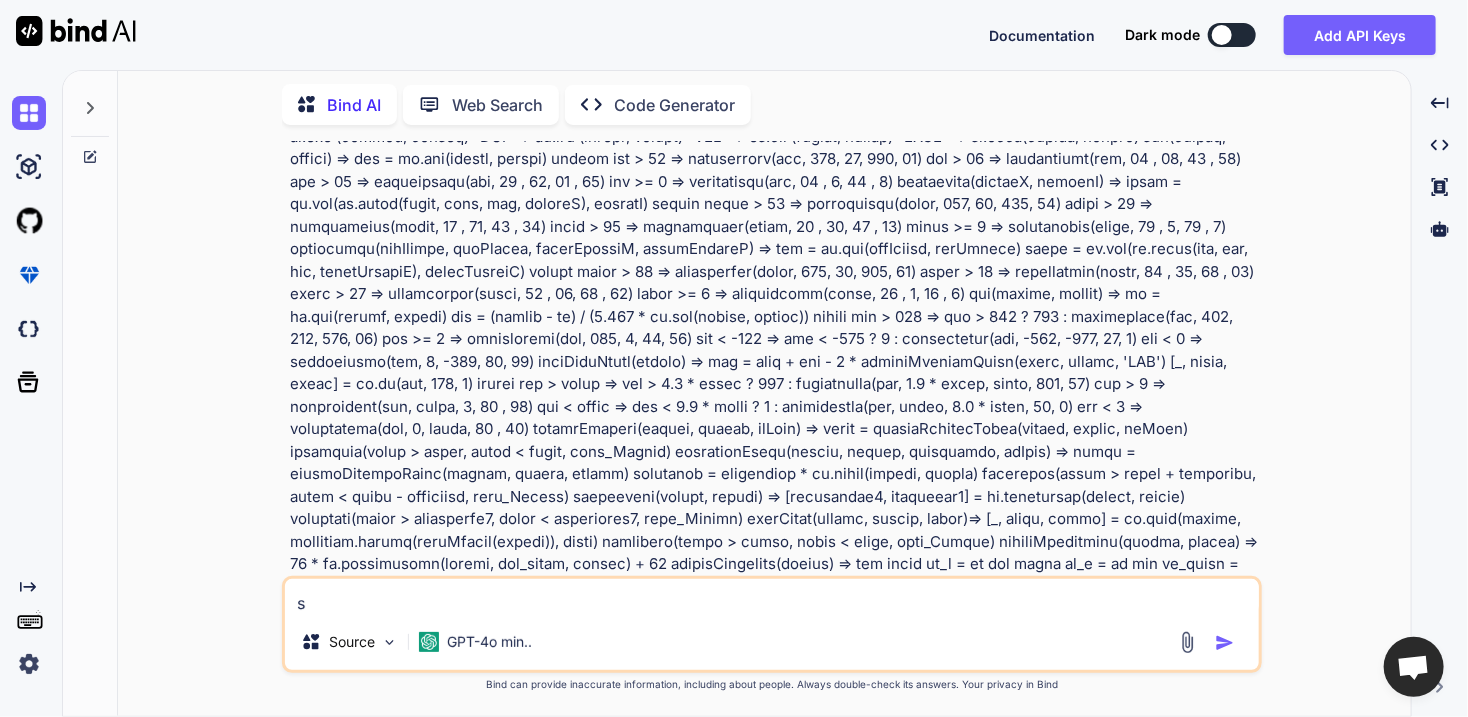 type 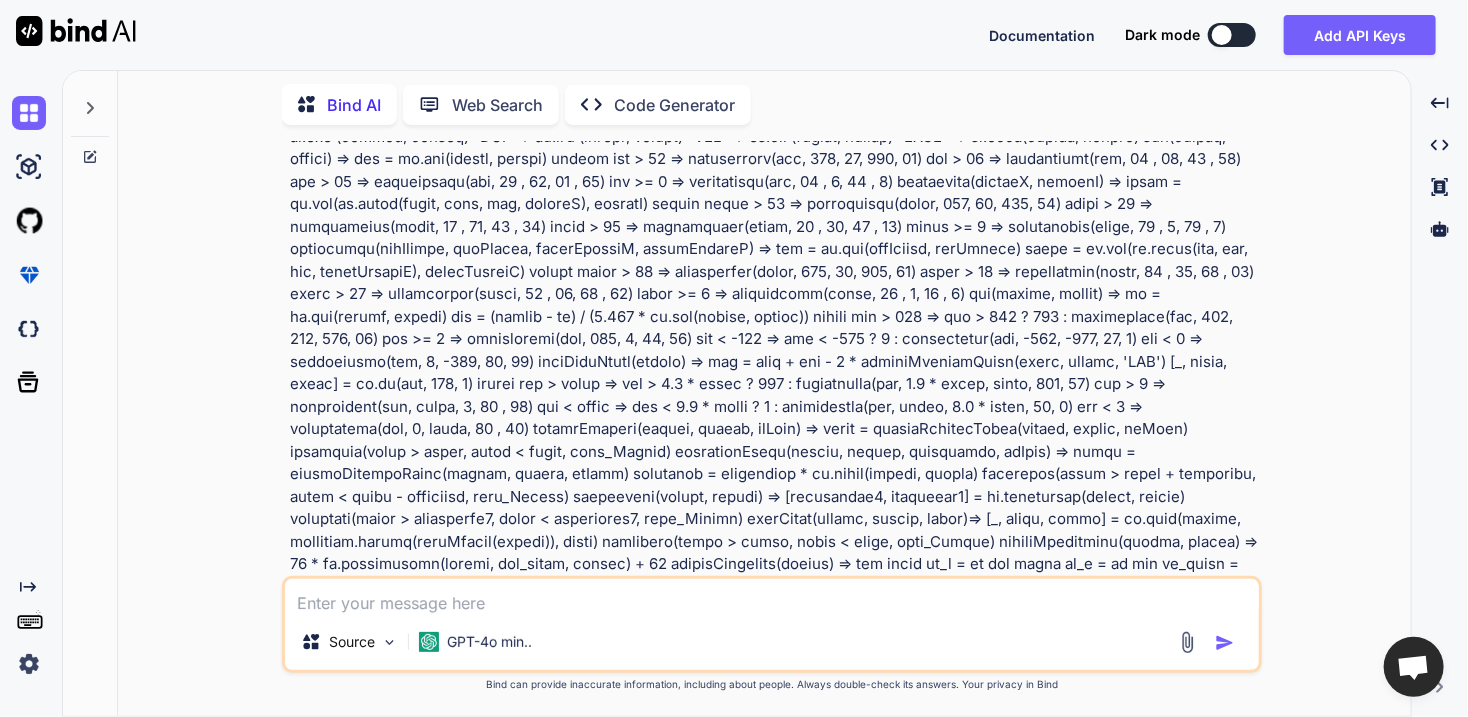 type on "b" 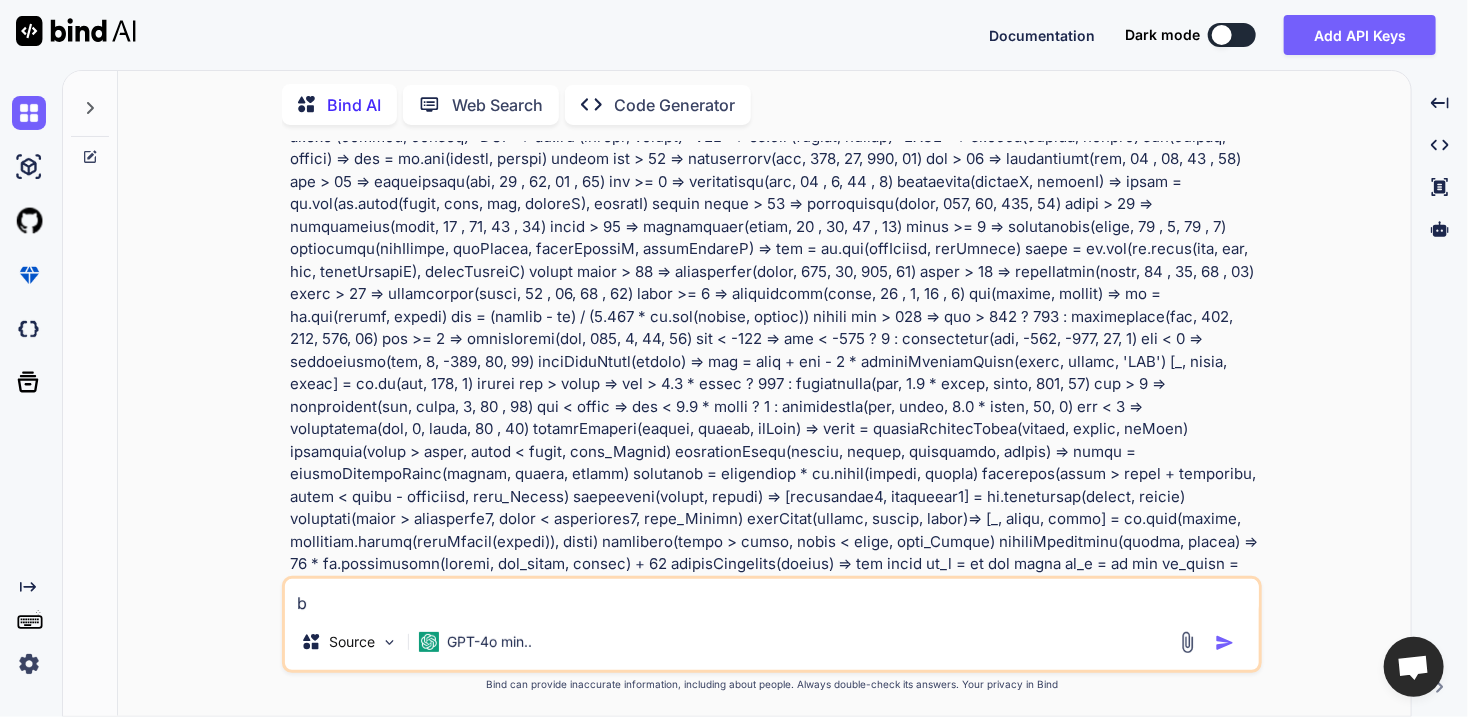 type on "be" 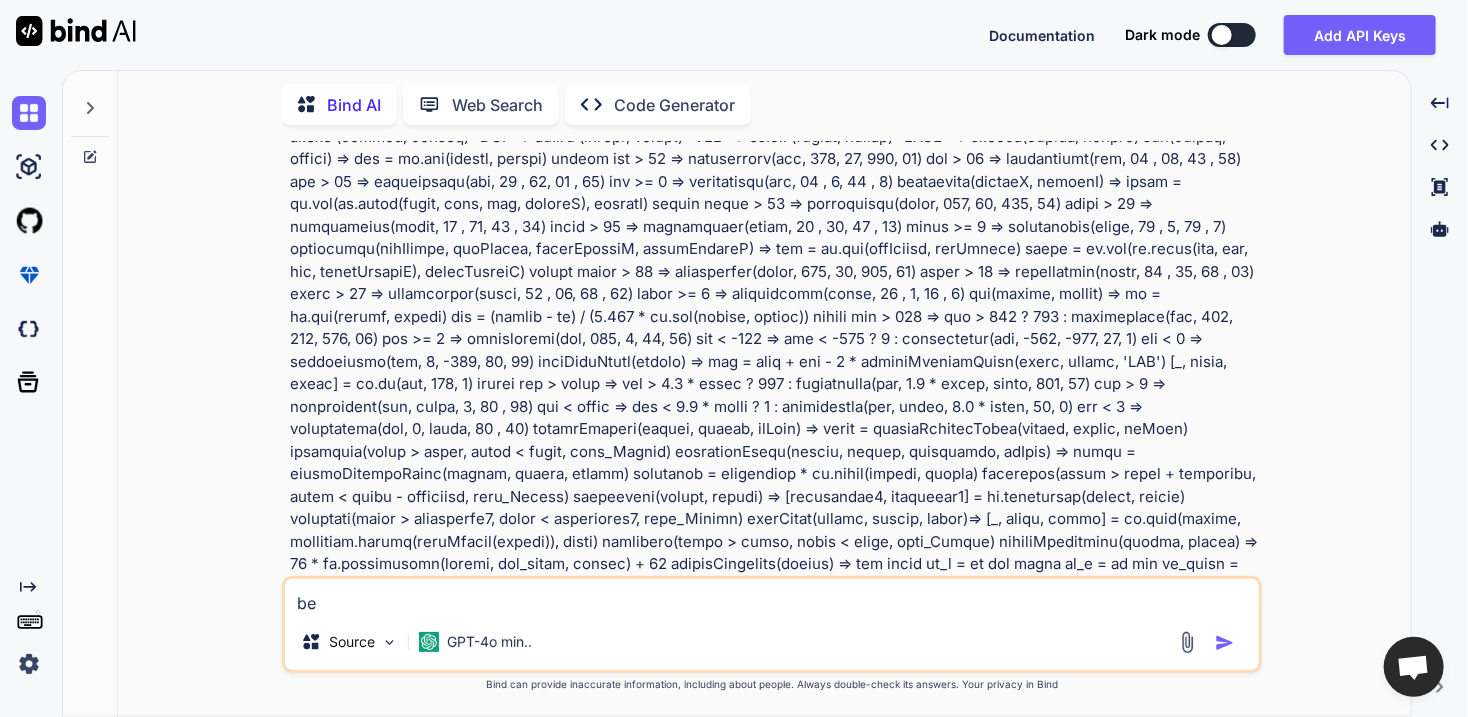 type on "ben" 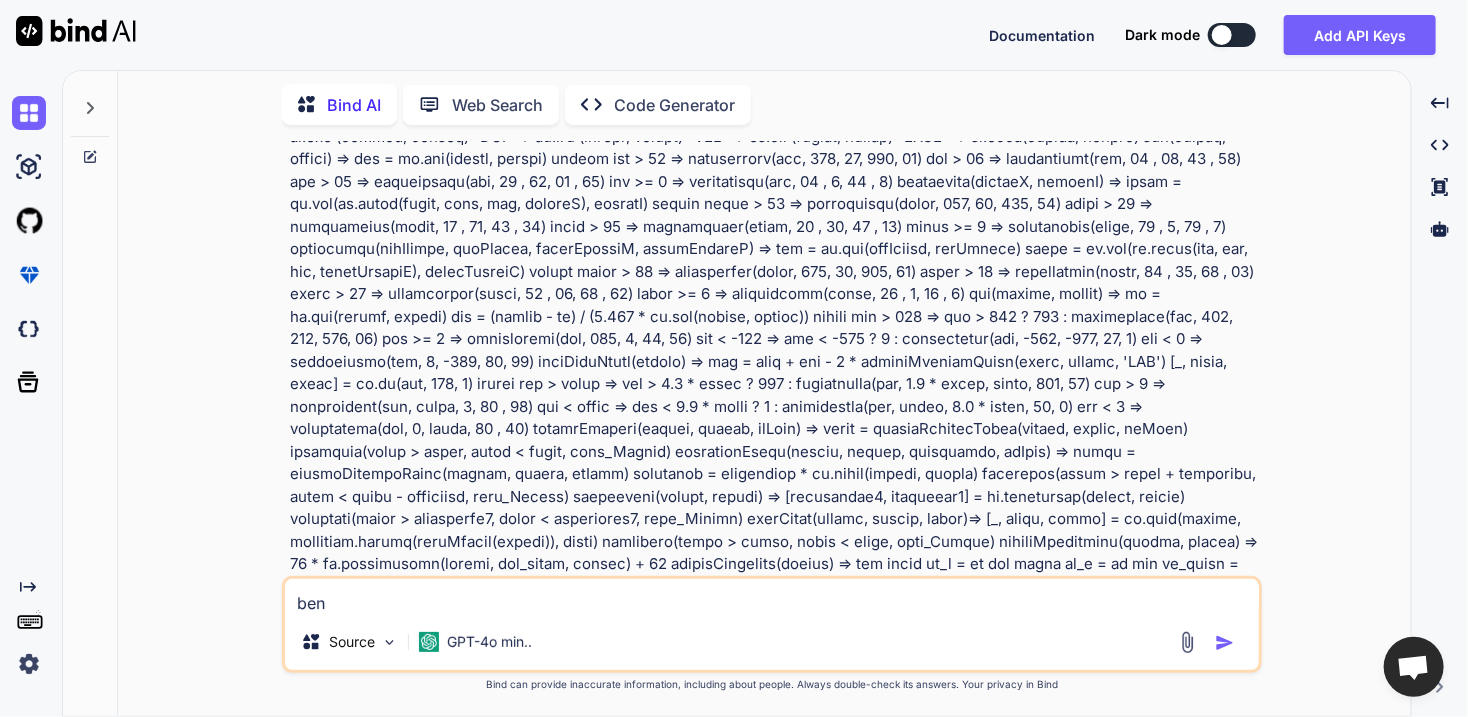 type on "ben" 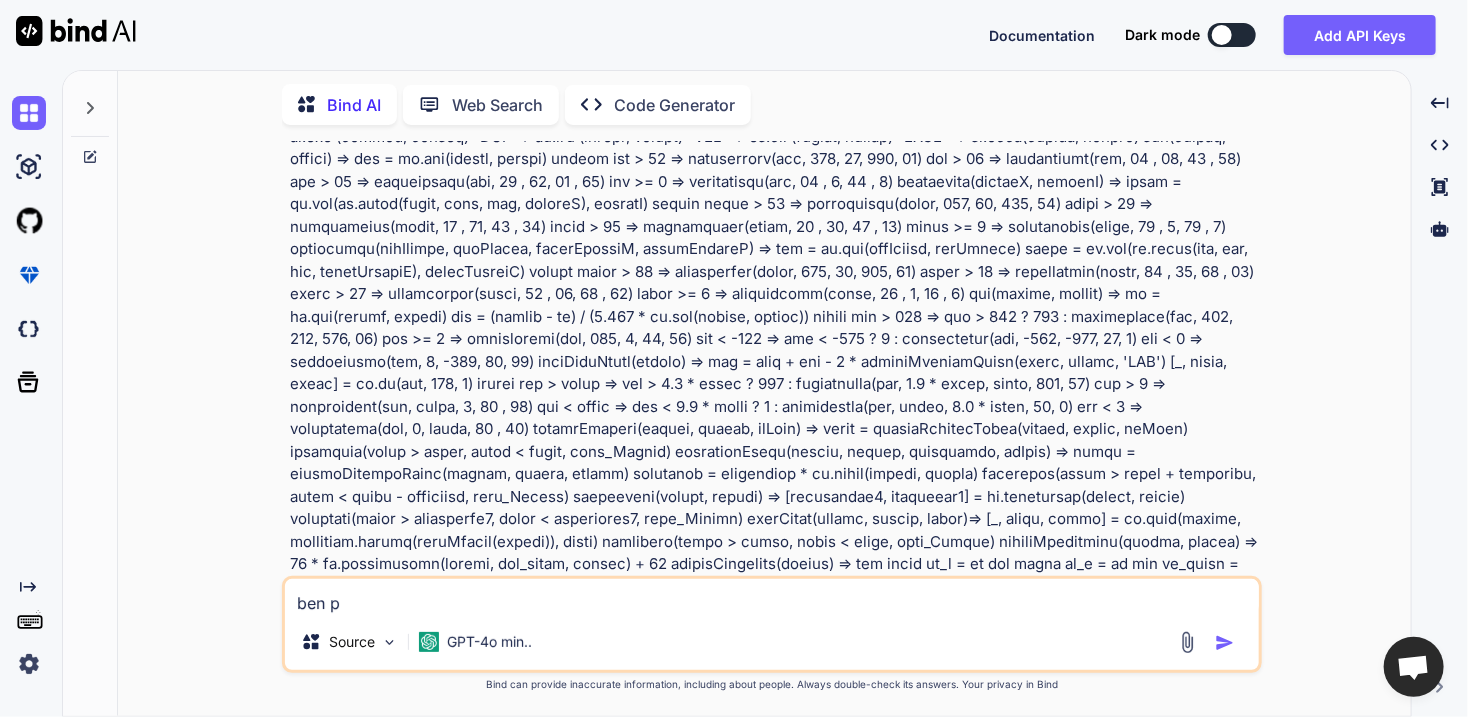 type on "ben py" 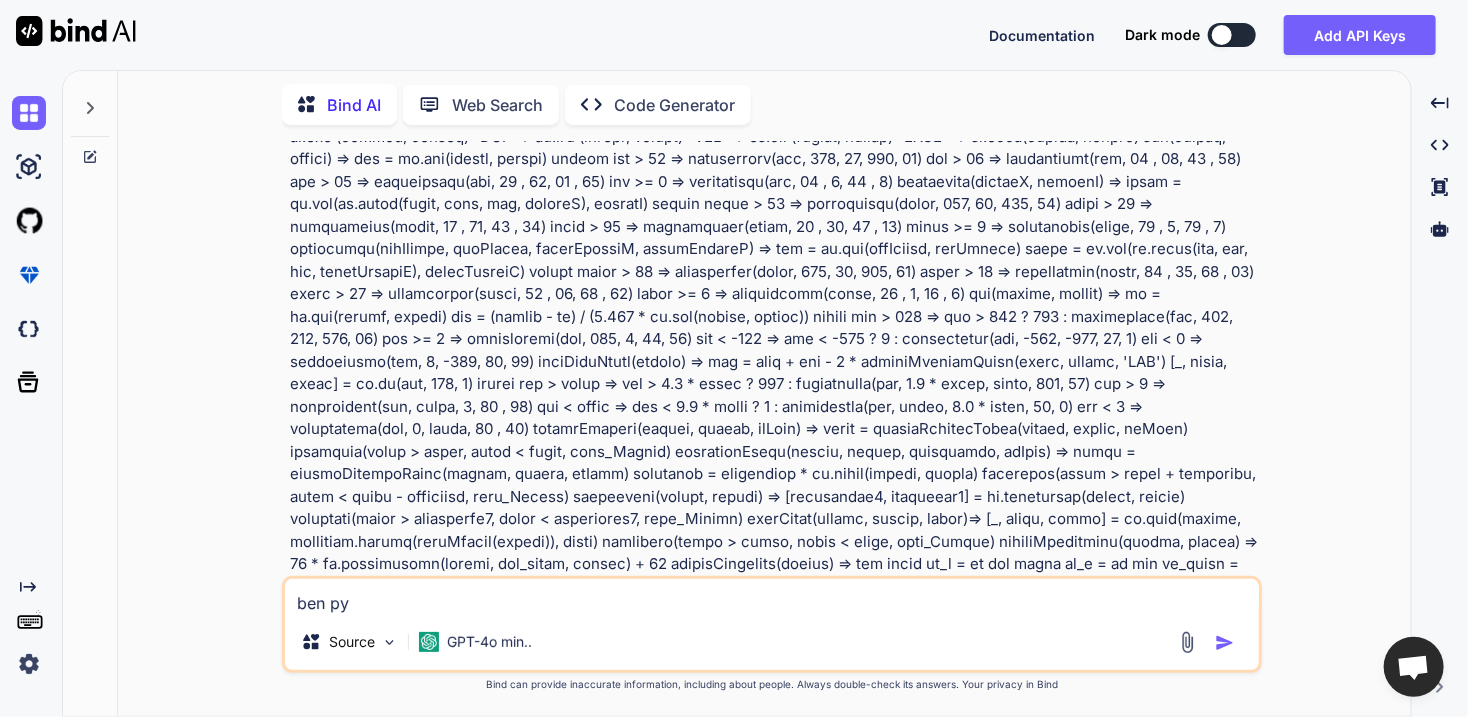 type on "ben pyt" 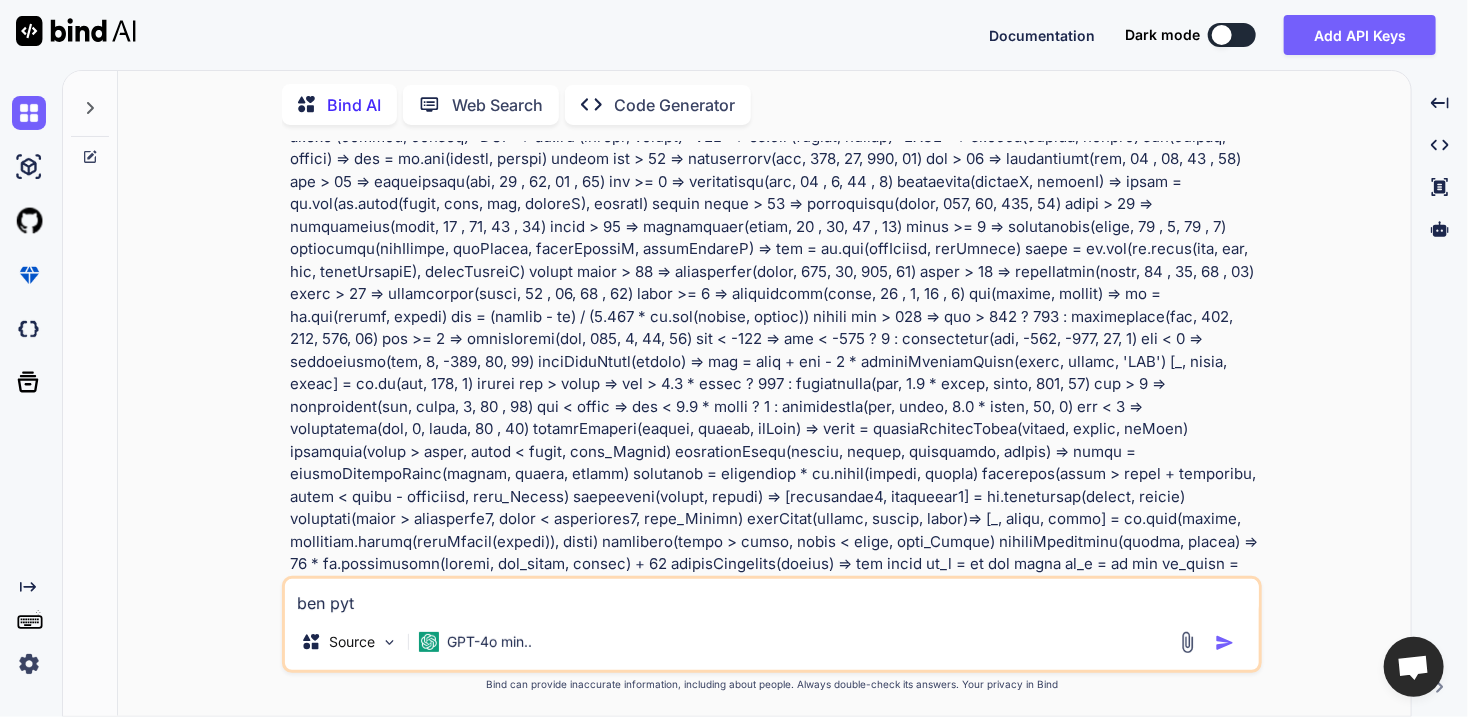 type on "ben pyth" 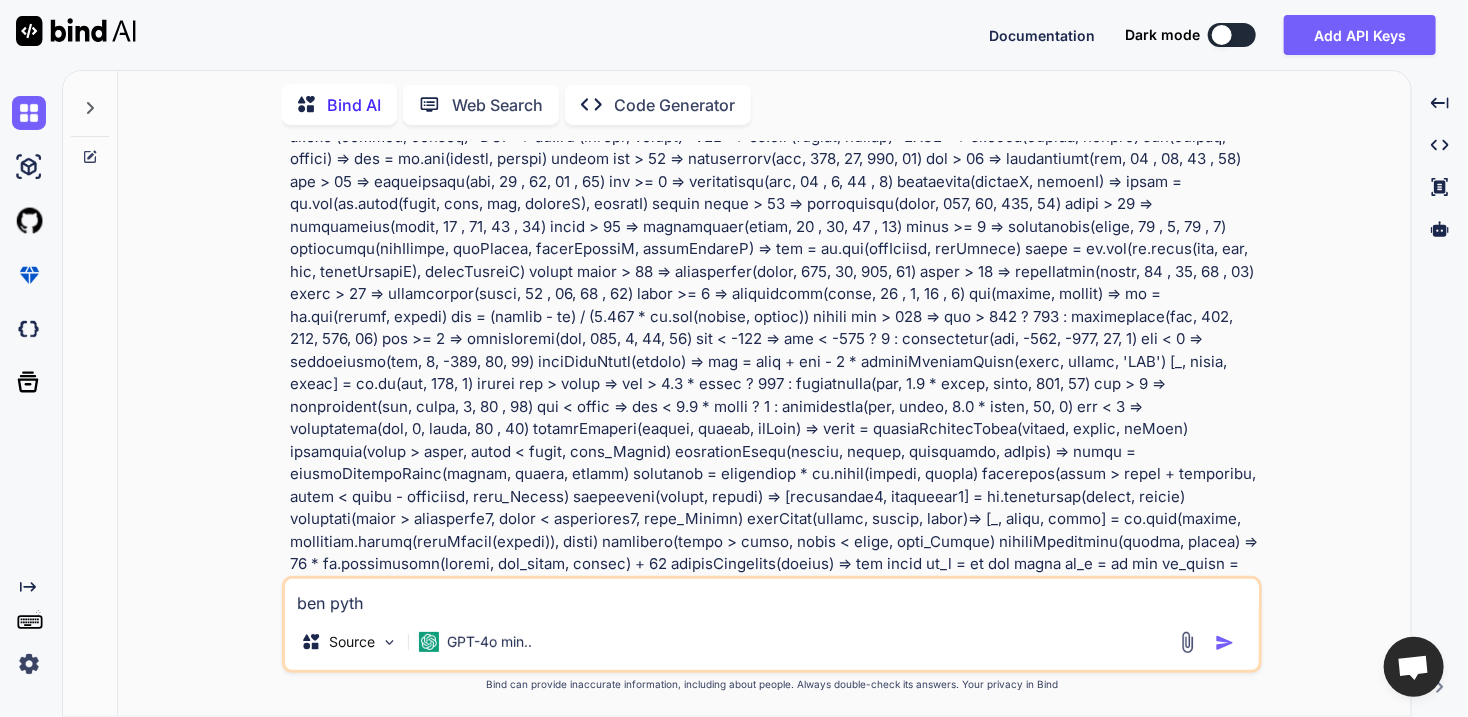 type on "ben pytho" 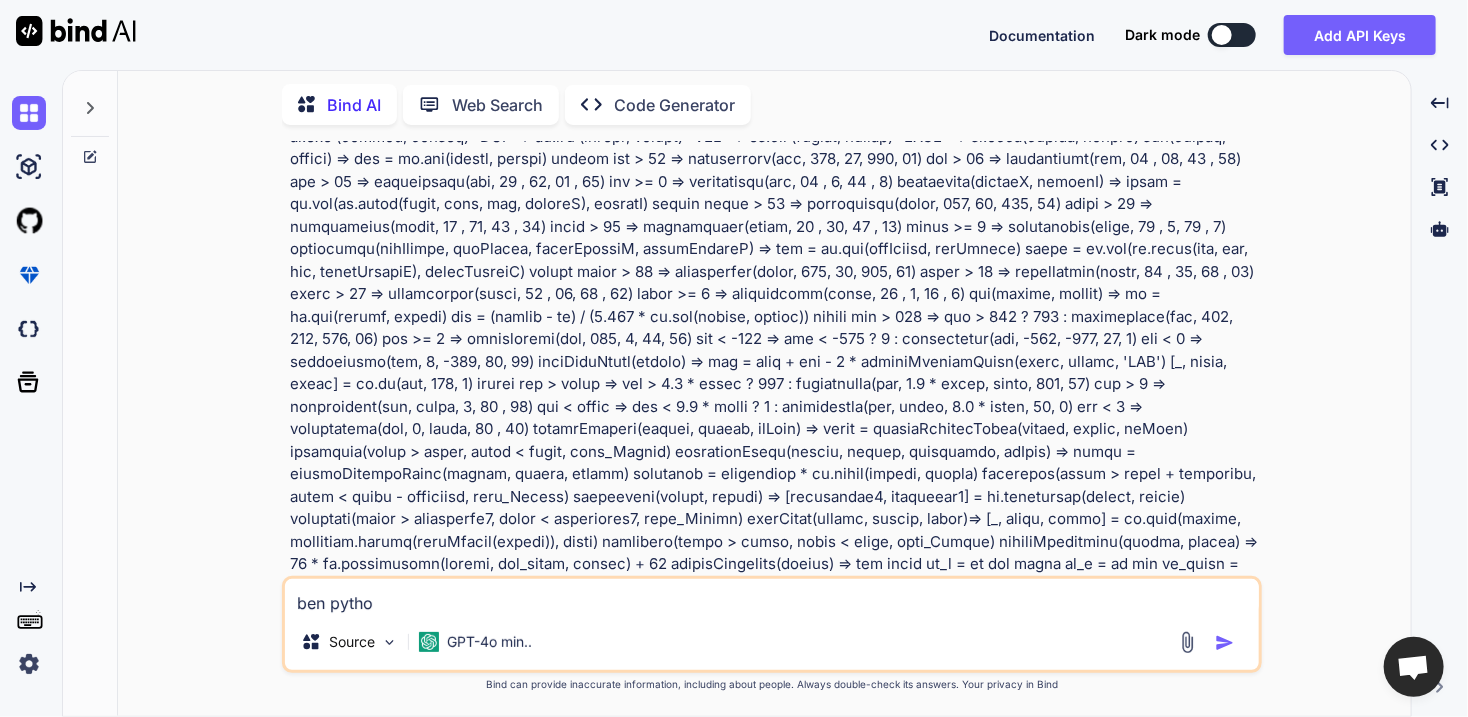 type on "ben python" 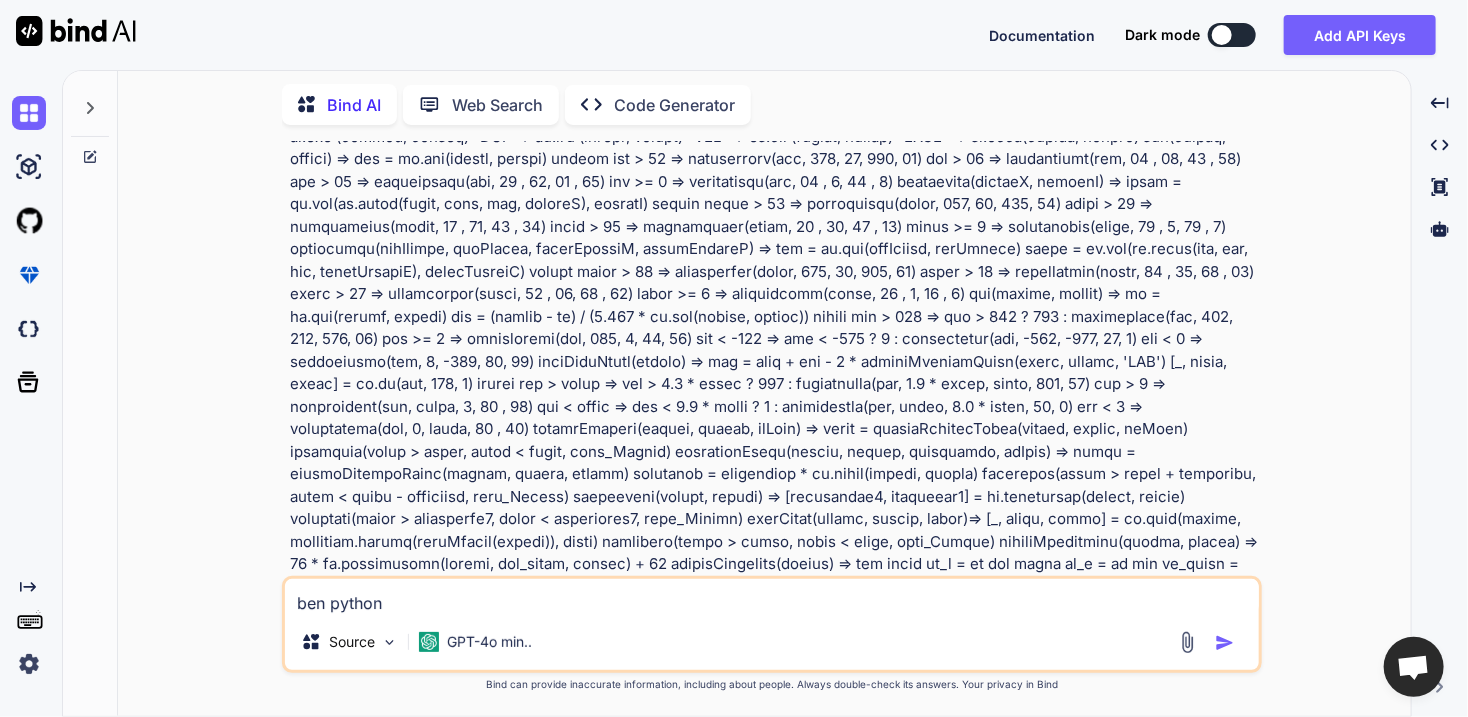type on "ben python" 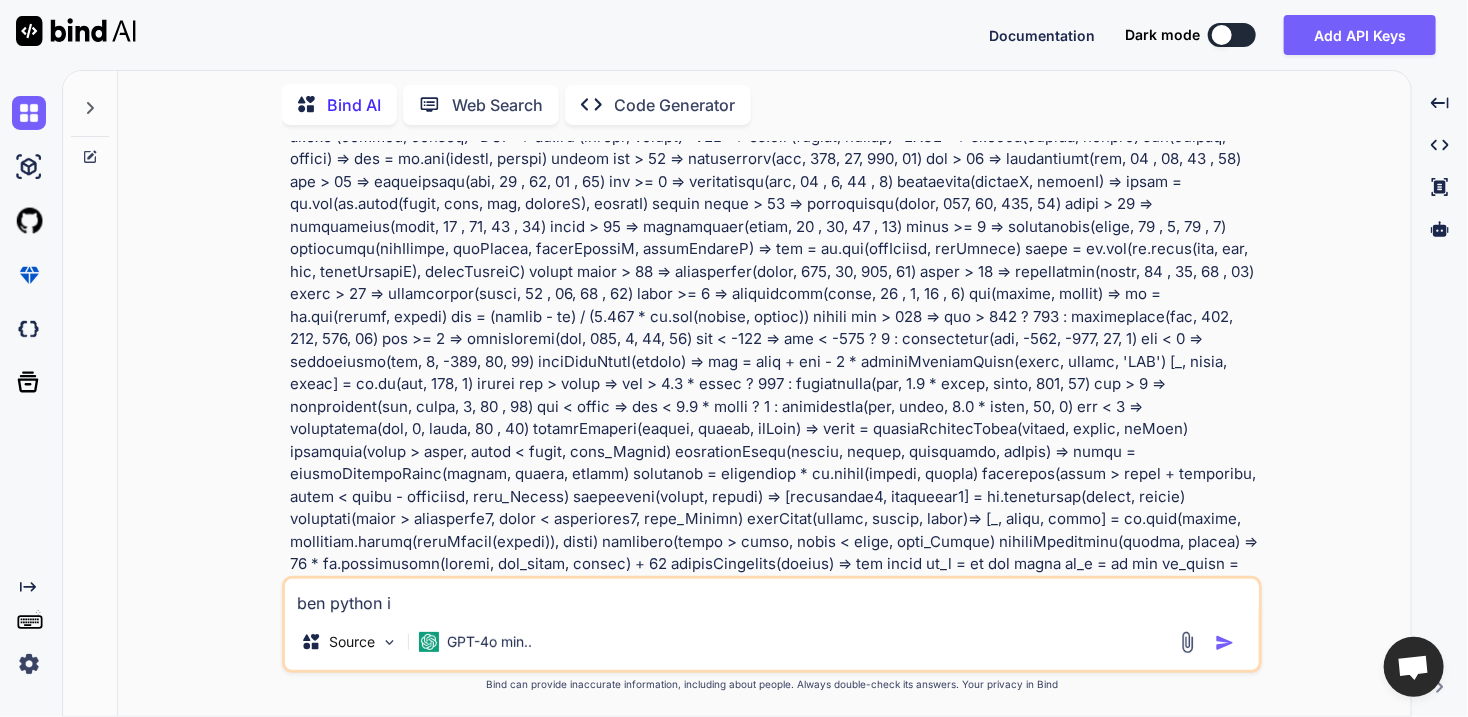 type on "ben python il" 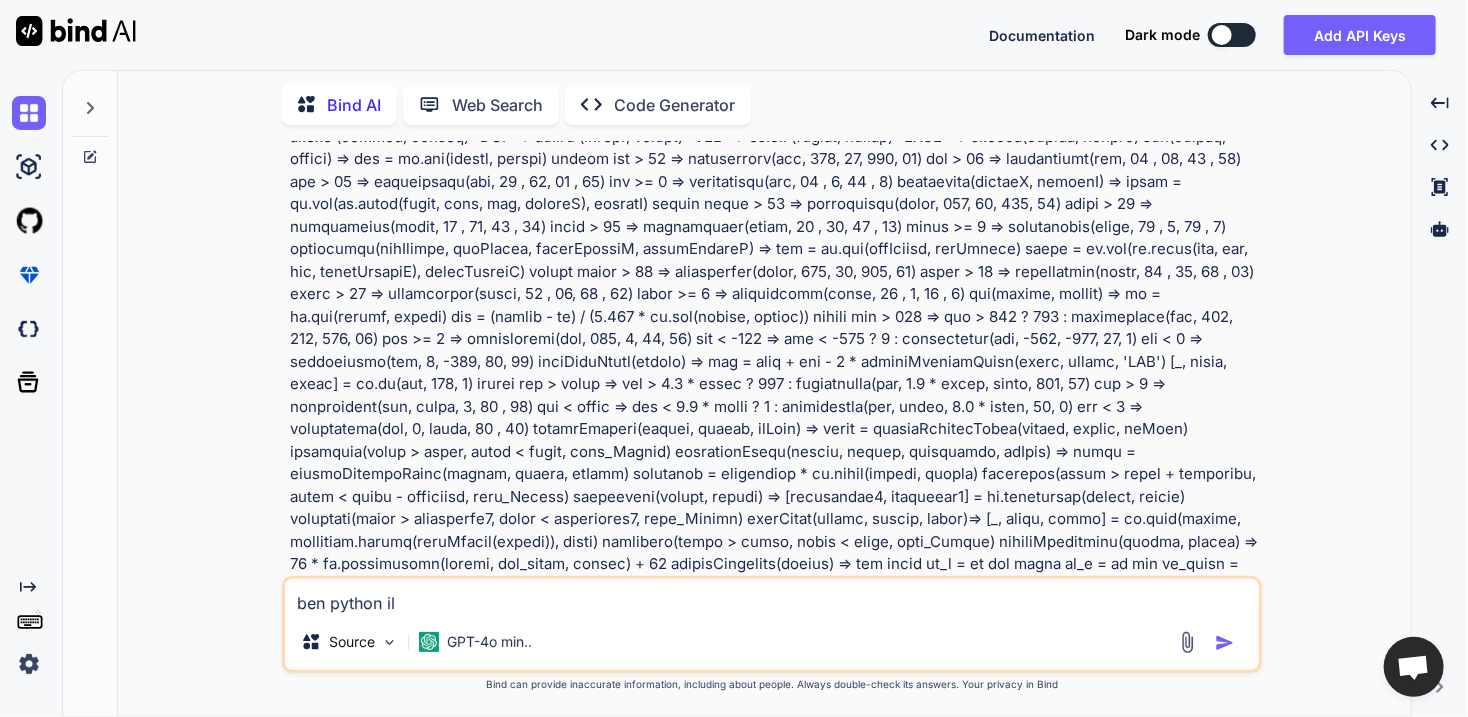 type on "x" 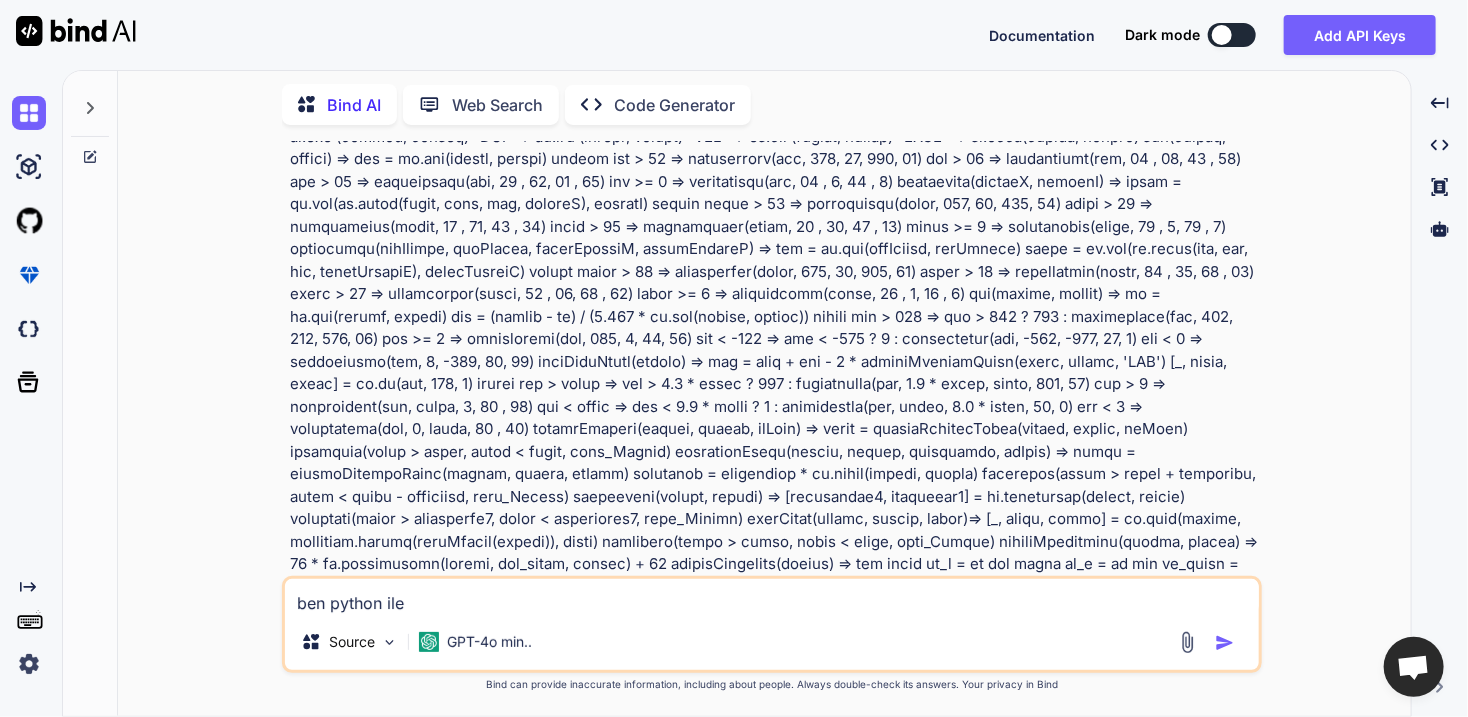 type on "ben python ile" 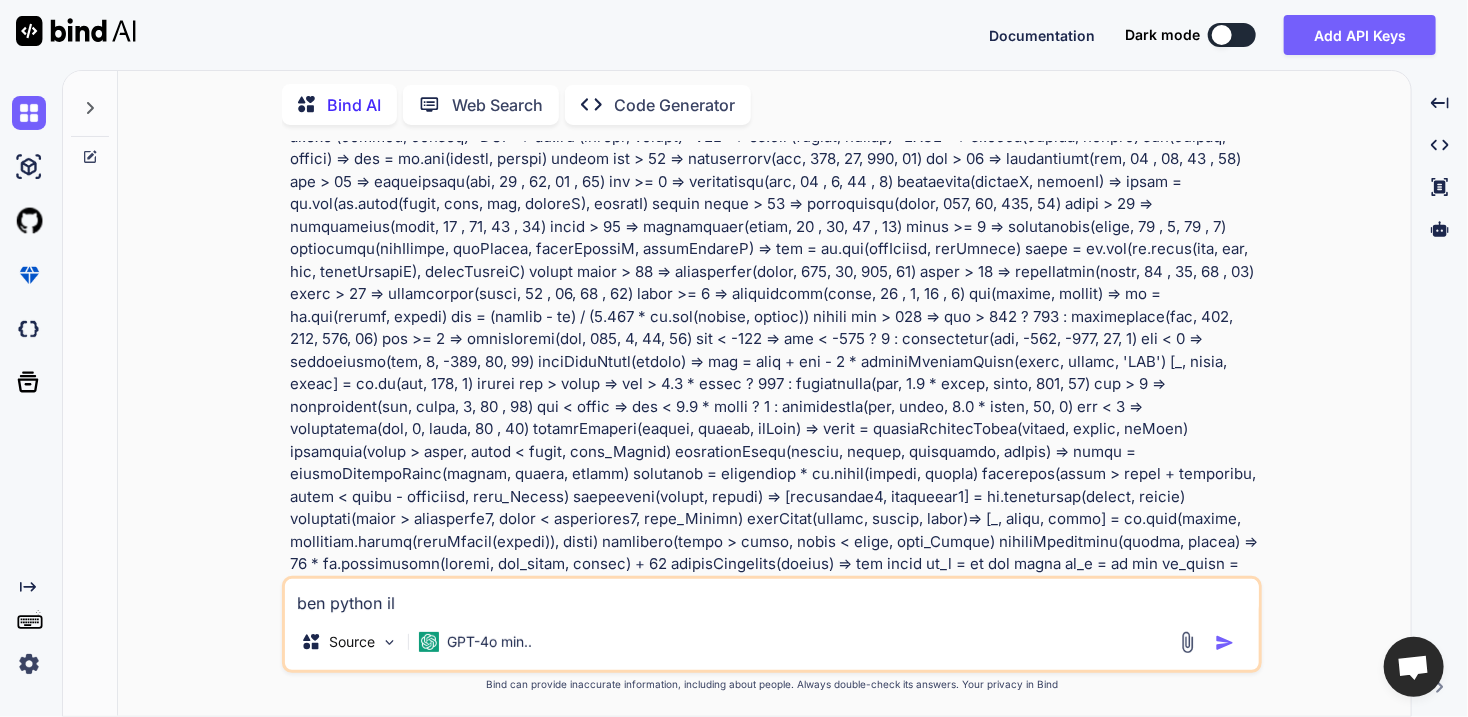 type on "ben python i" 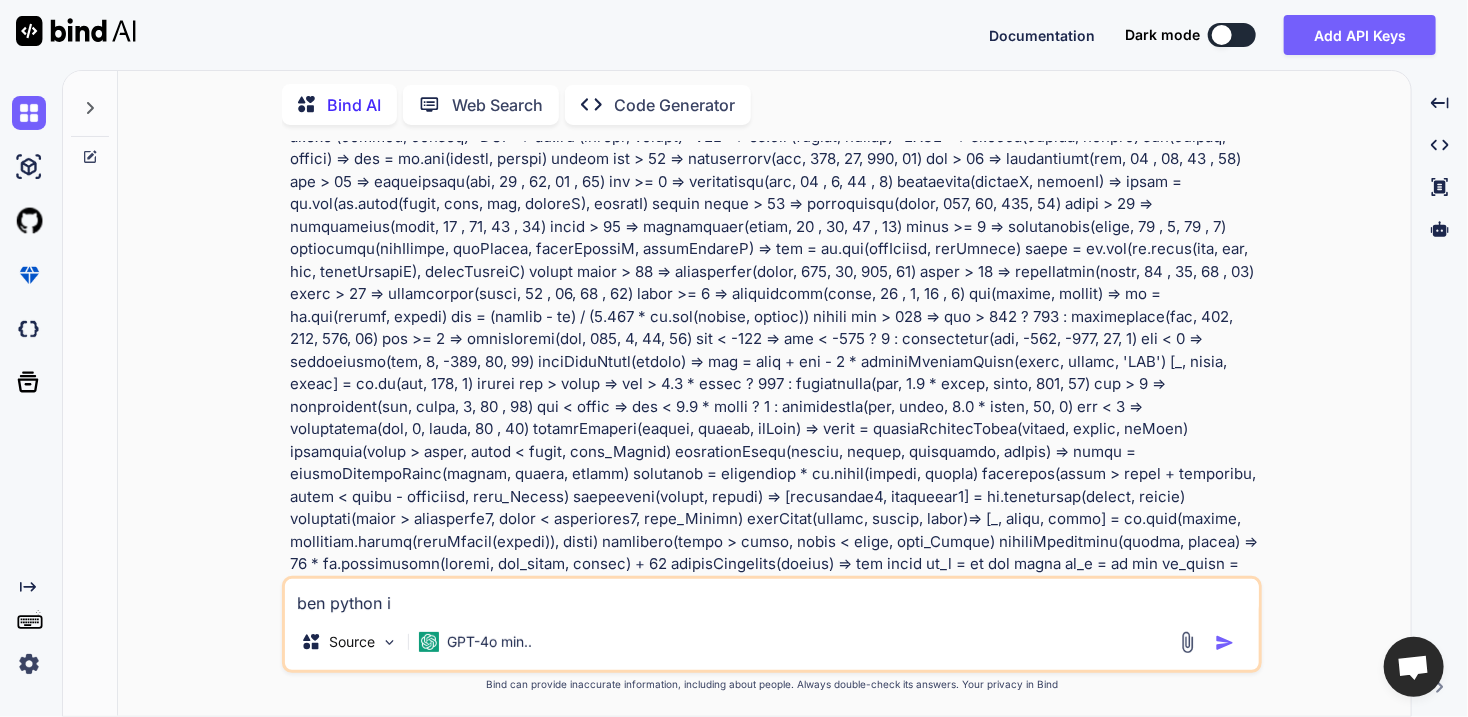 type on "ben python" 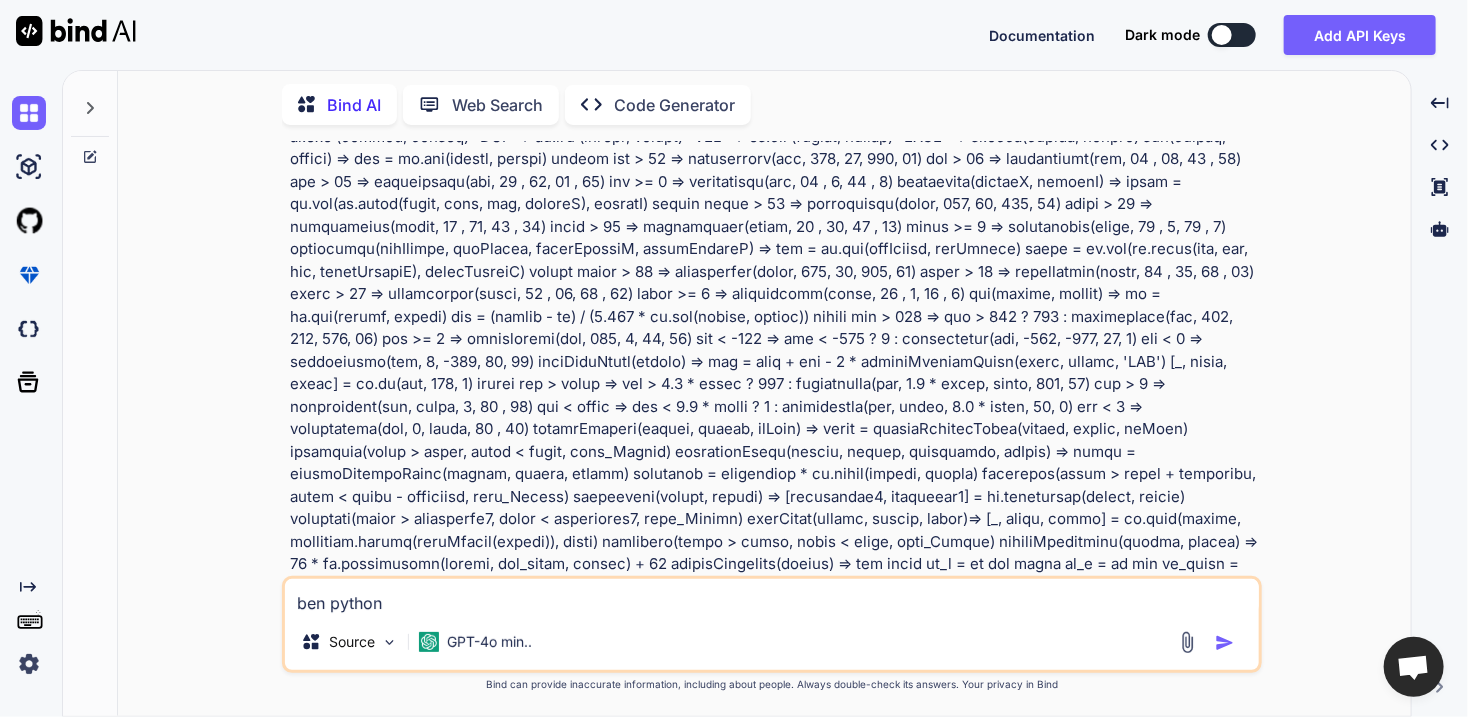 type on "ben python b" 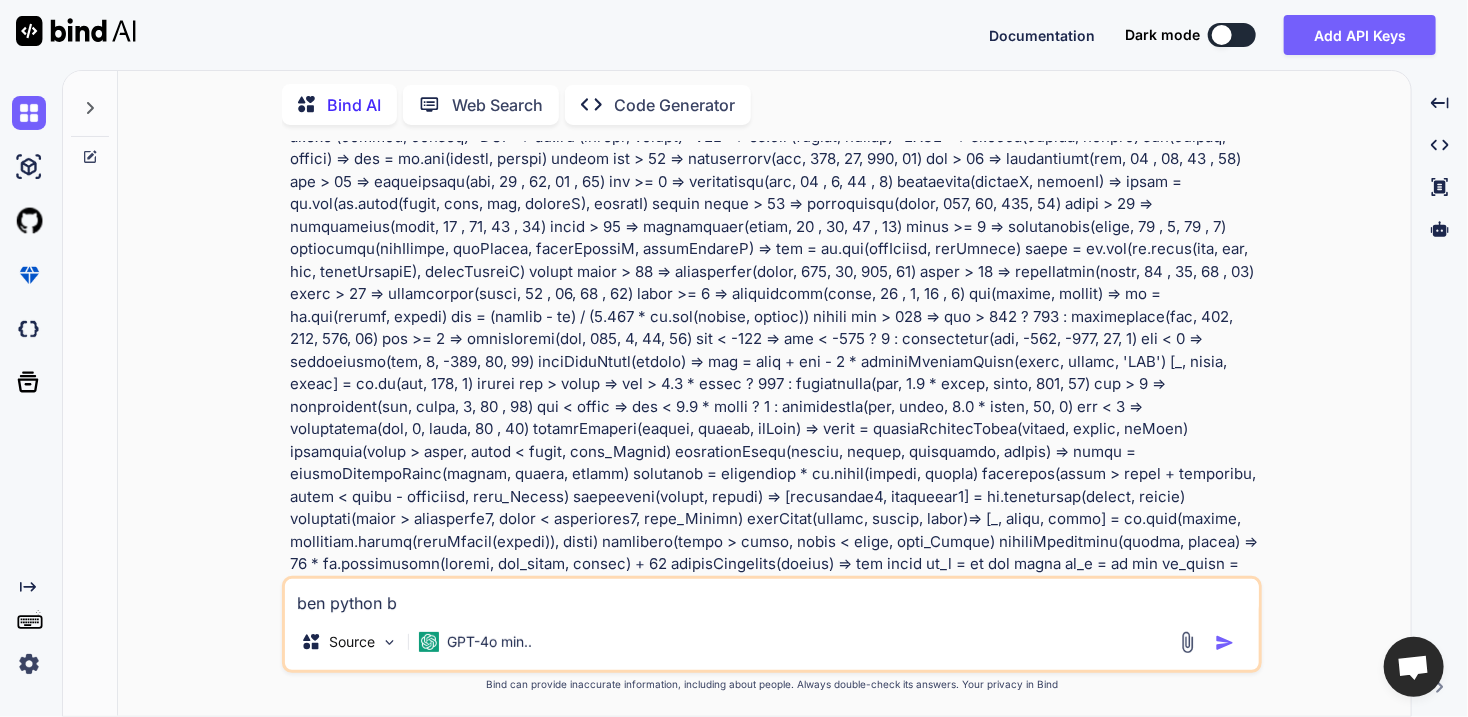 type on "ben python ba" 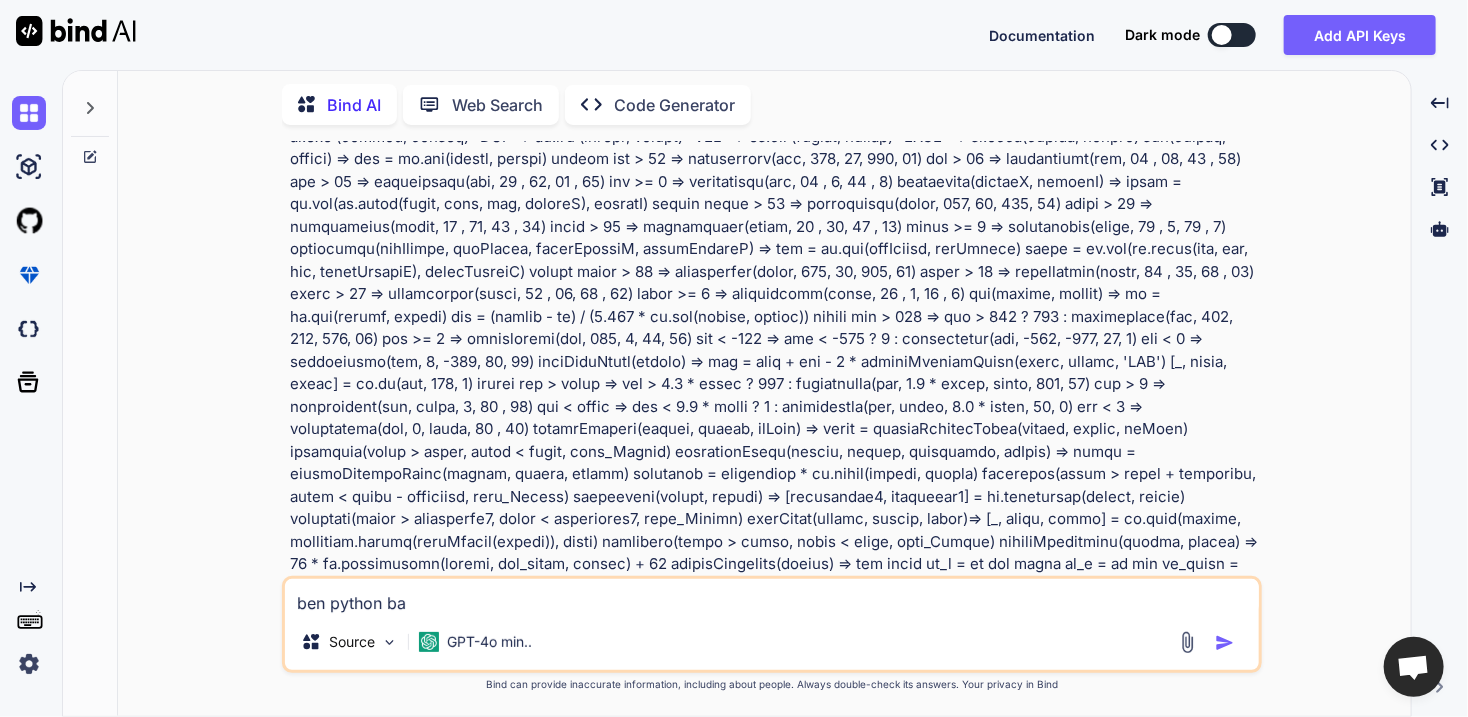type on "ben python bac" 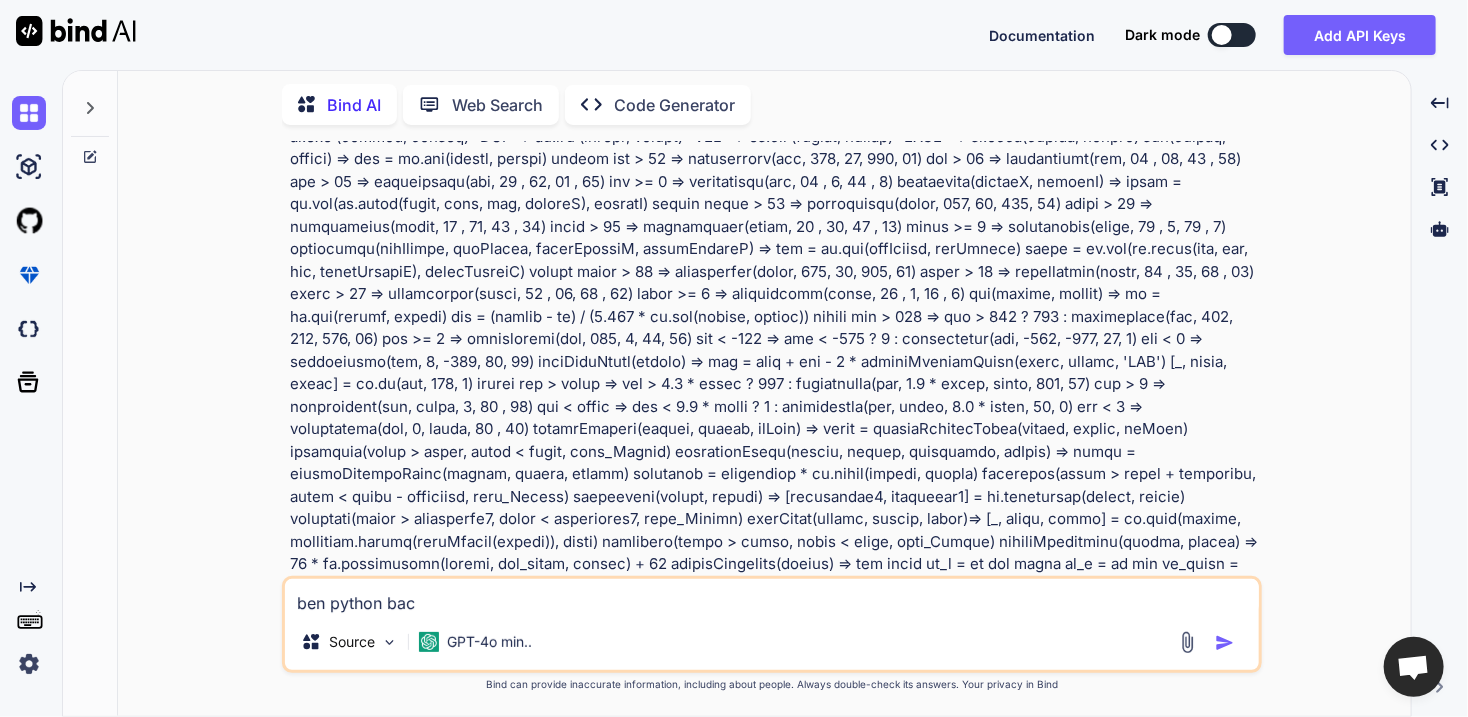type on "ben python back" 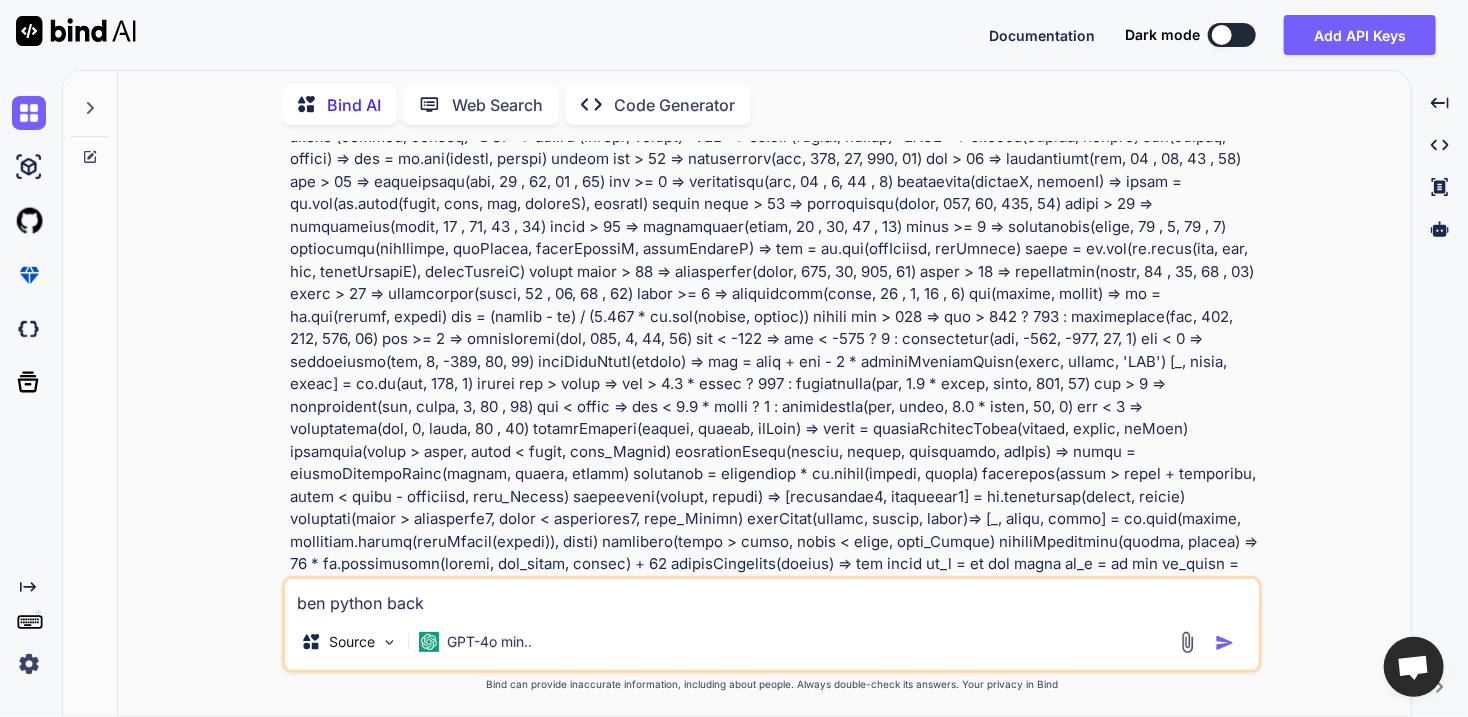 type on "ben python backe" 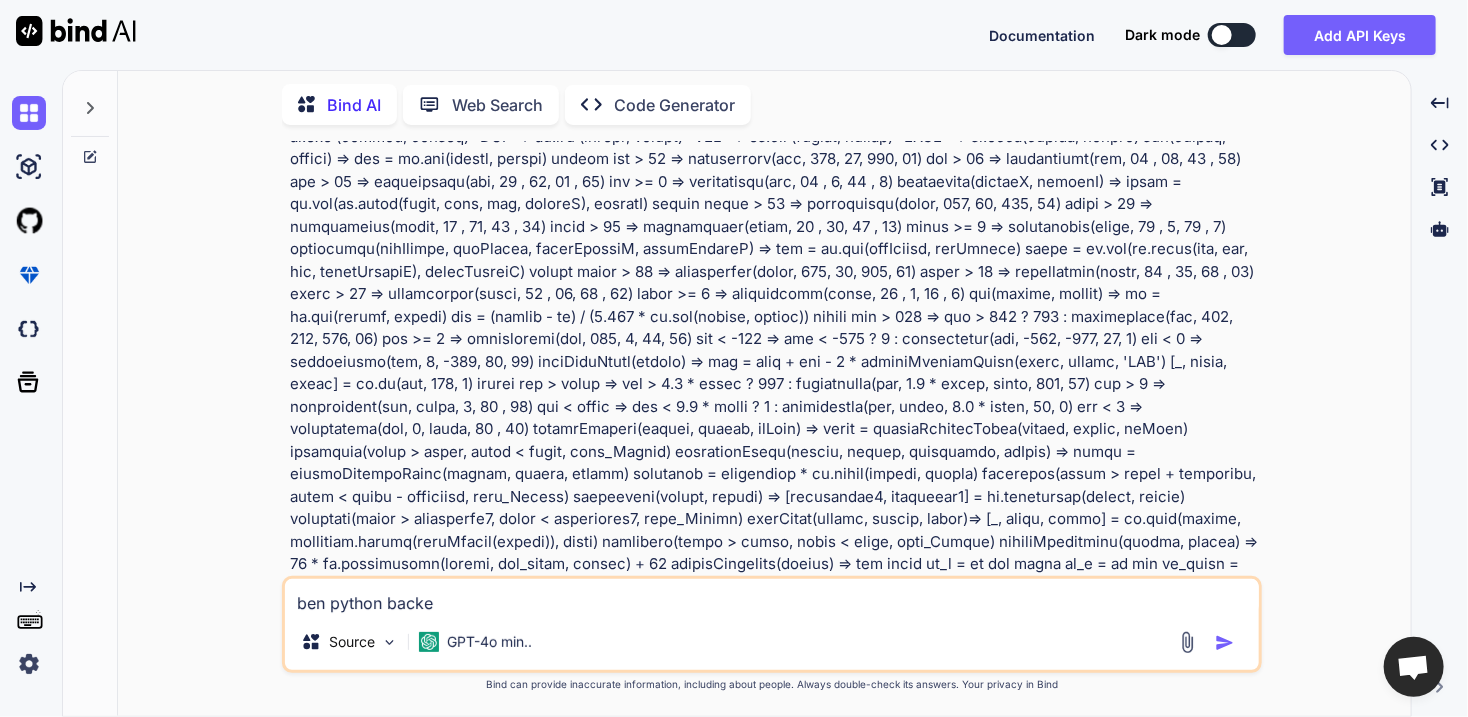 type on "ben python backen" 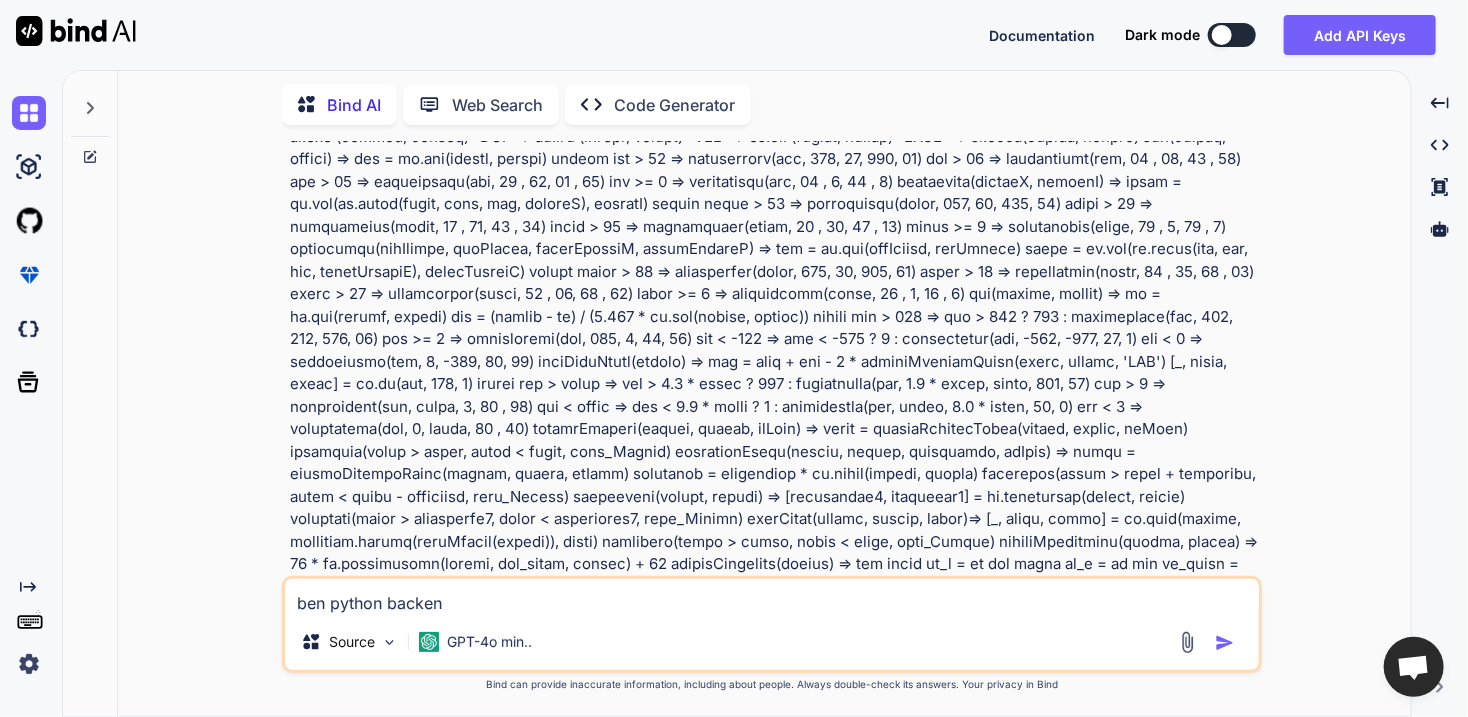 type on "ben python backend" 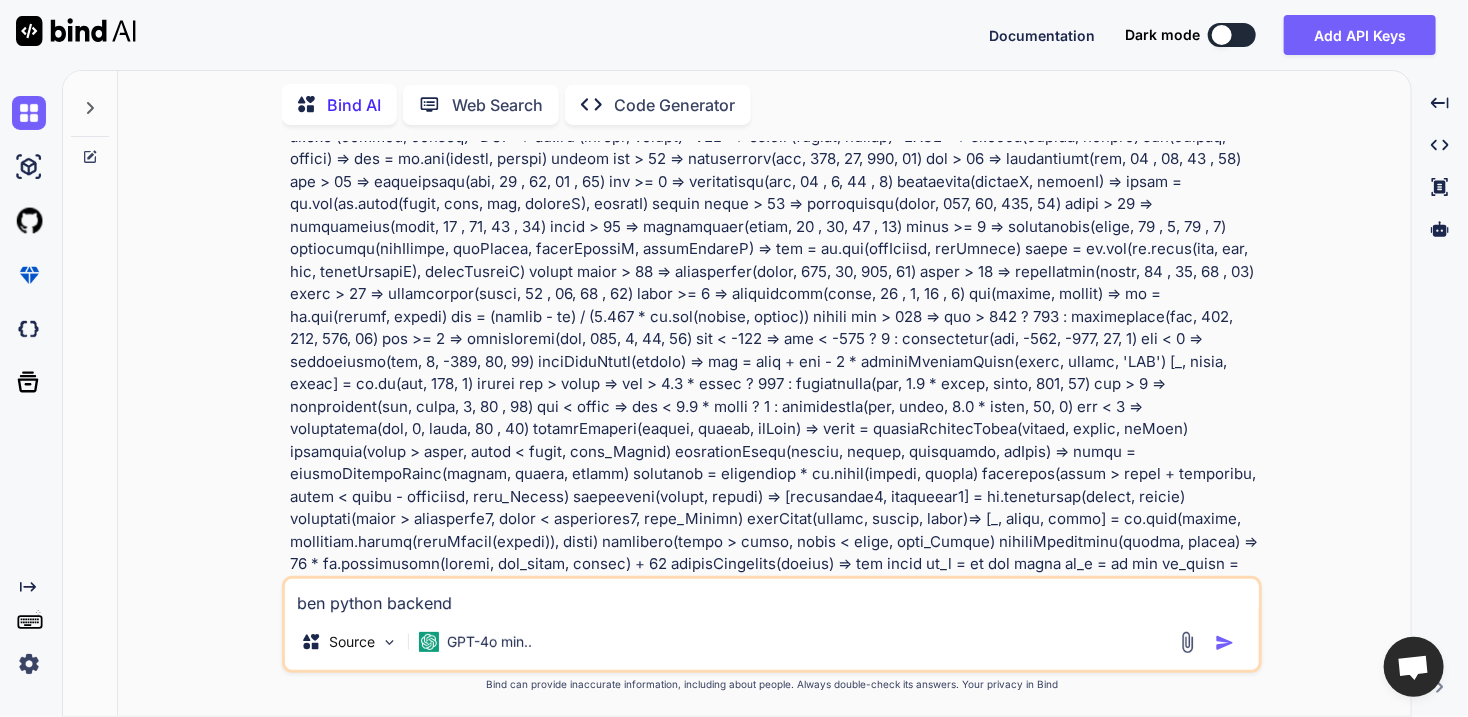 type on "ben python backendi" 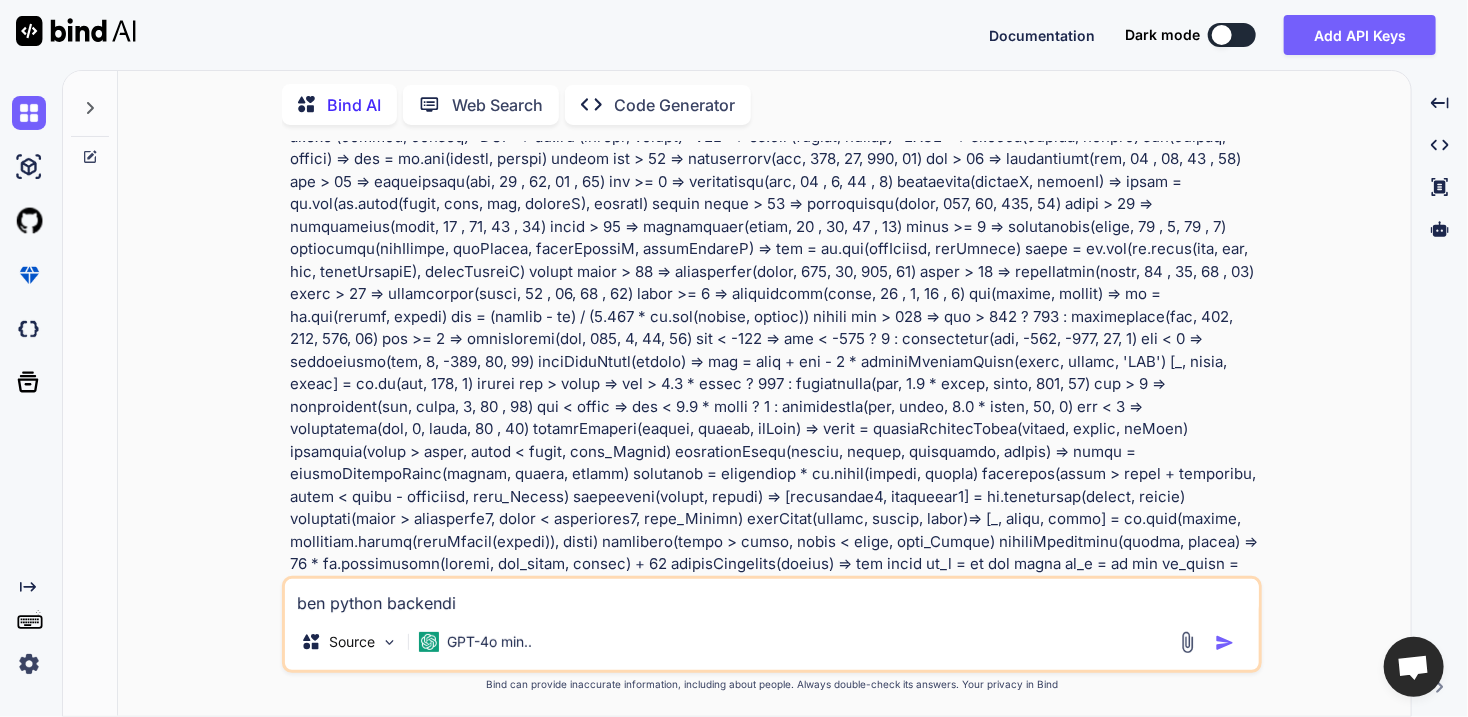 type on "ben python backendi" 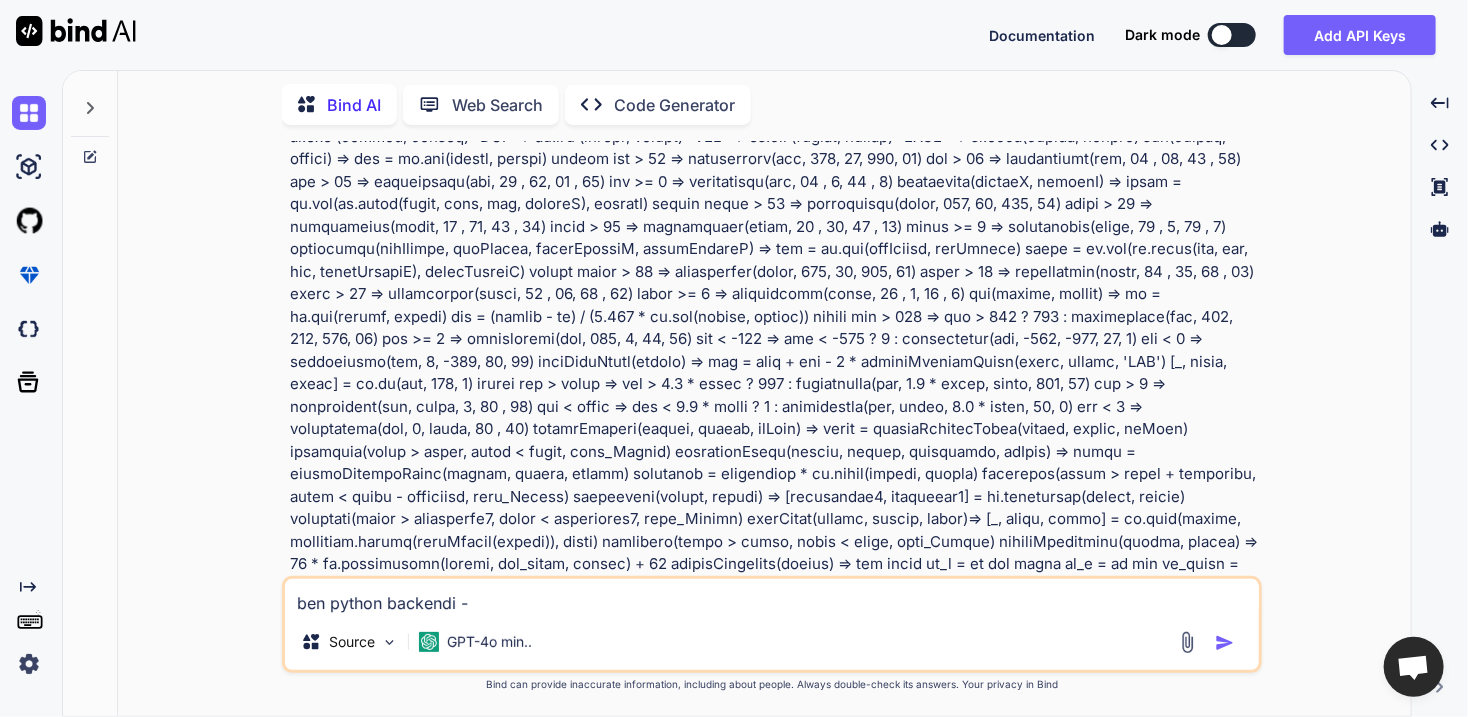 type on "ben python backendi -" 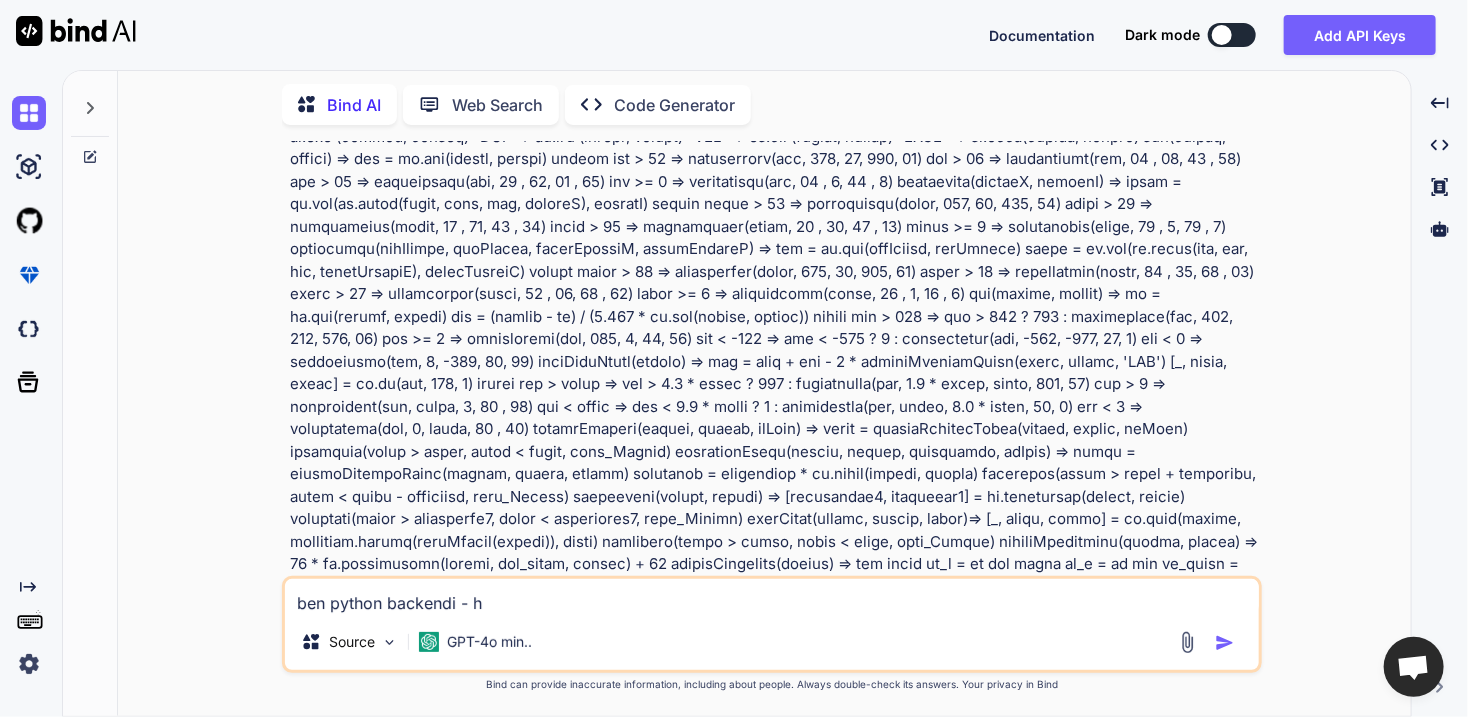 type on "ben python backendi - ht" 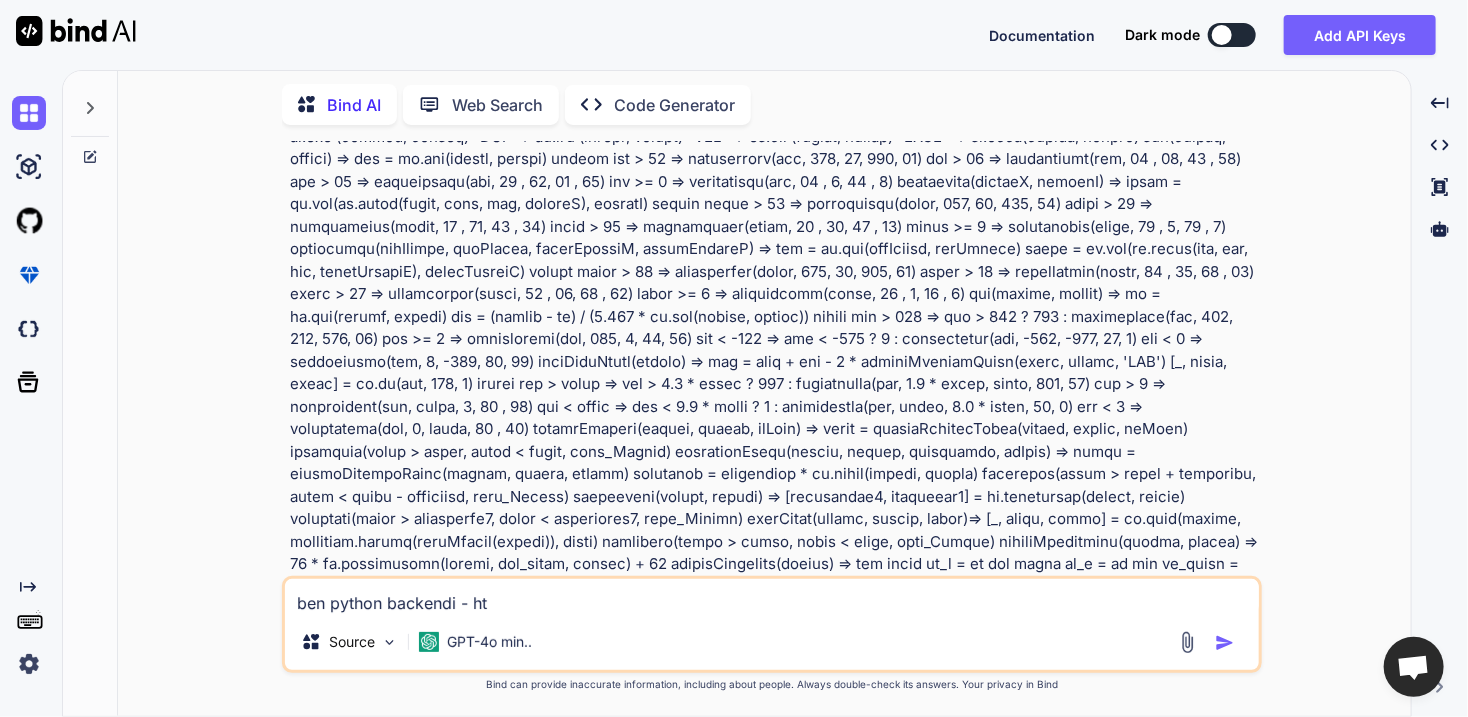 type on "ben python backendi - htm" 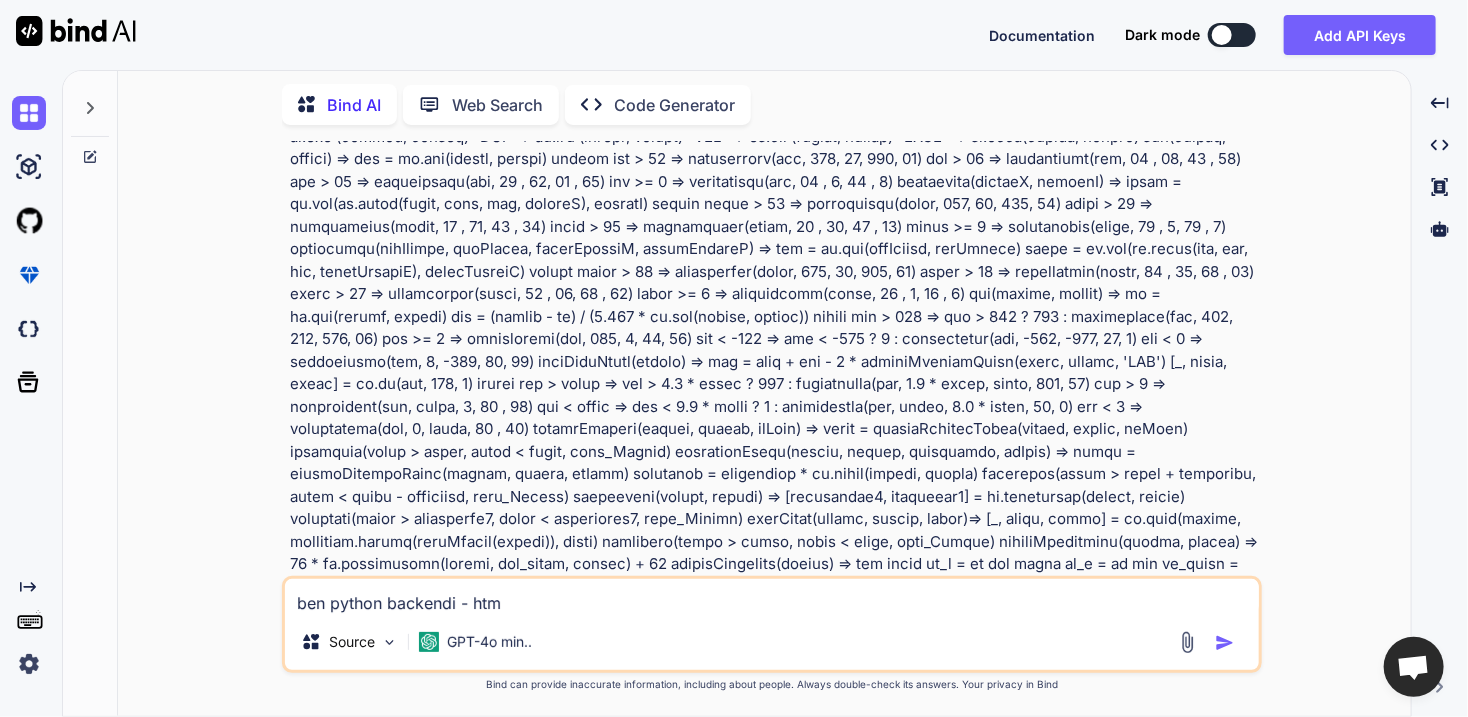 type on "ben python backendi - html" 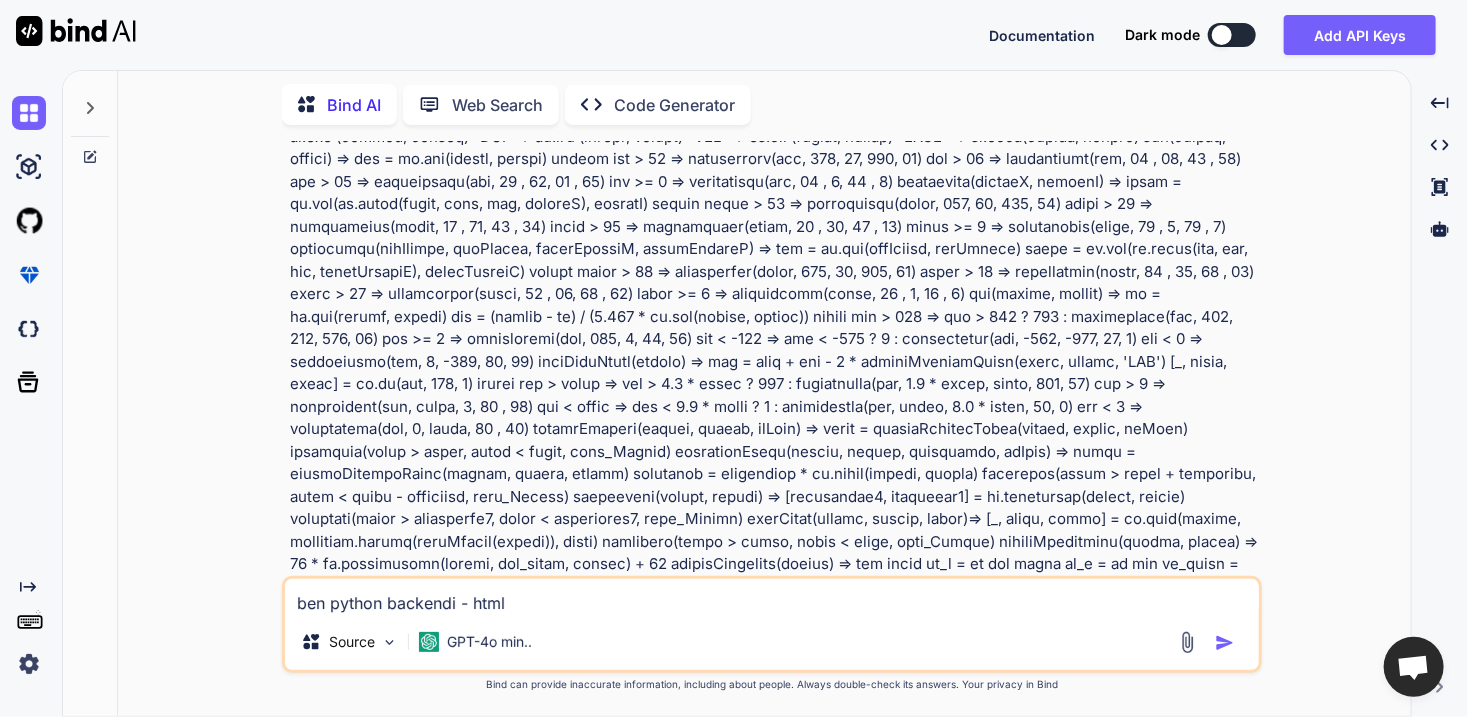 type on "ben python backendi - html" 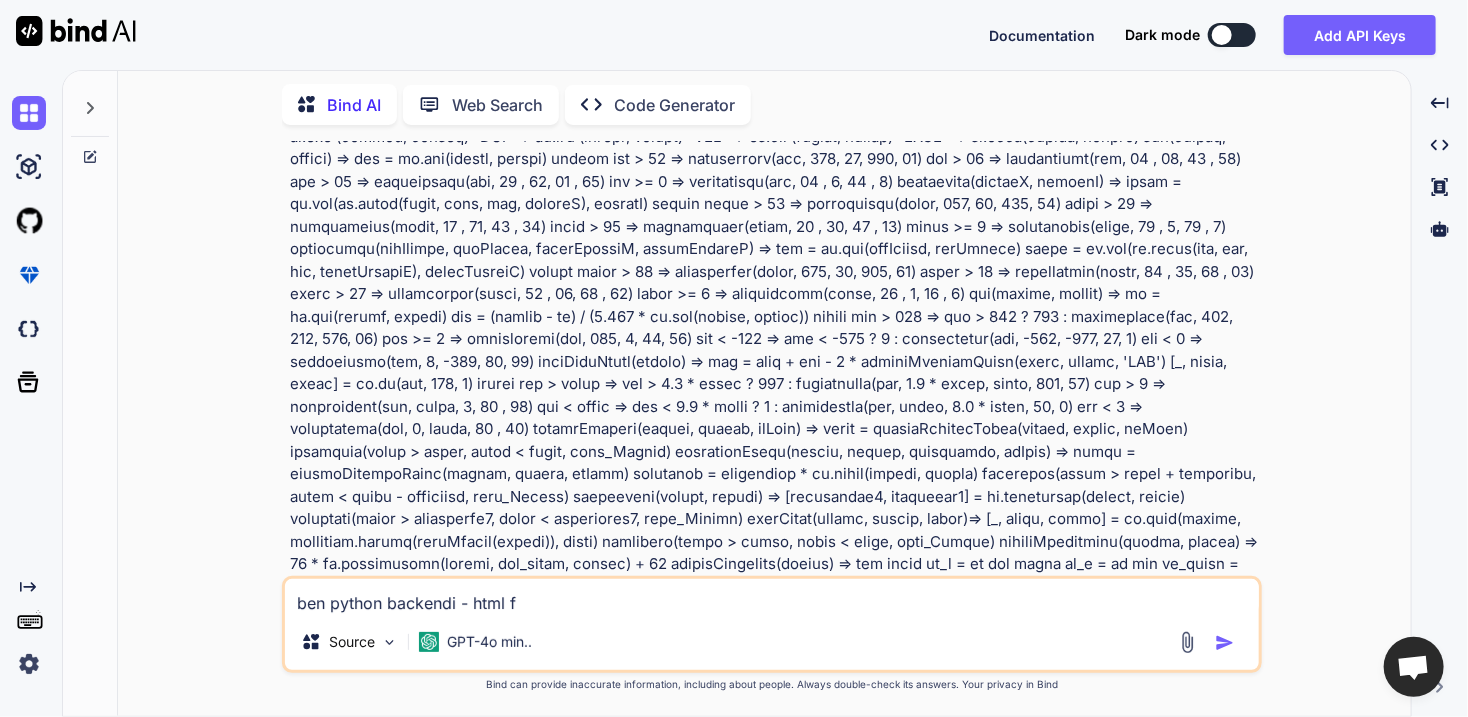 type on "ben python backendi - html fo" 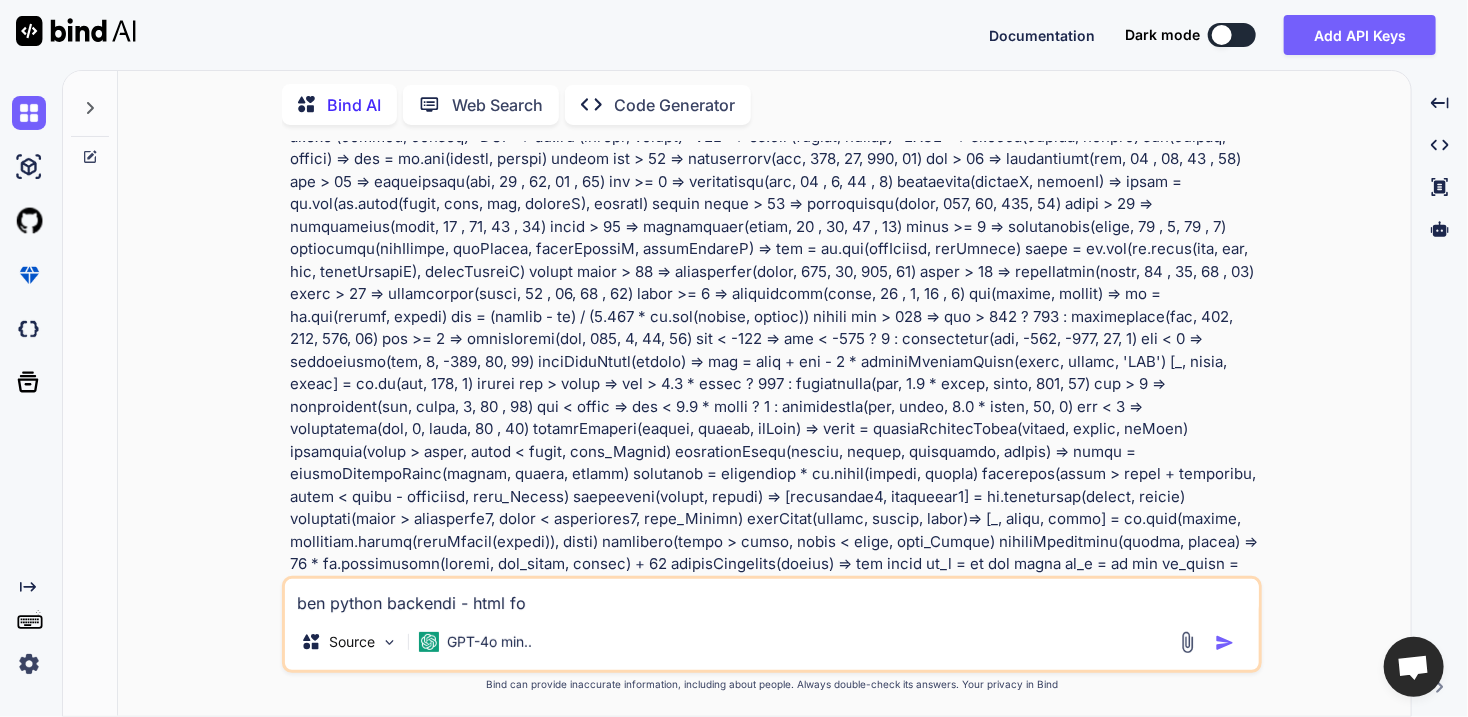 type on "ben python backendi - html fon" 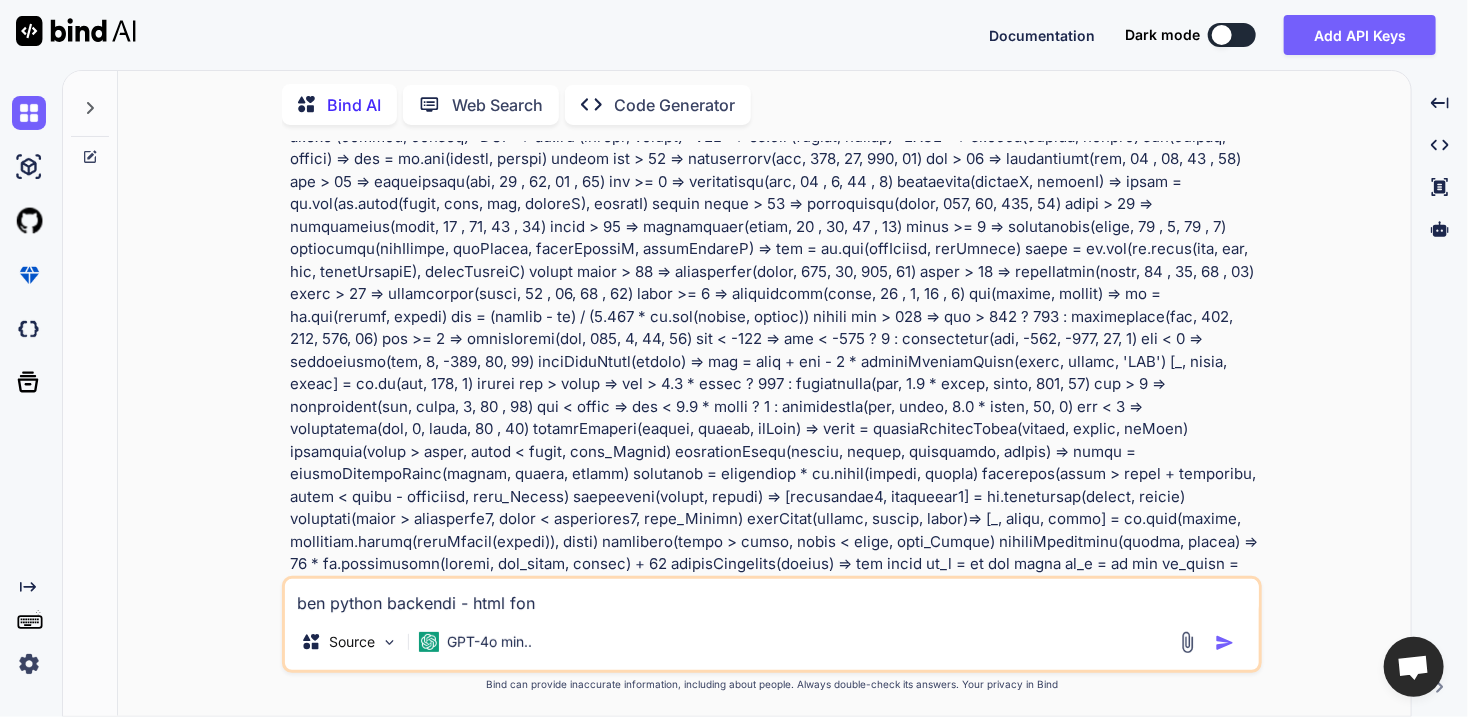 type on "x" 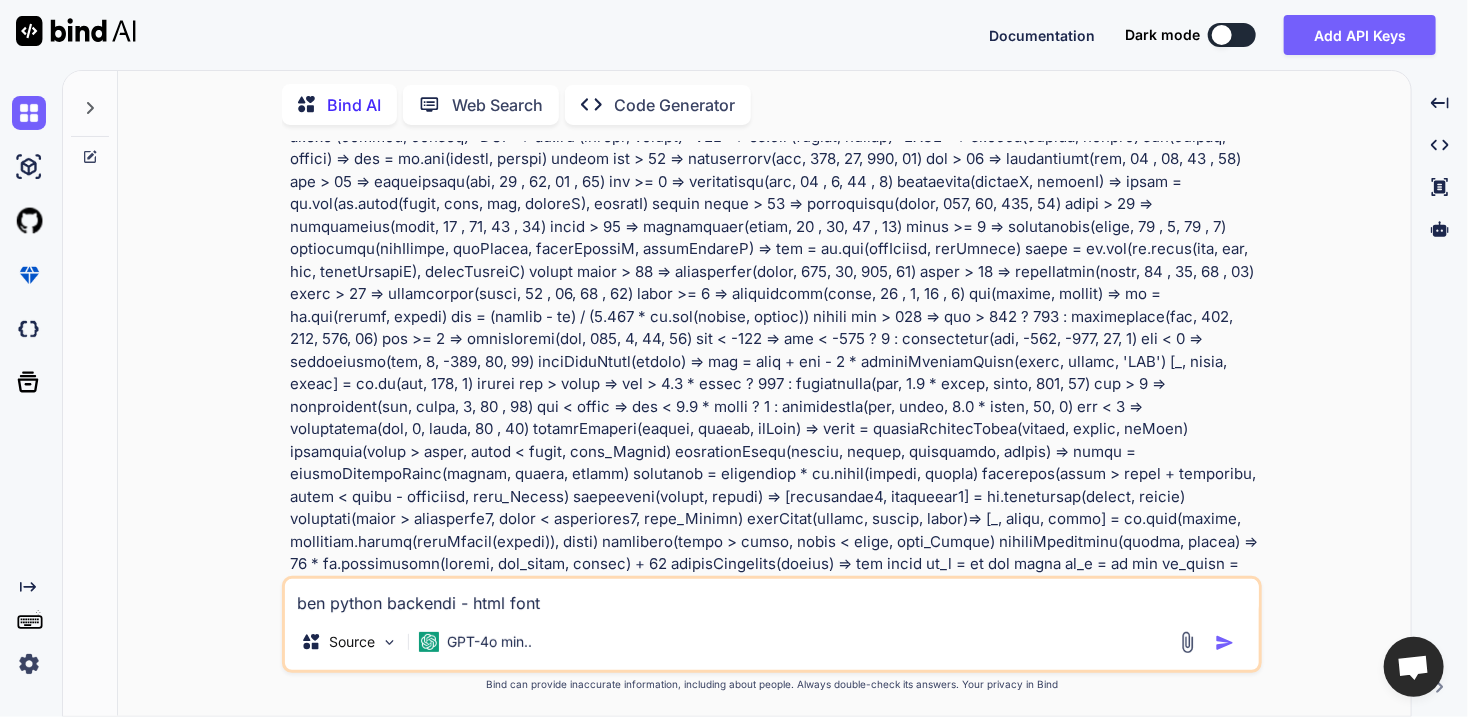 type on "ben python backendi - html fonte" 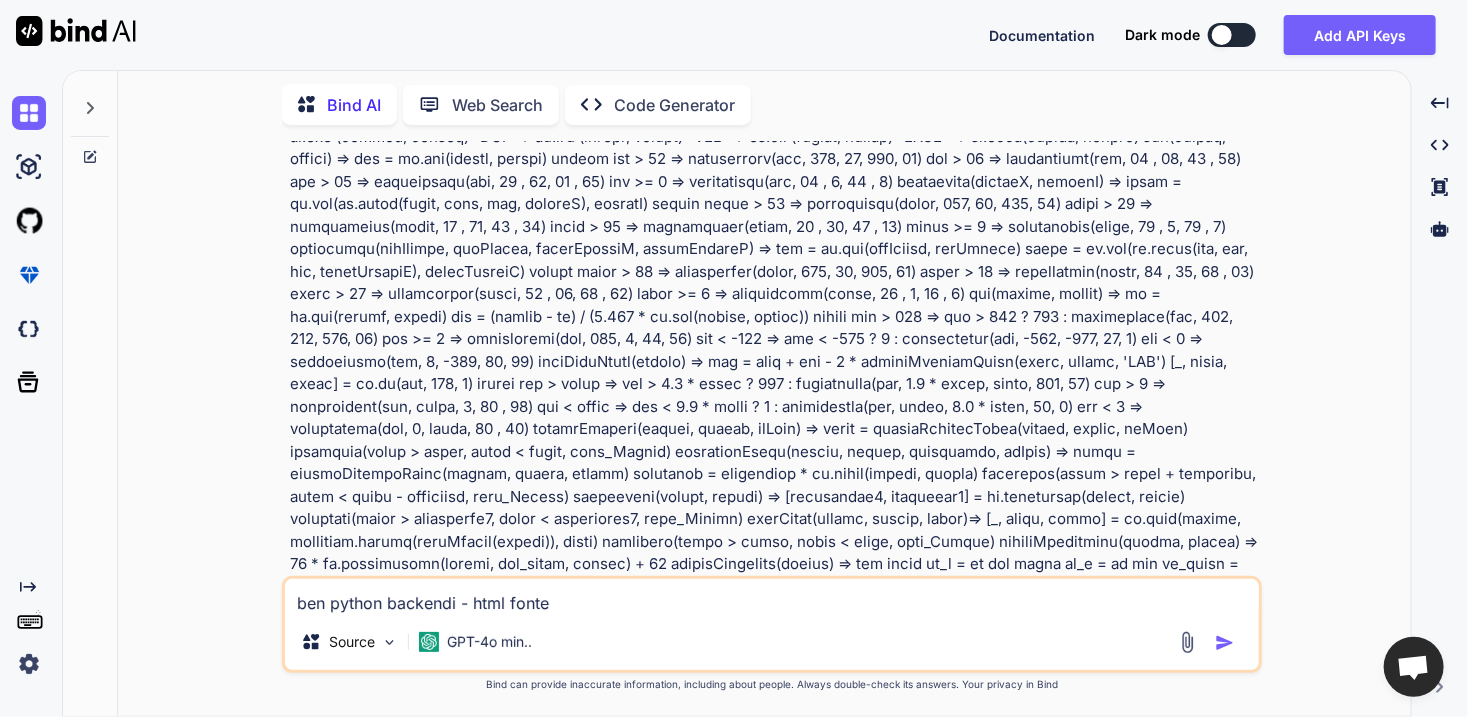 type on "ben python backendi - html fonten" 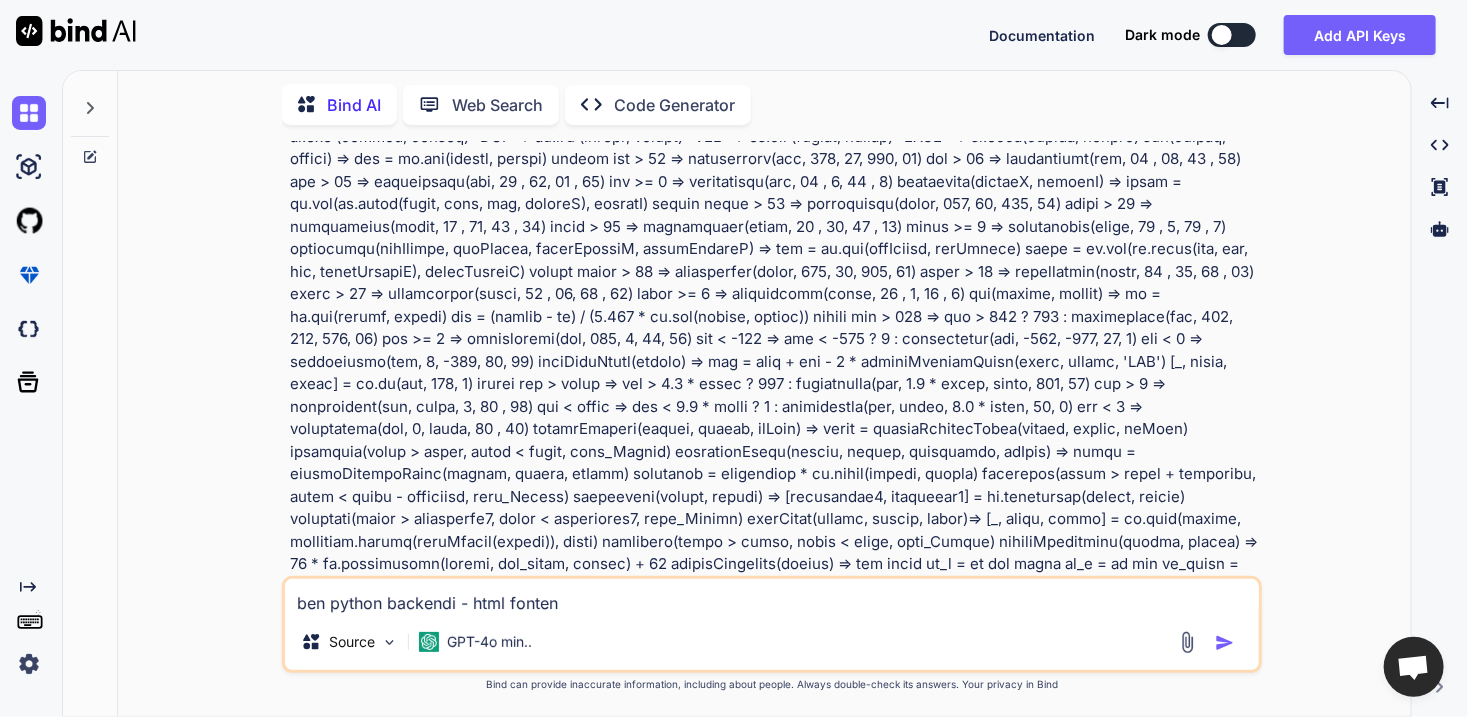 type on "ben python backendi - html fontend" 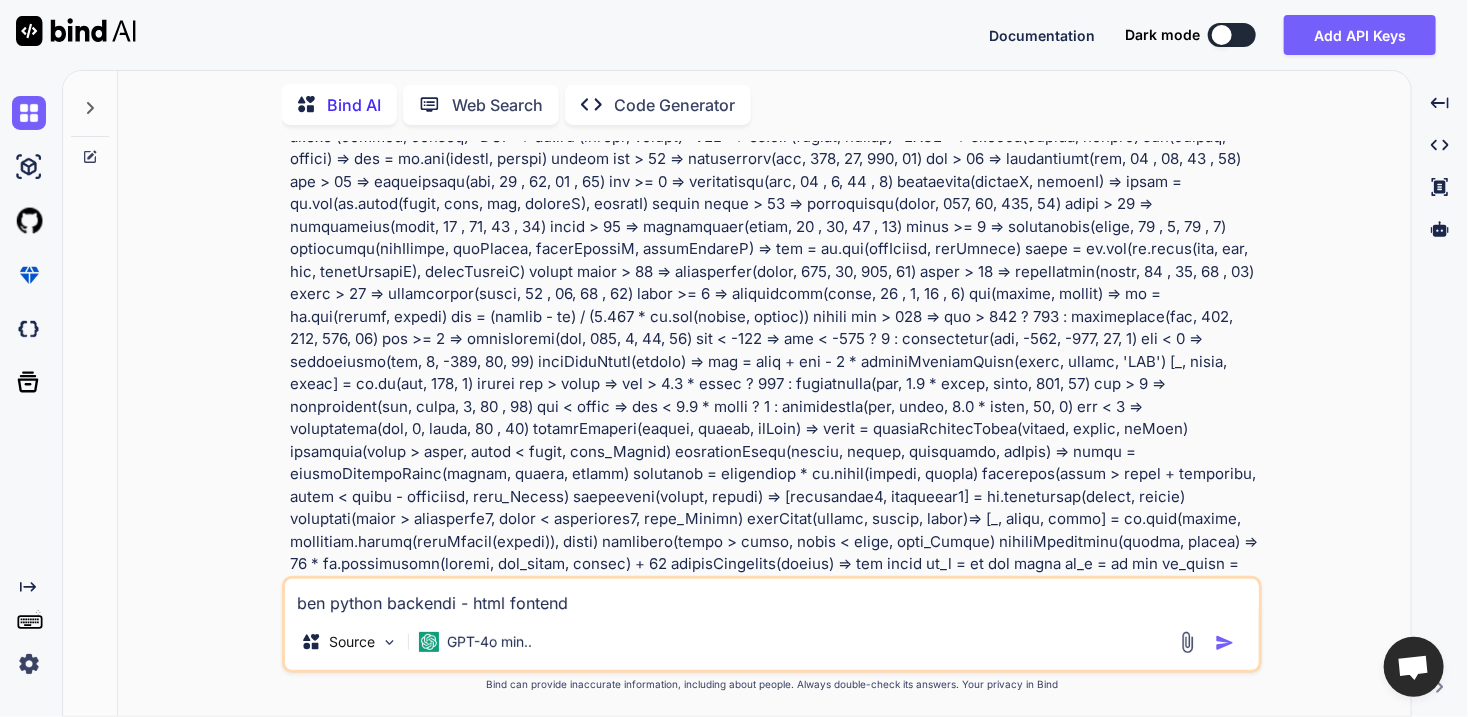 type on "ben python backendi - html fontendi" 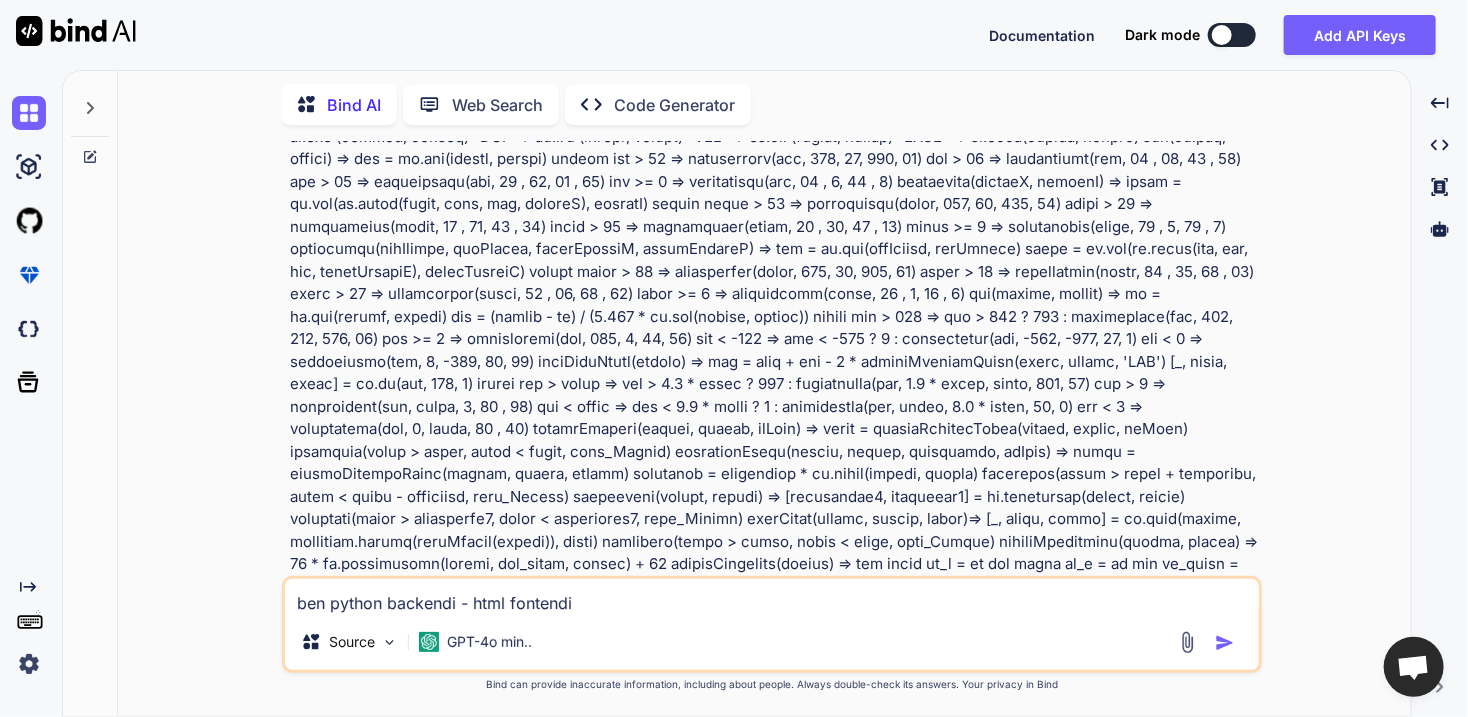 type on "ben python backendi - html fontendi" 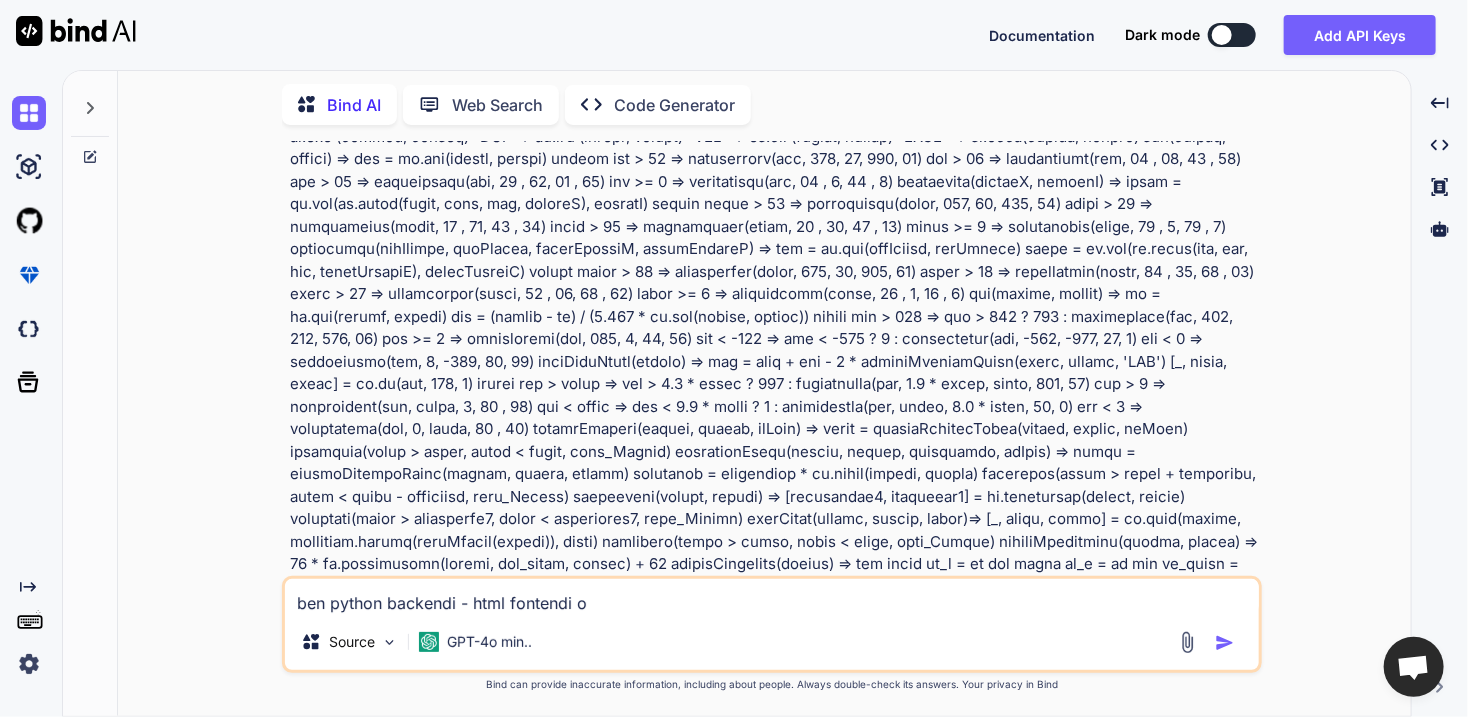 type on "ben python backendi - html fontendi ol" 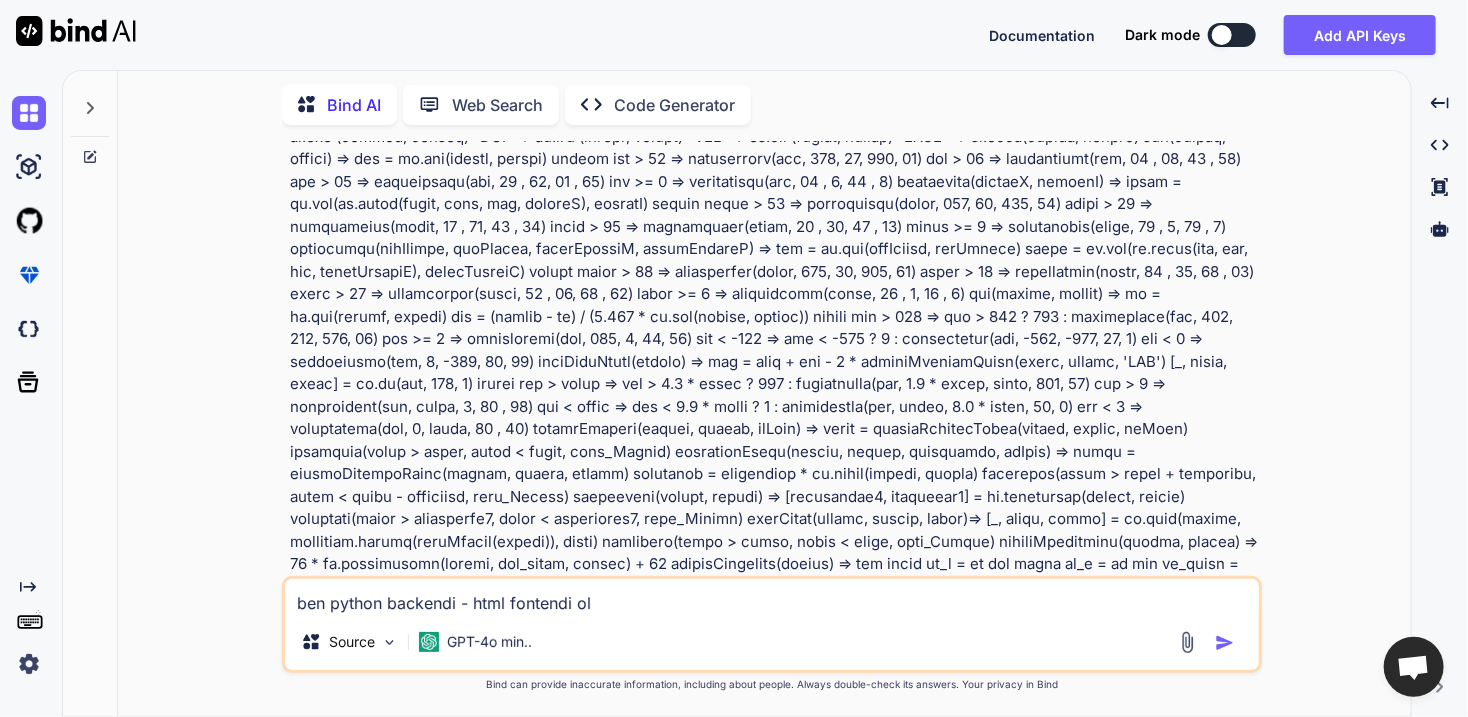 type on "ben python backendi - html fontendi olm" 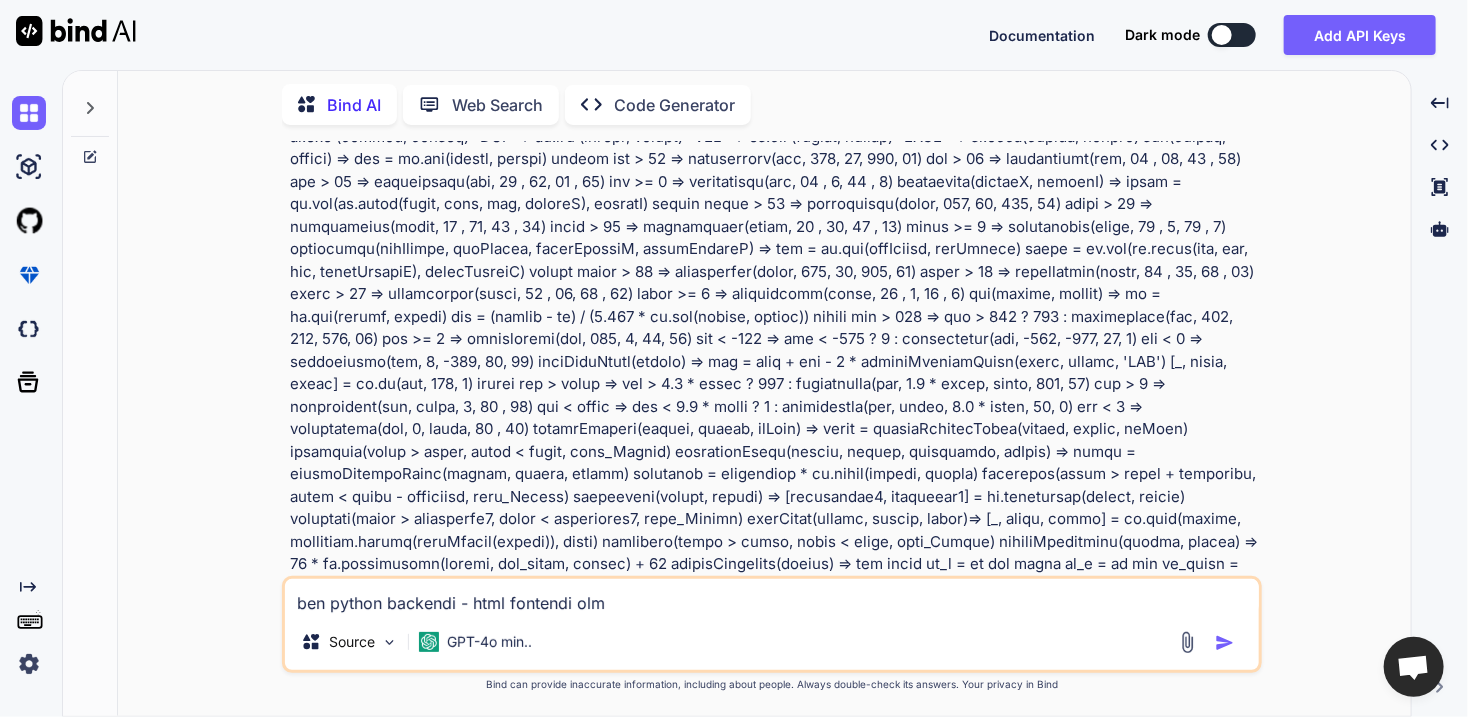 type on "ben python backendi - html fontendi olma" 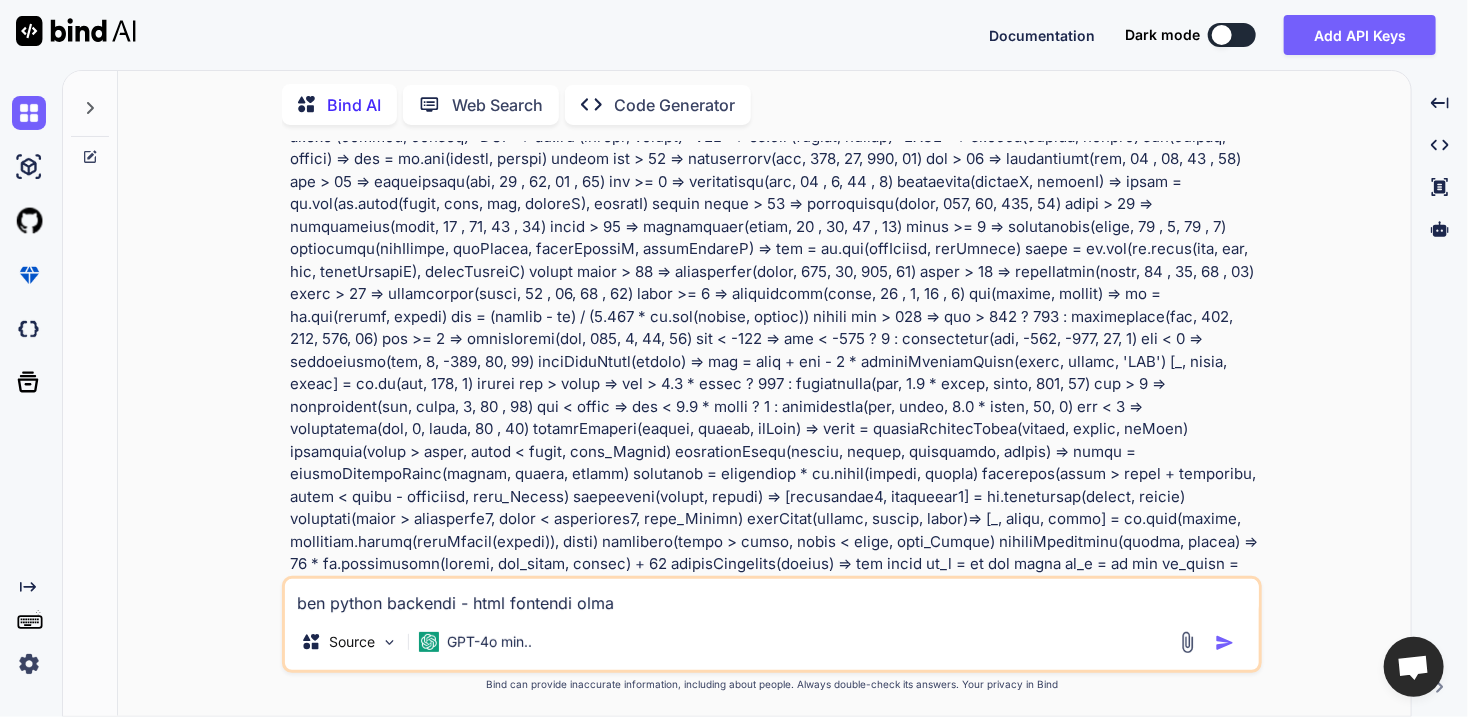 type on "ben python backendi - html fontendi olmak" 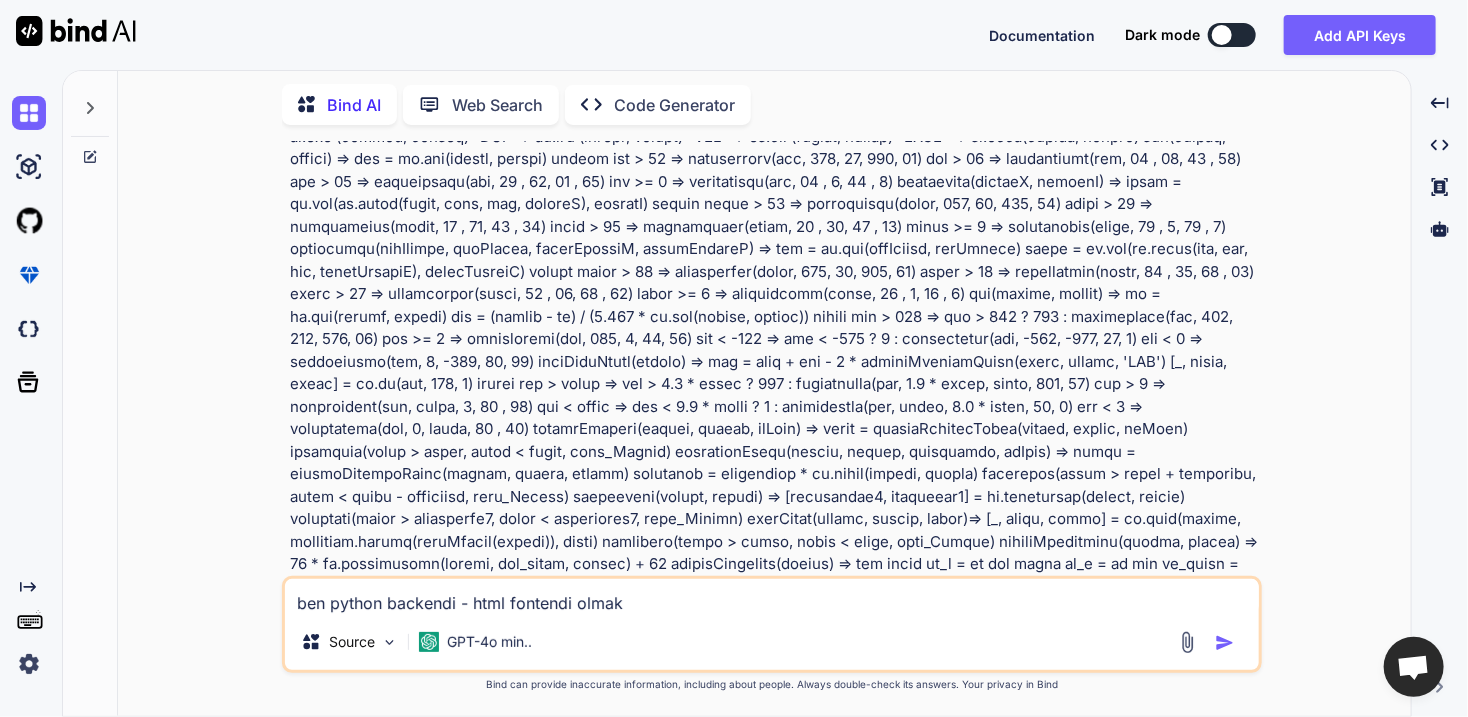 type on "ben python backendi - html fontendi olmak" 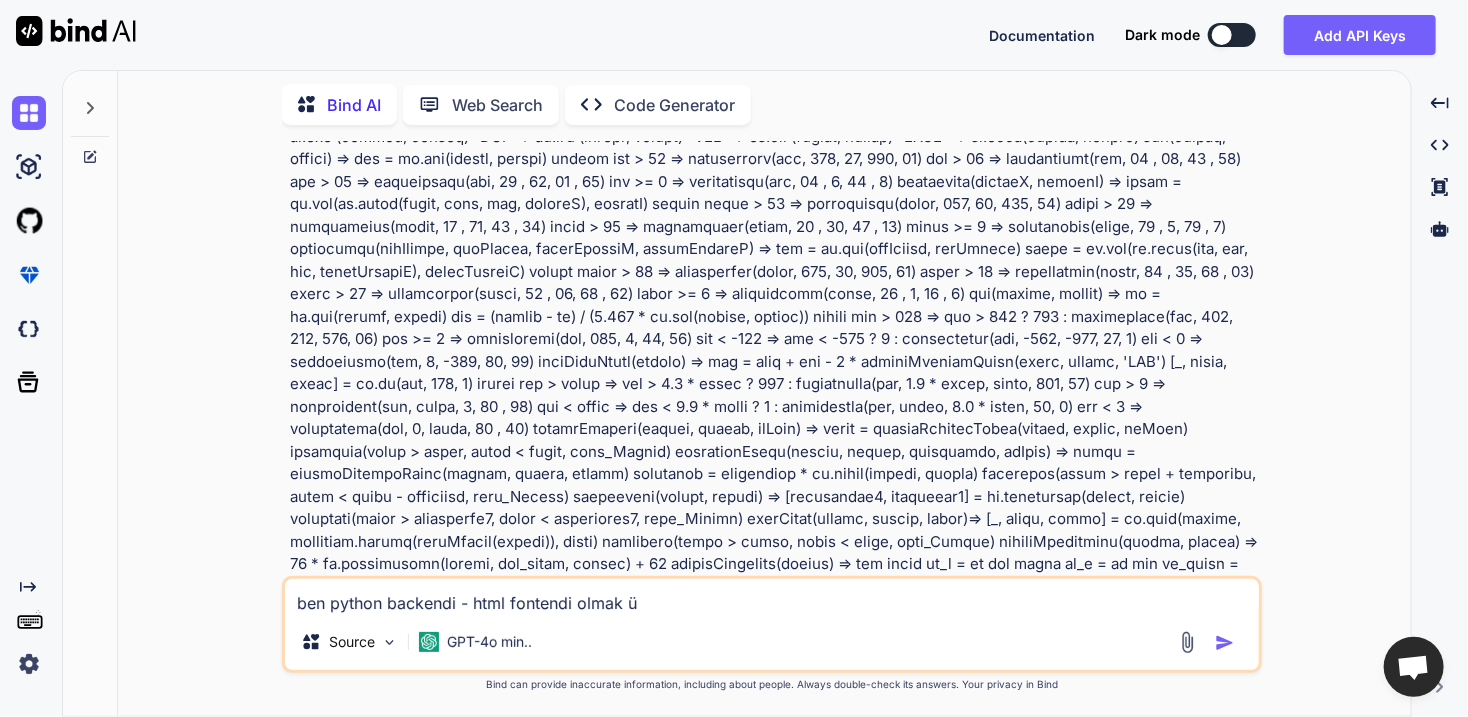 type on "ben python backendi - html fontendi olmak üz" 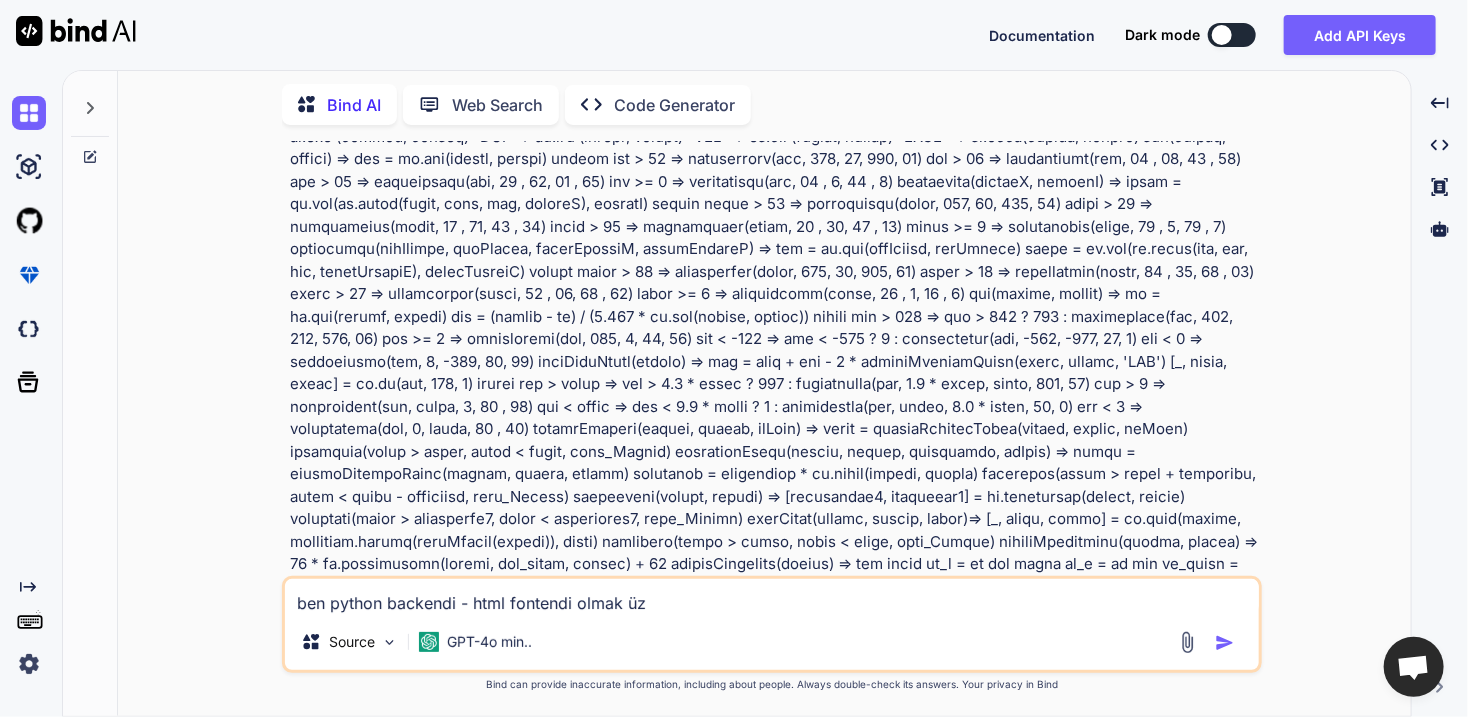 type on "ben python backendi - html fontendi olmak üze" 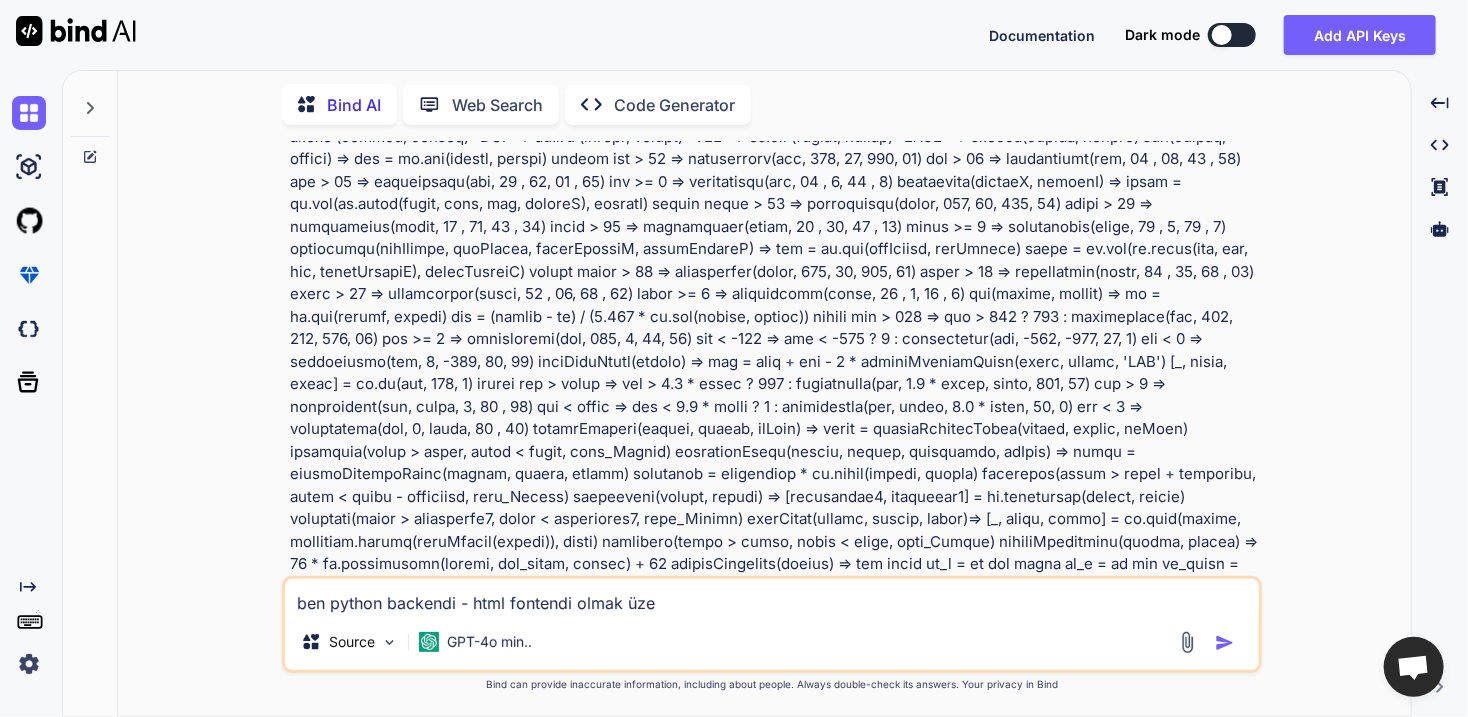 type on "ben python backendi - html fontendi olmak üzer" 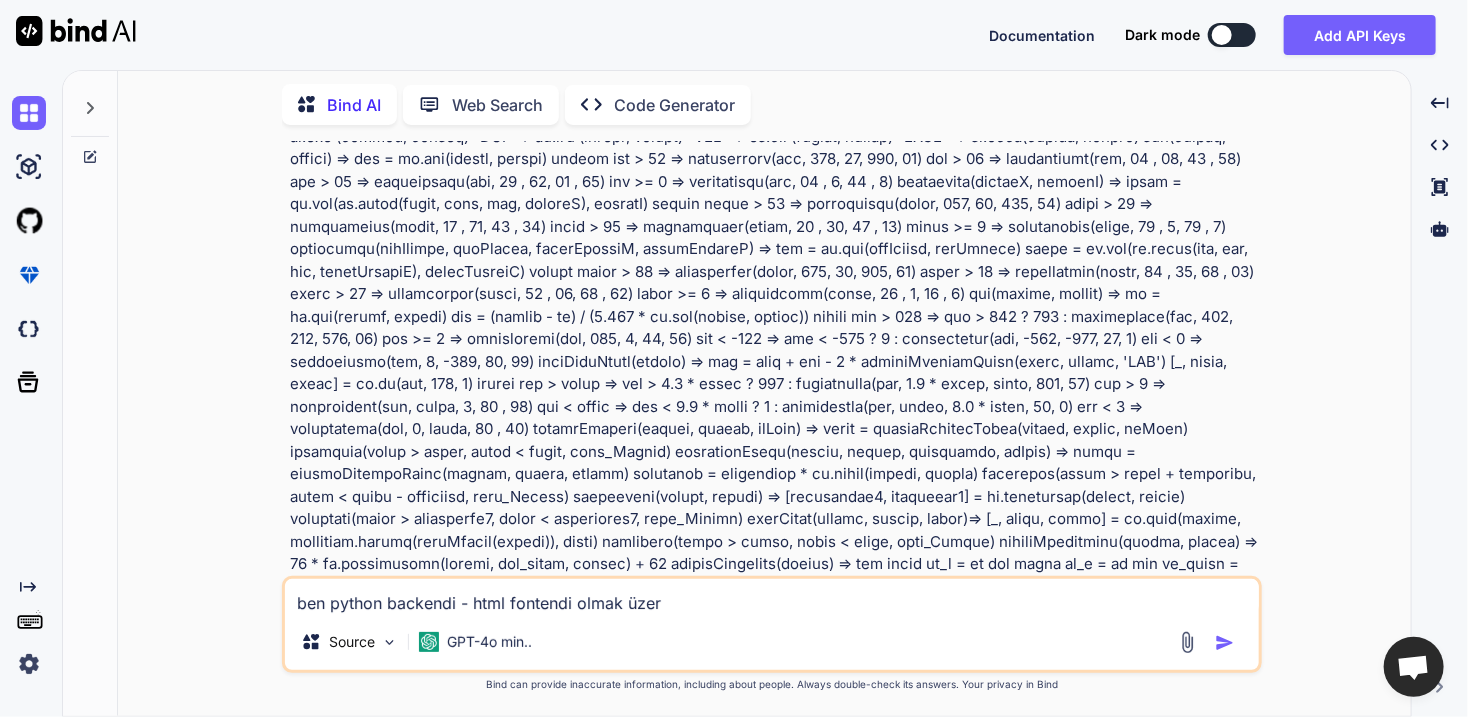 type on "ben python backendi - html fontendi olmak üzeri" 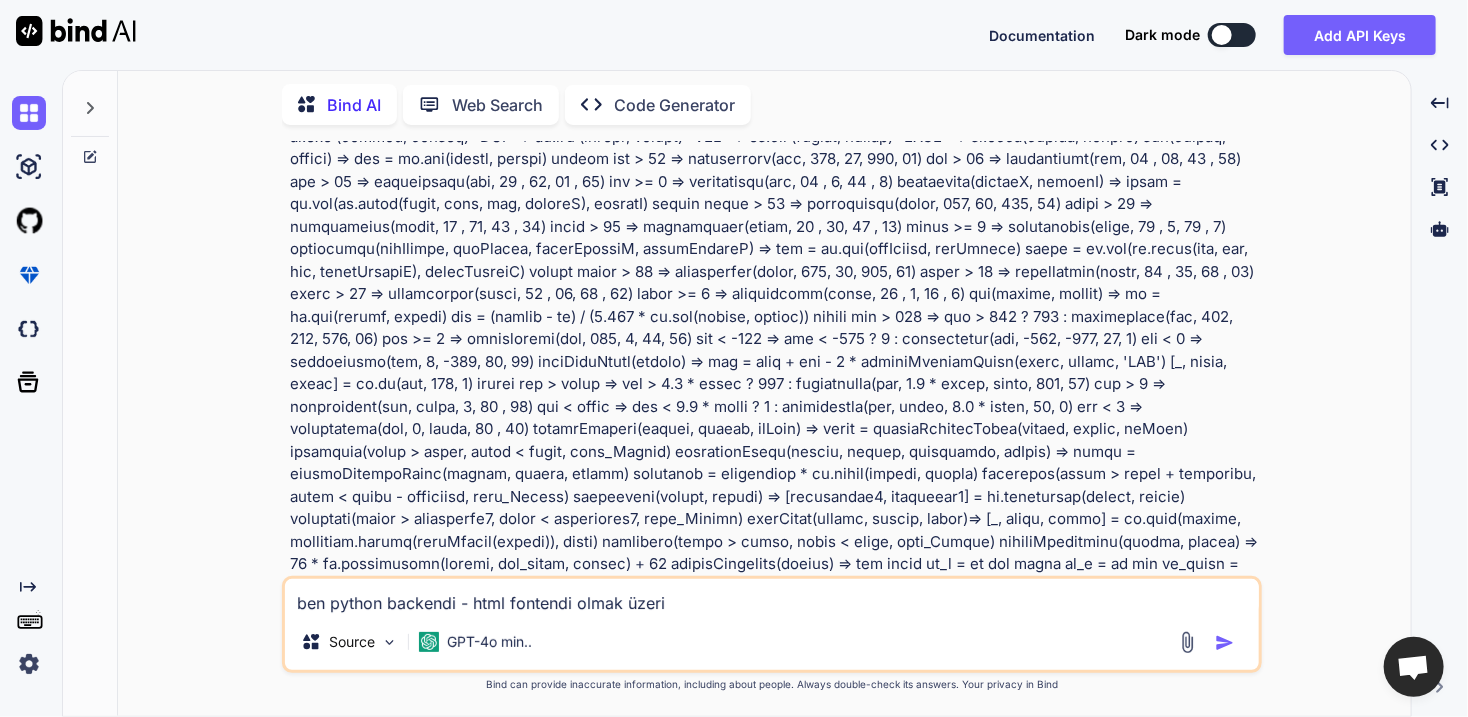 type on "ben python backendi - html fontendi olmak üzeri" 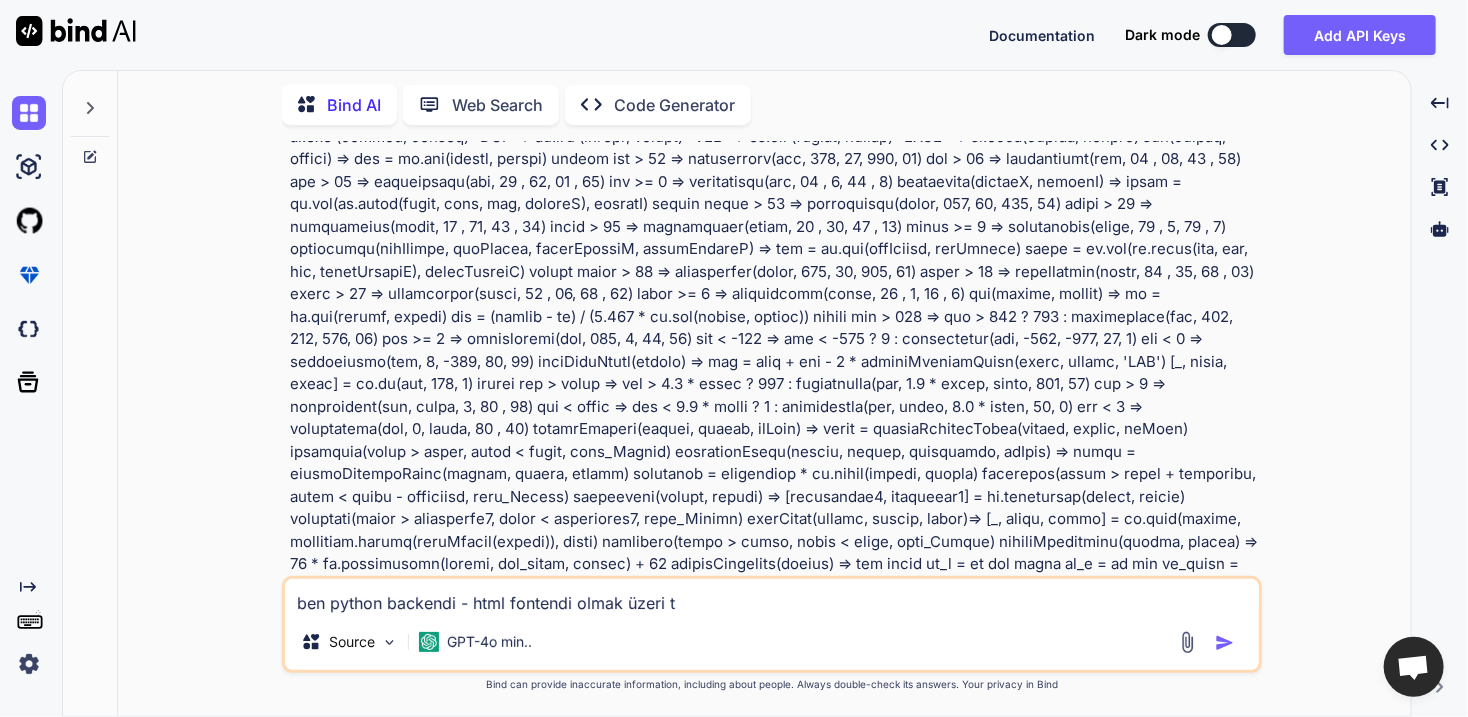type on "ben python backendi - html fontendi olmak üzeri tr" 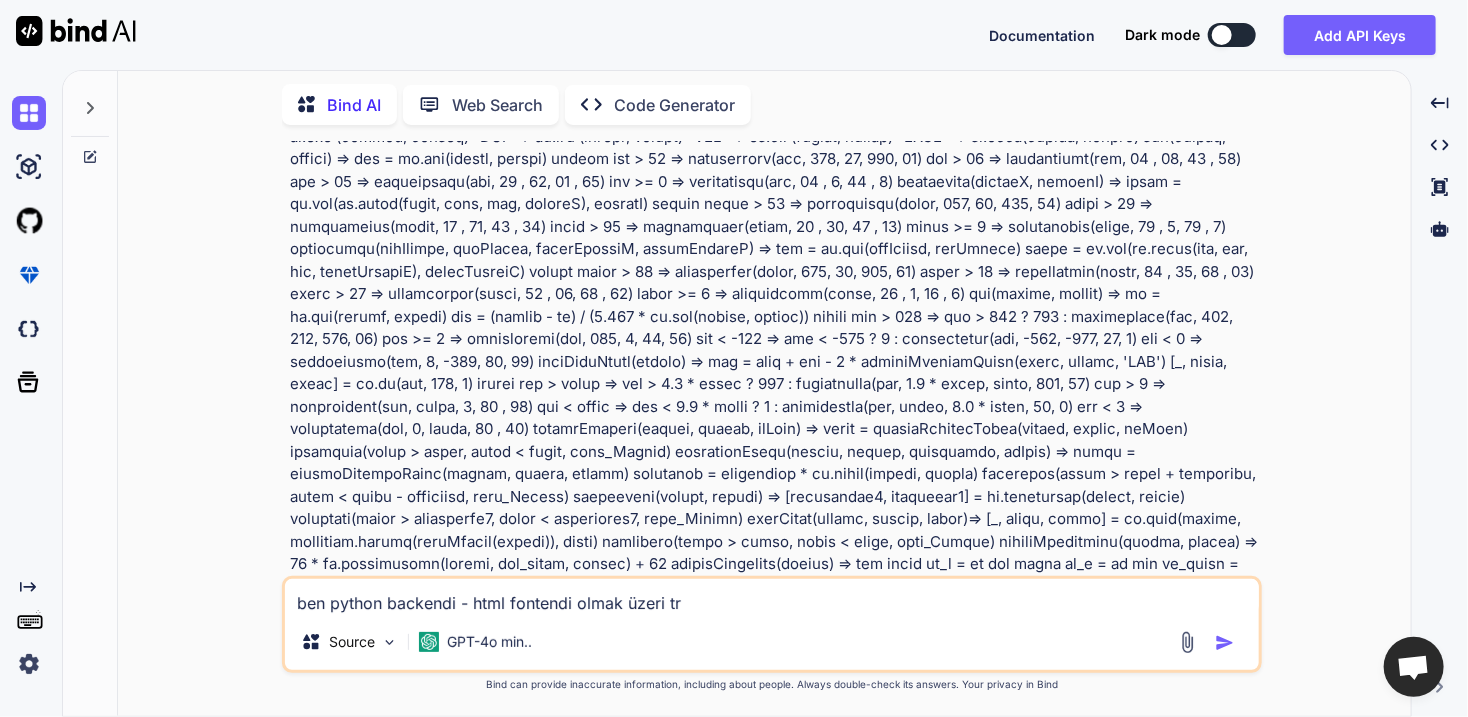 type on "ben python backendi - html fontendi olmak üzeri tra" 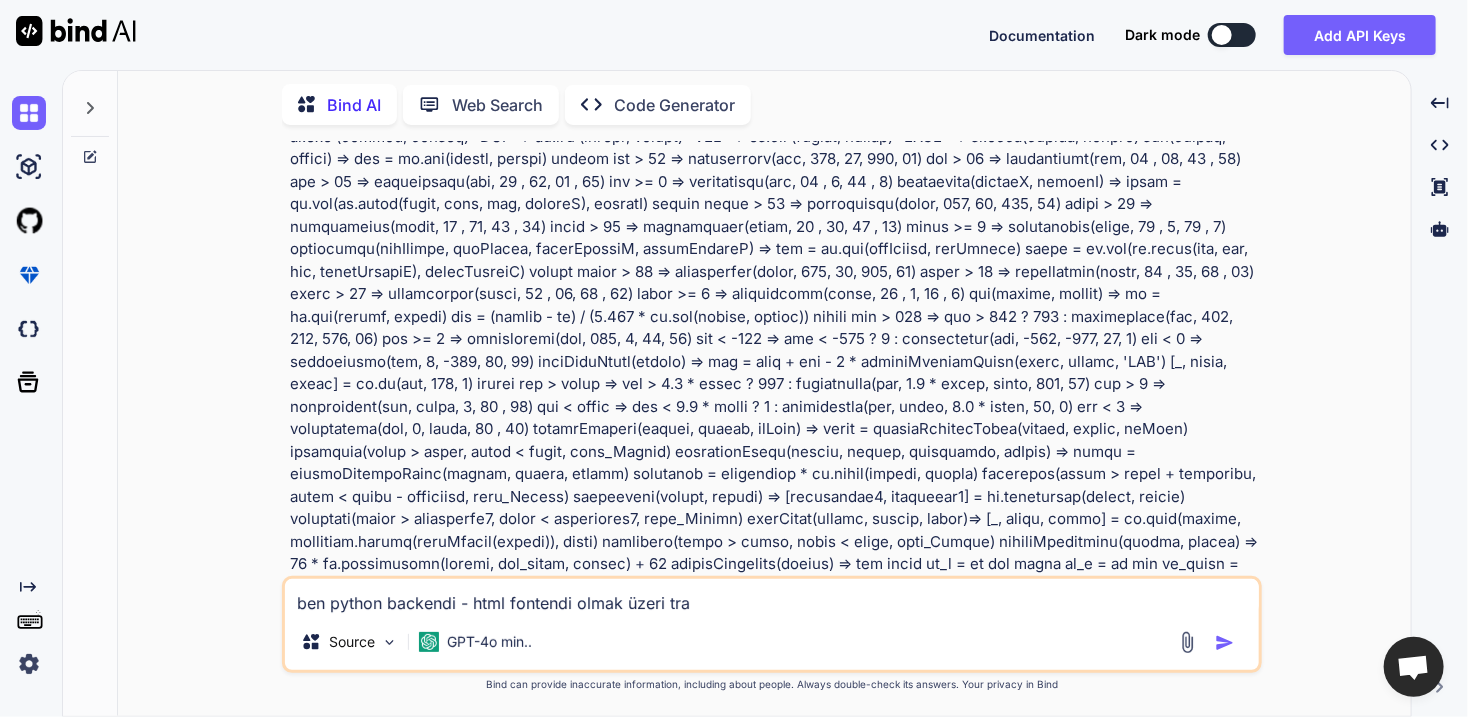 type on "ben python backendi - html fontendi olmak üzeri trad" 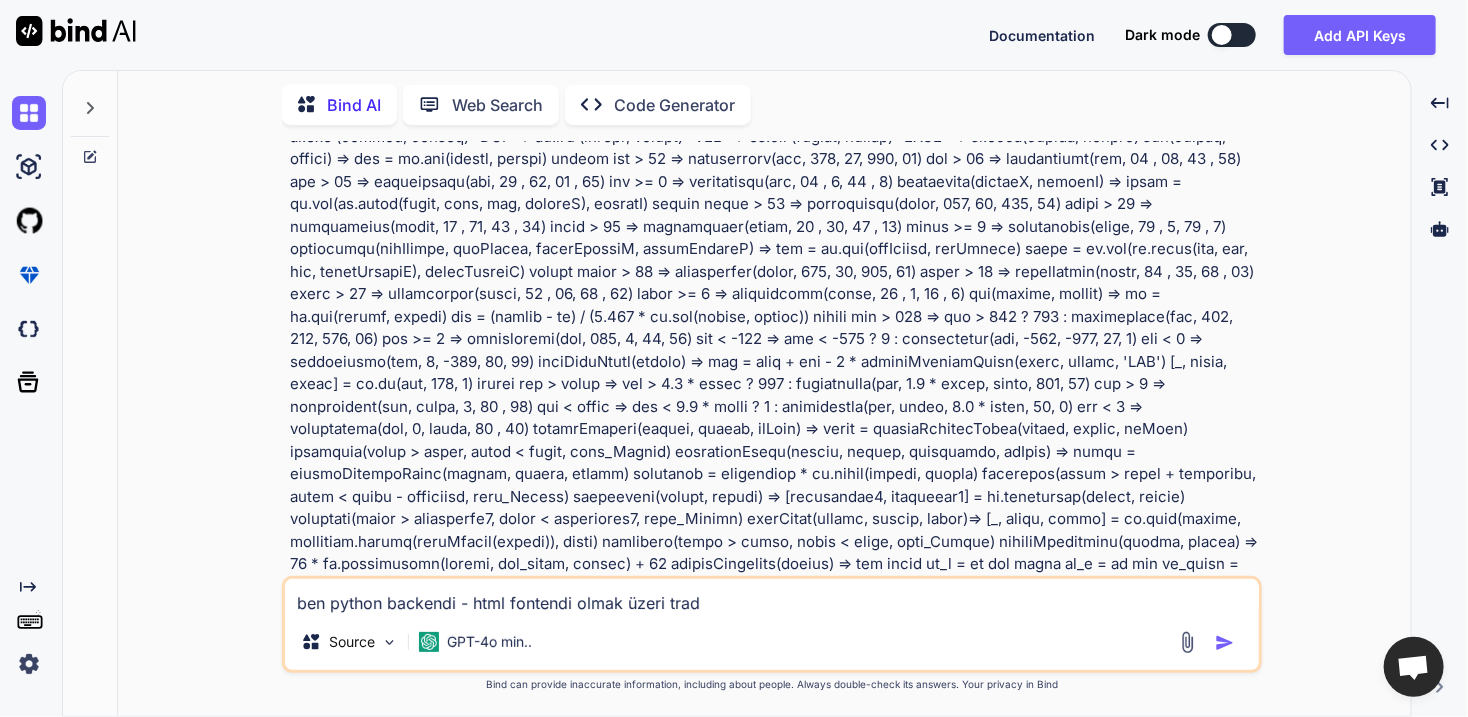 type on "ben python backendi - html fontendi olmak üzeri tradi" 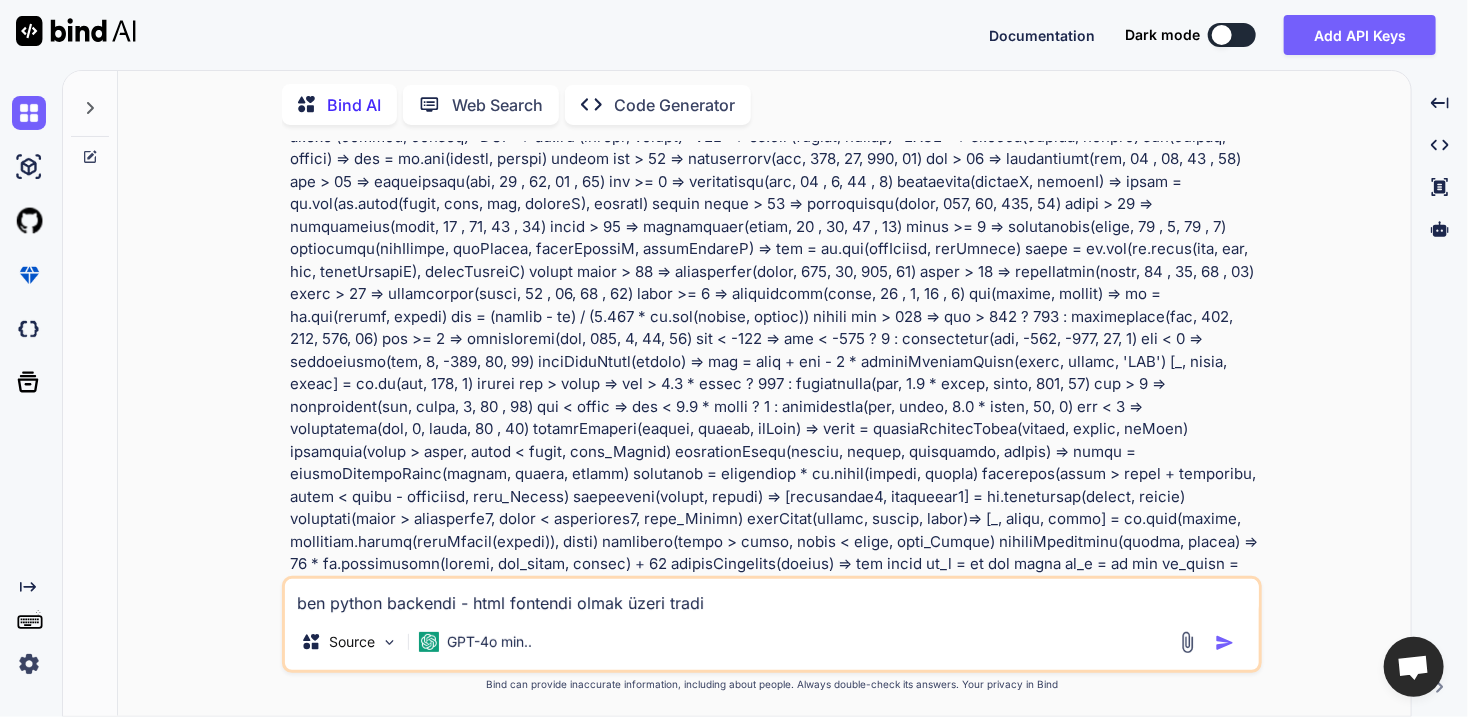 type on "ben python backendi - html fontendi olmak üzeri tradin" 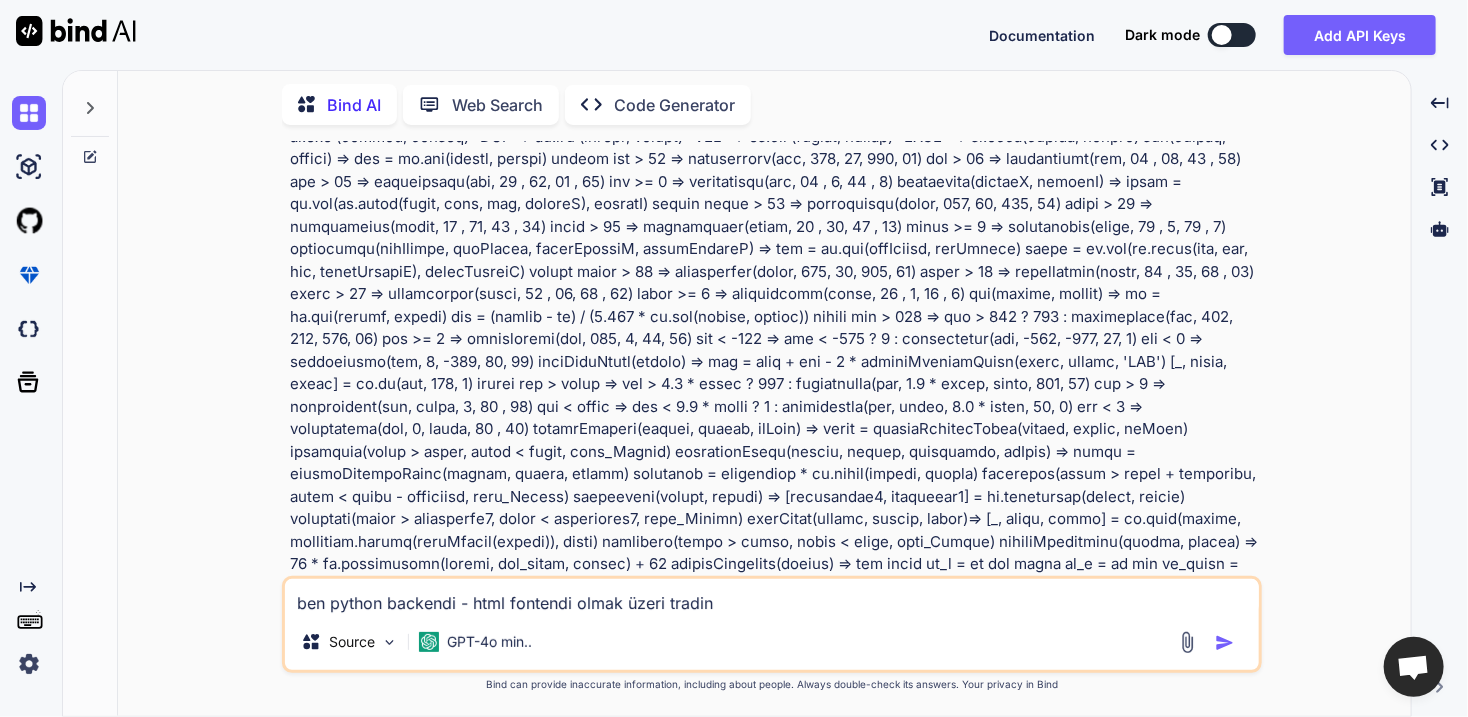 type on "ben python backendi - html fontendi olmak üzeri trading" 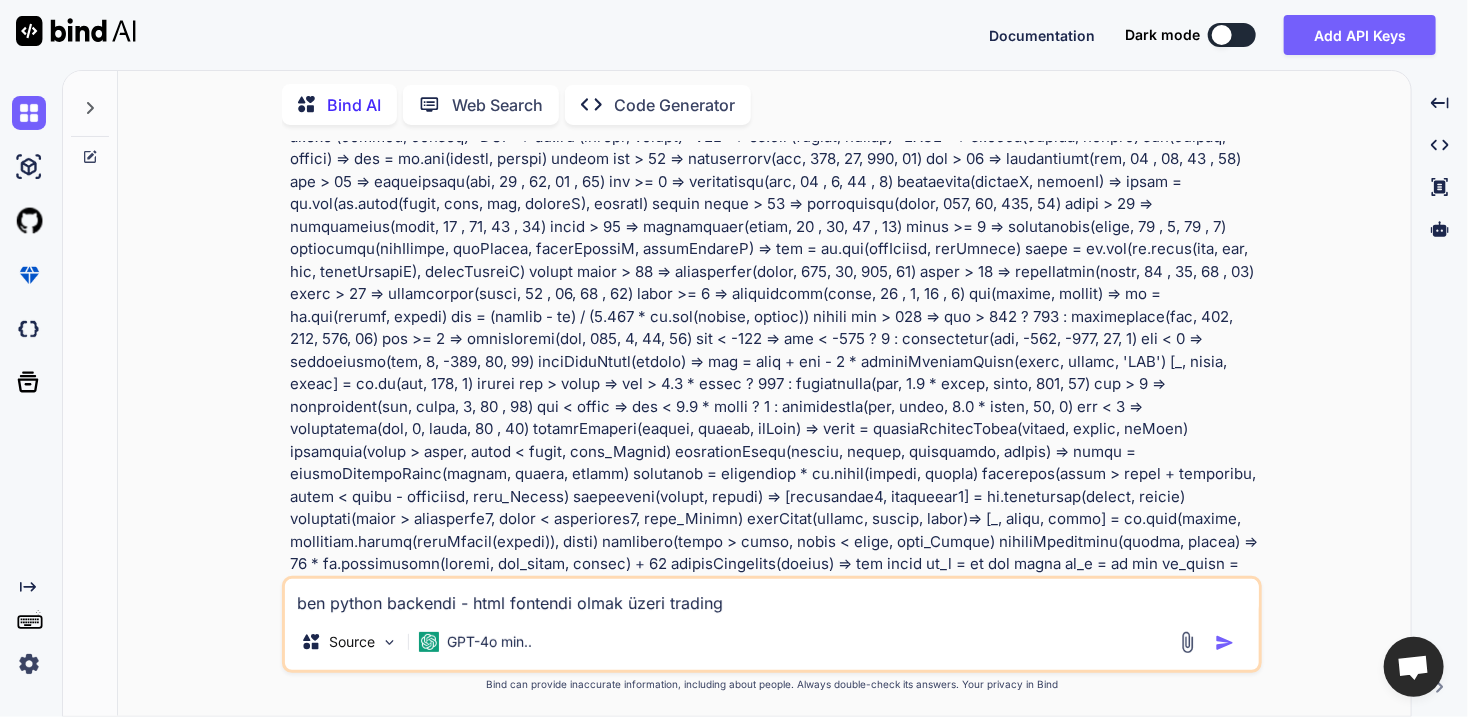 type on "ben python backendi - html fontendi olmak üzeri trading" 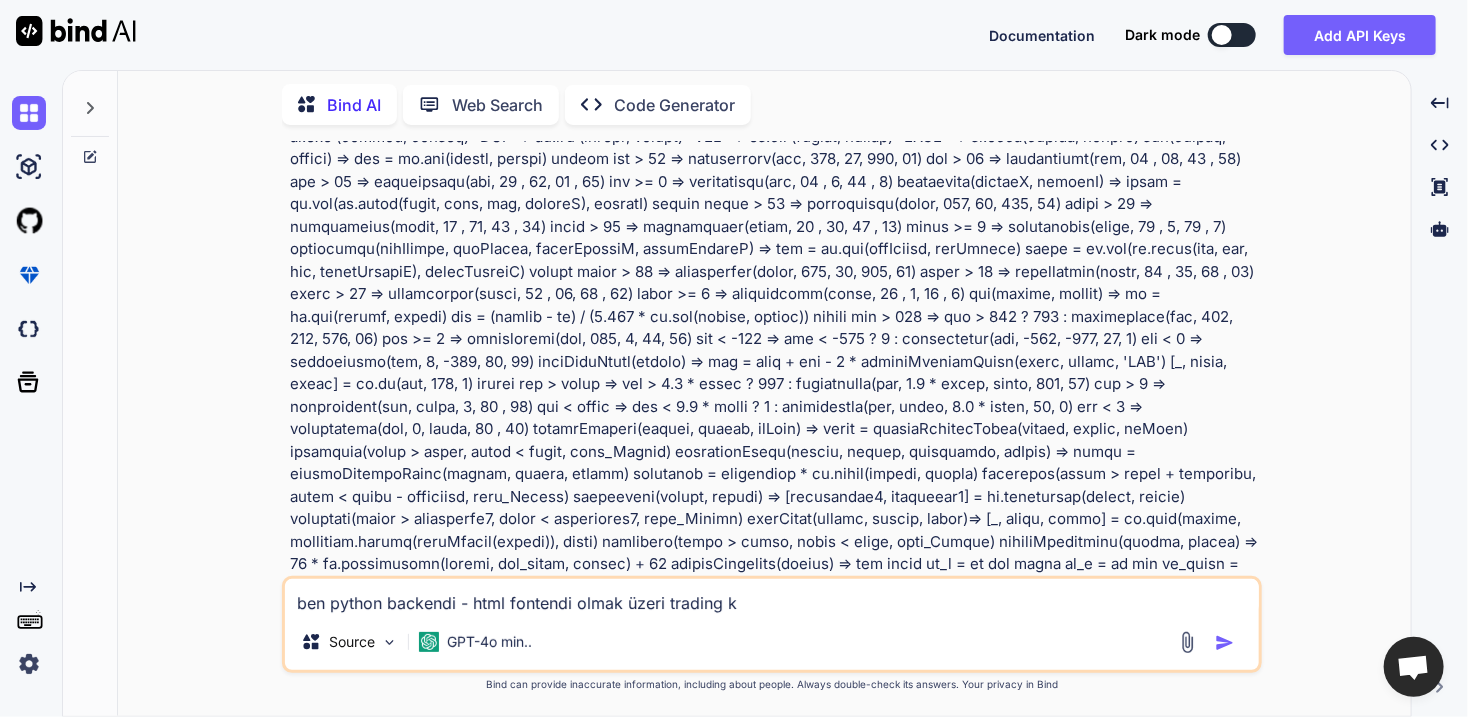 type on "x" 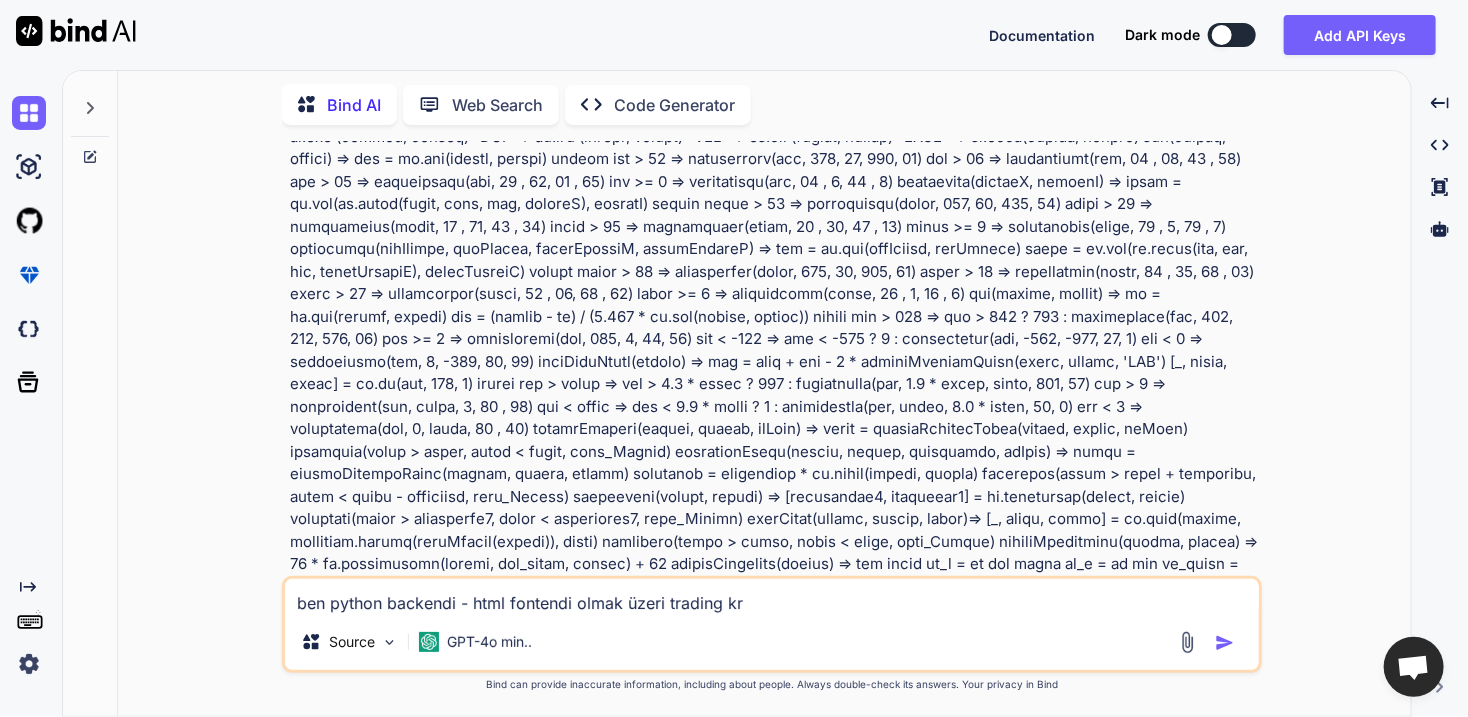 type on "ben python backendi - html fontendi olmak üzeri trading kri" 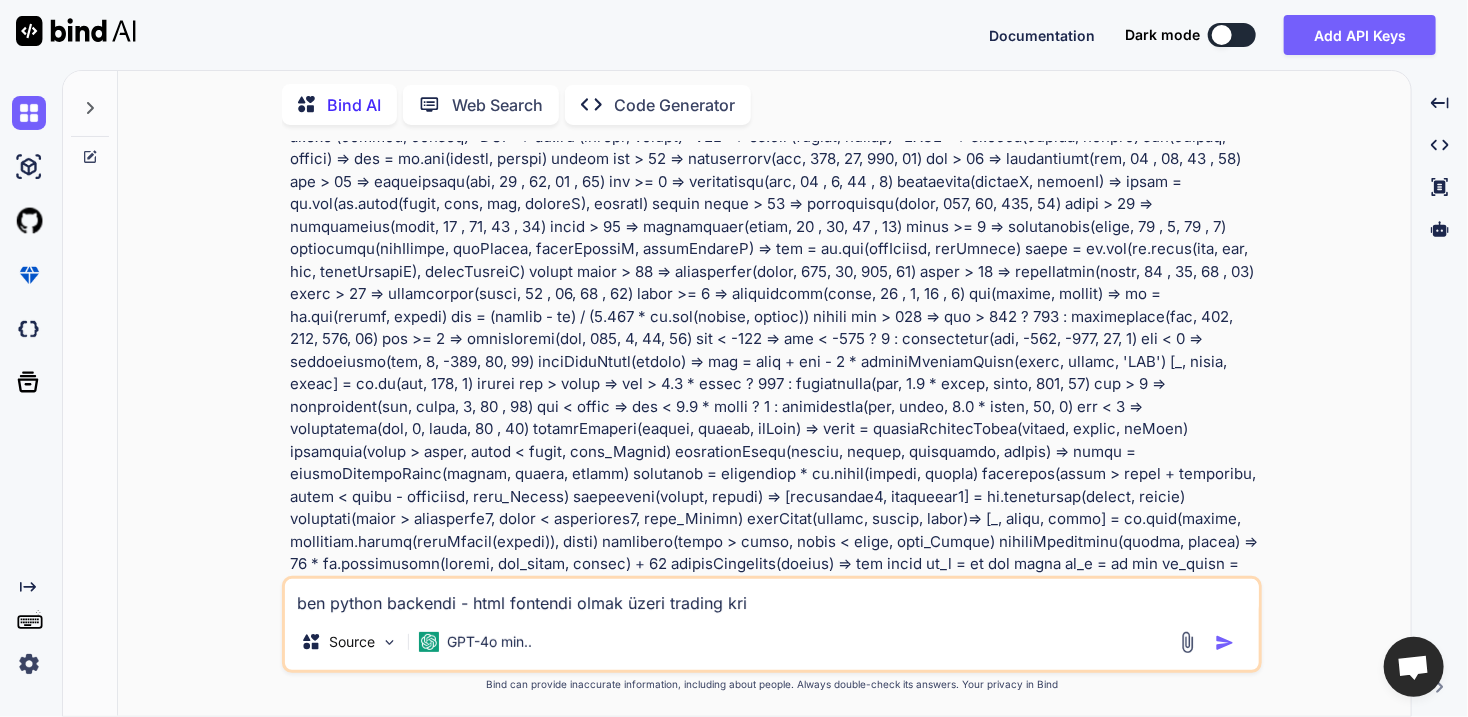 type on "ben python backendi - html fontendi olmak üzeri trading krip" 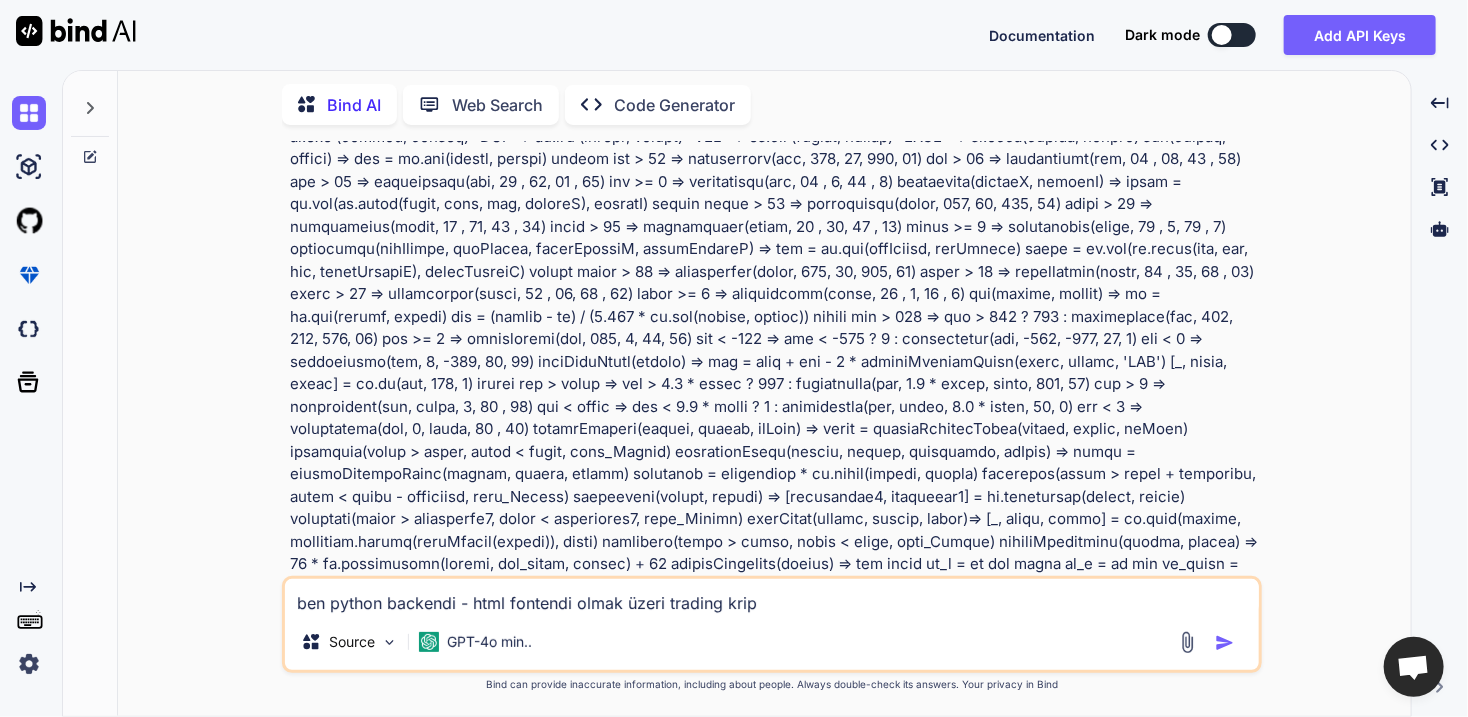 type on "ben python backendi - html fontendi olmak üzeri trading kript" 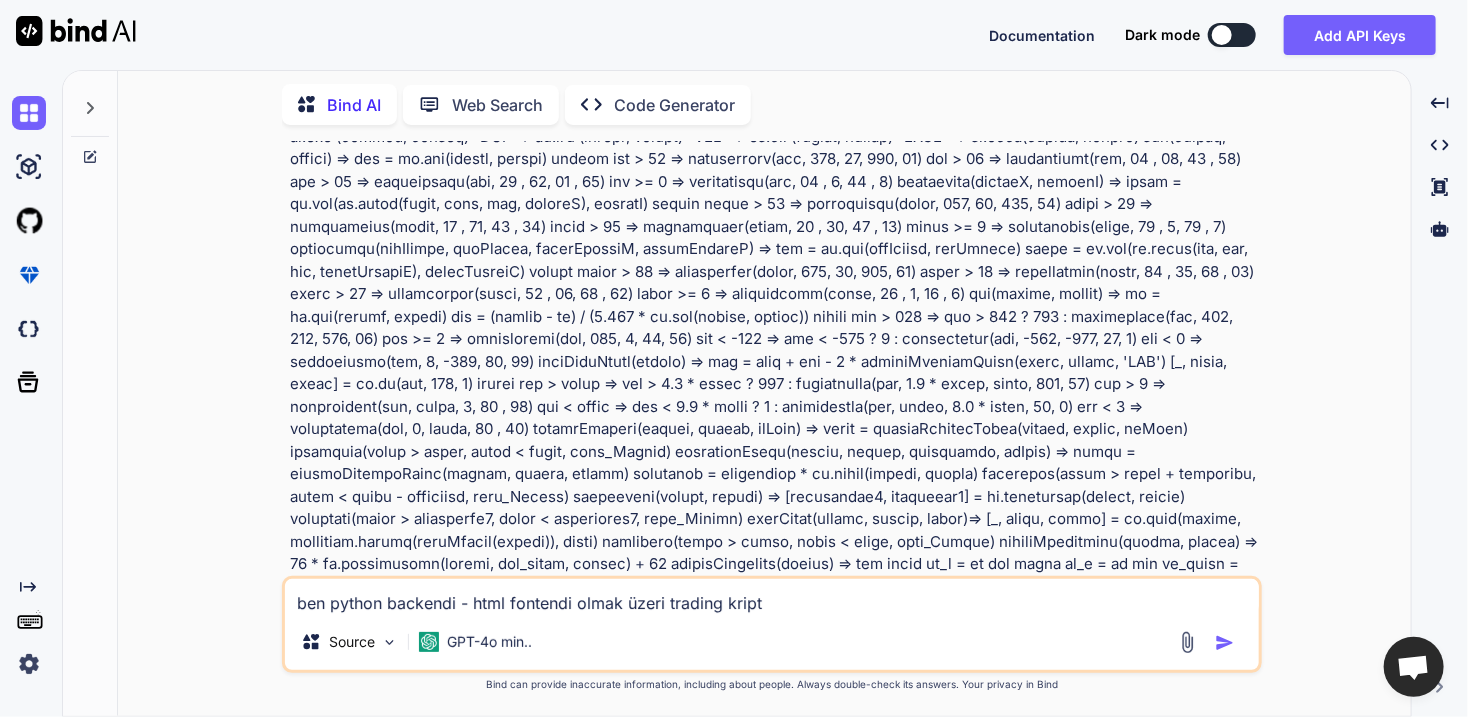 type on "ben python backendi - html fontendi olmak üzeri trading kripto" 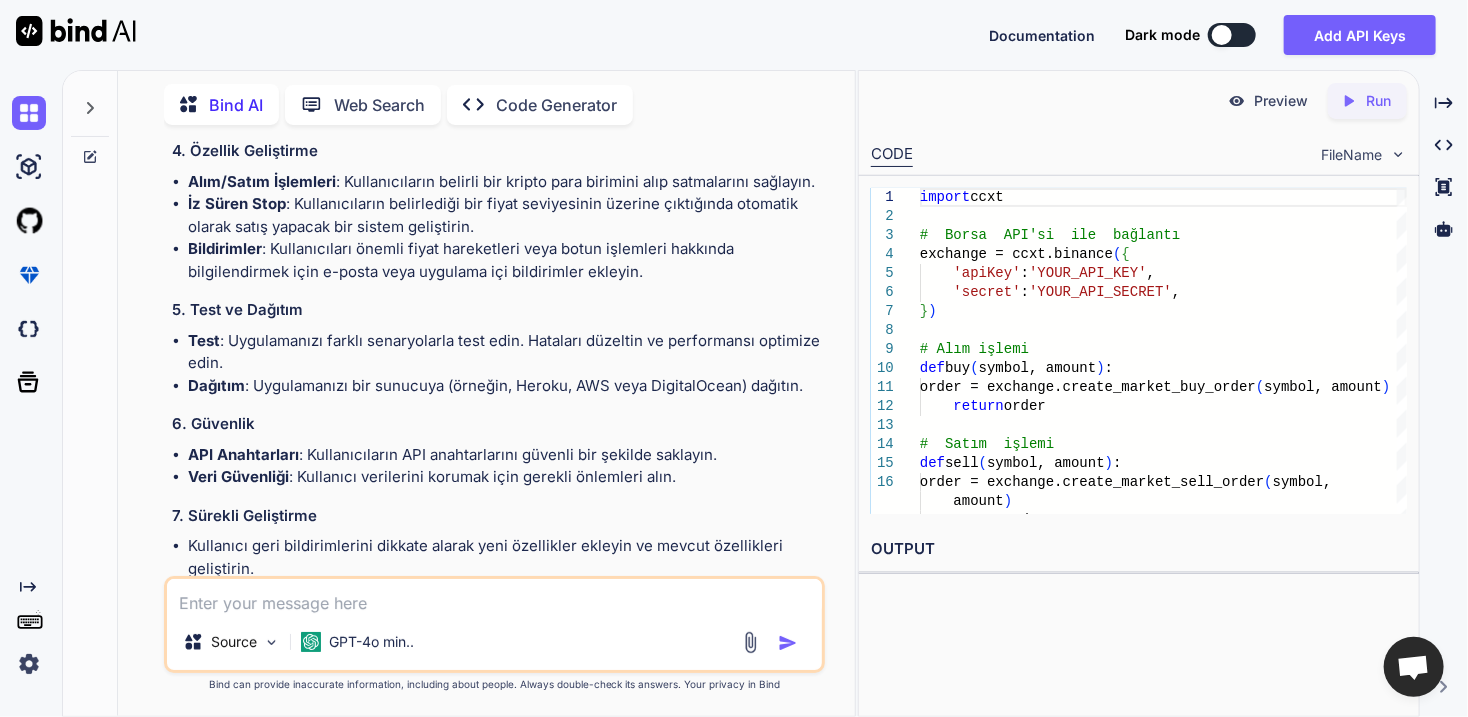 scroll, scrollTop: 11726, scrollLeft: 0, axis: vertical 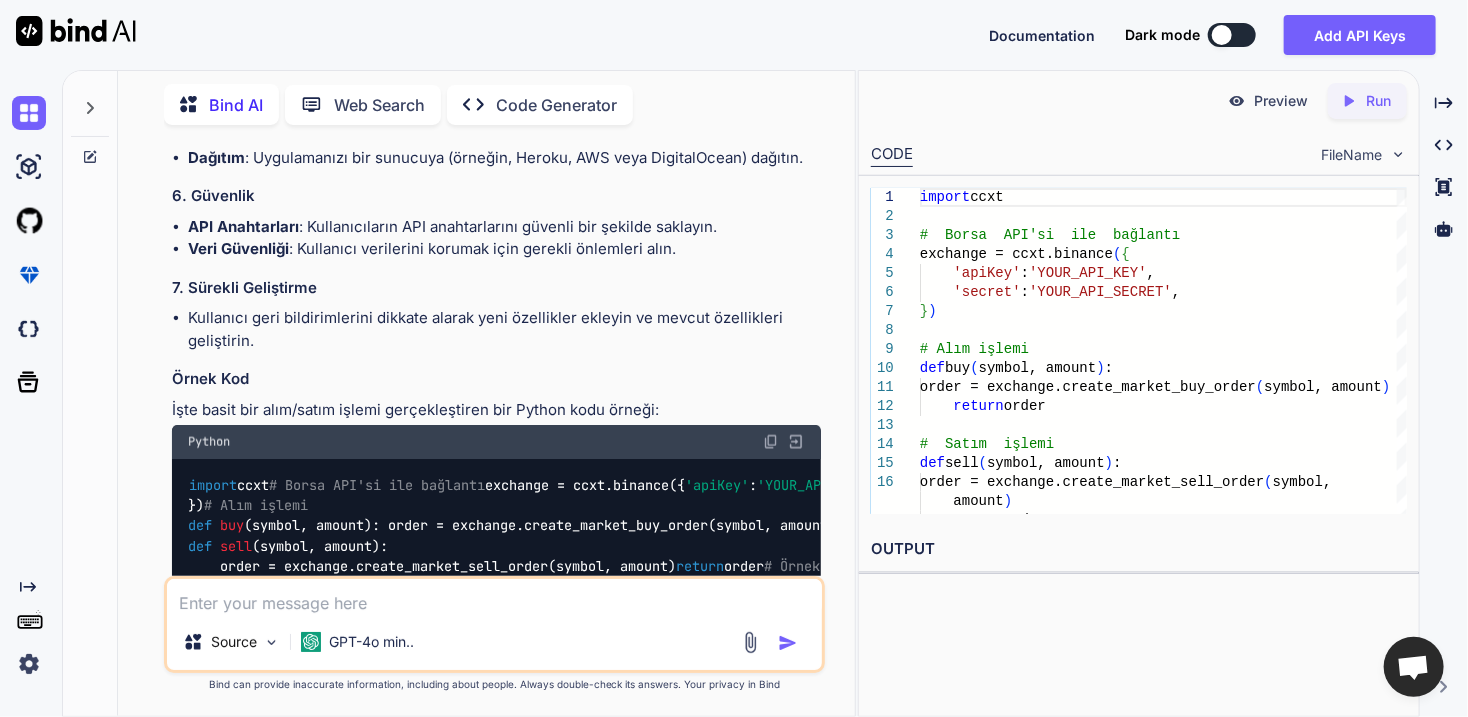 click at bounding box center (494, 596) 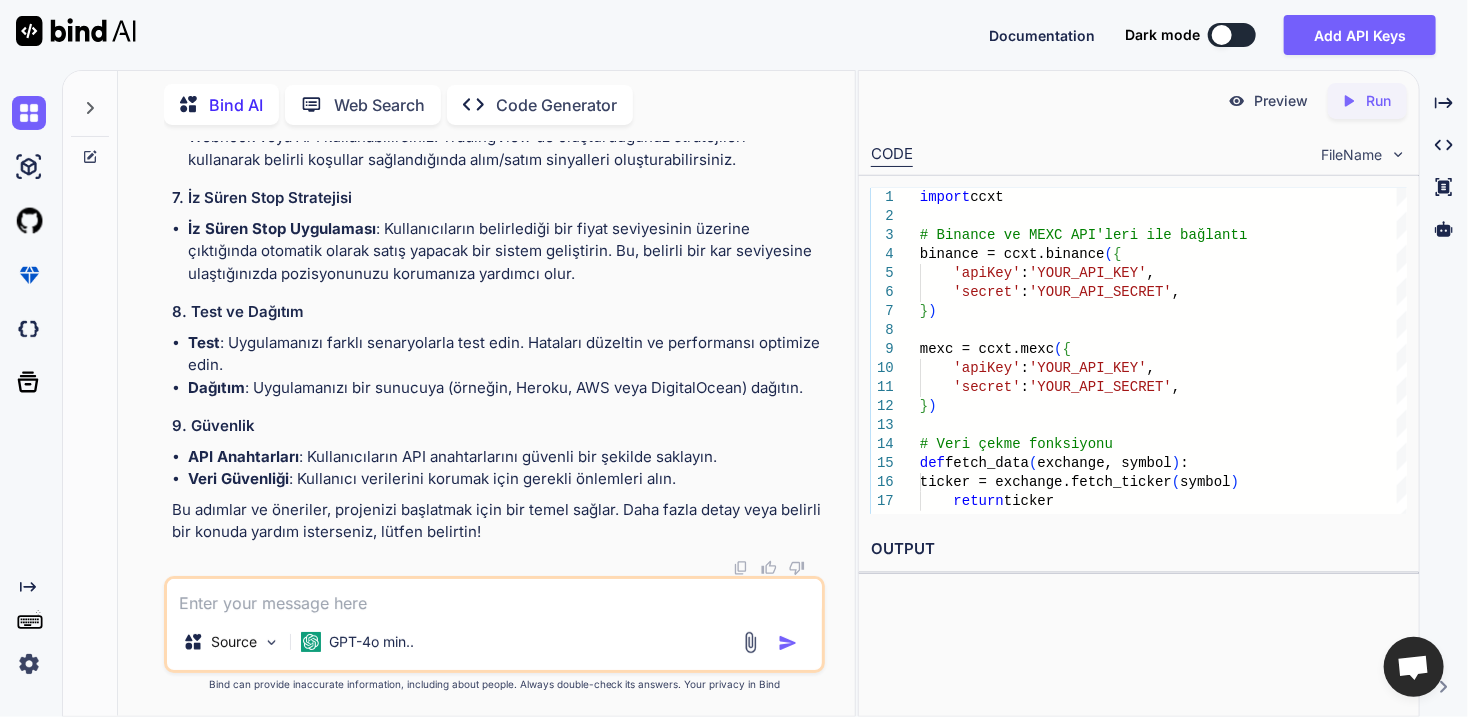 scroll, scrollTop: 14384, scrollLeft: 0, axis: vertical 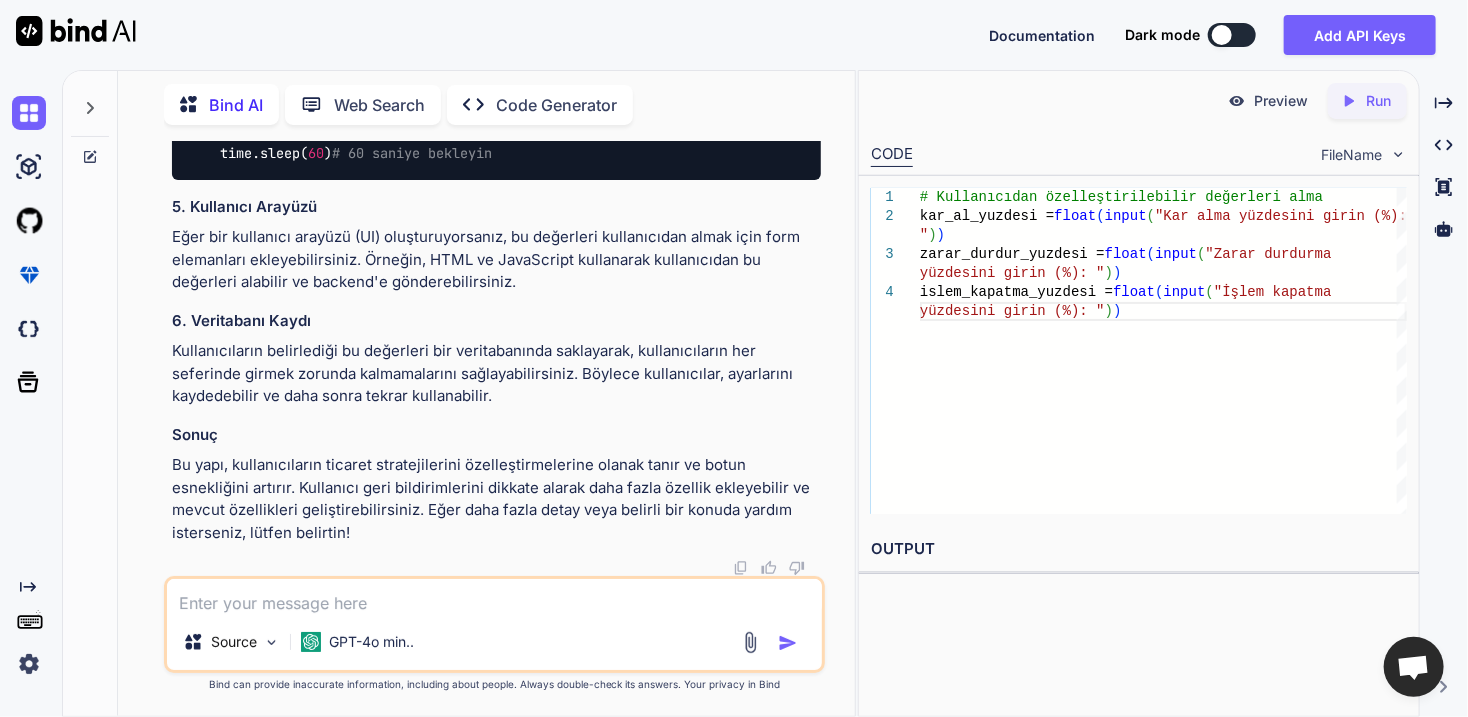 click at bounding box center [494, 596] 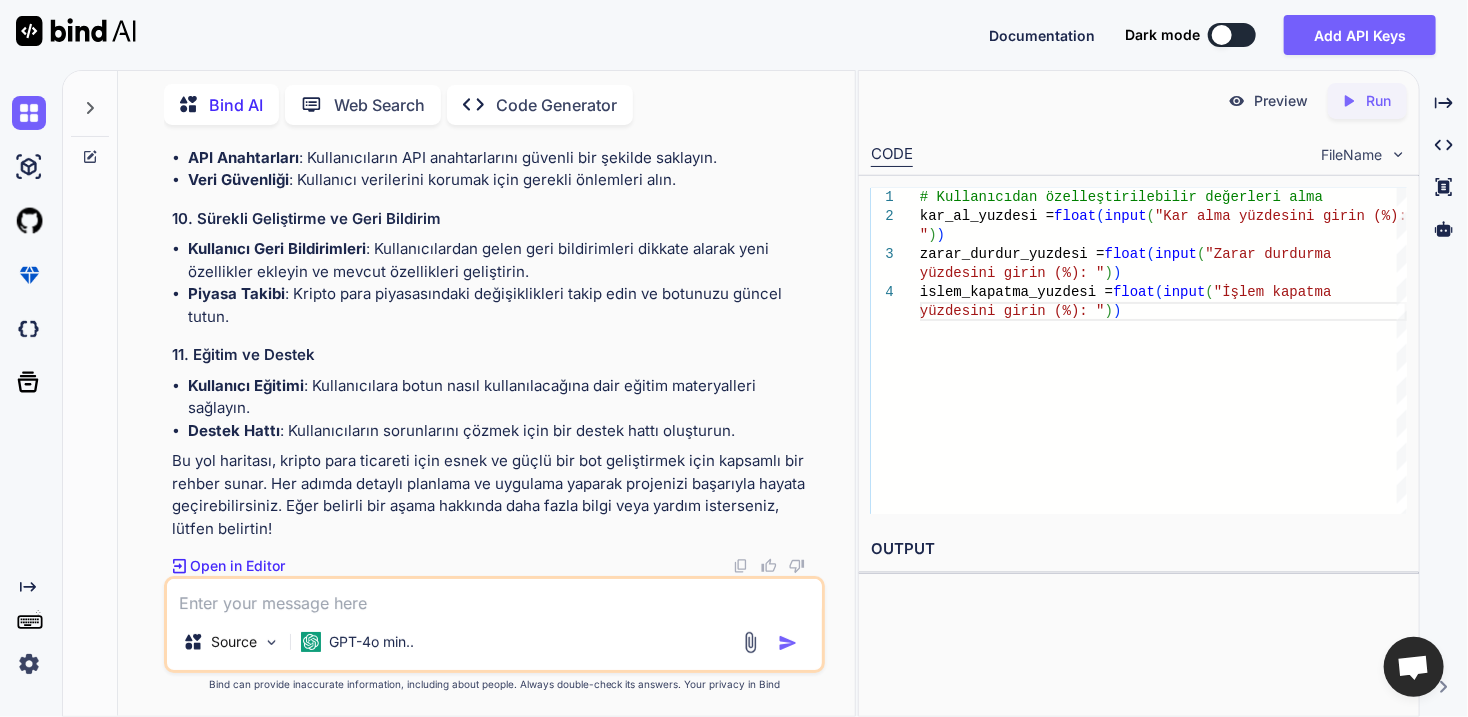 scroll, scrollTop: 18016, scrollLeft: 0, axis: vertical 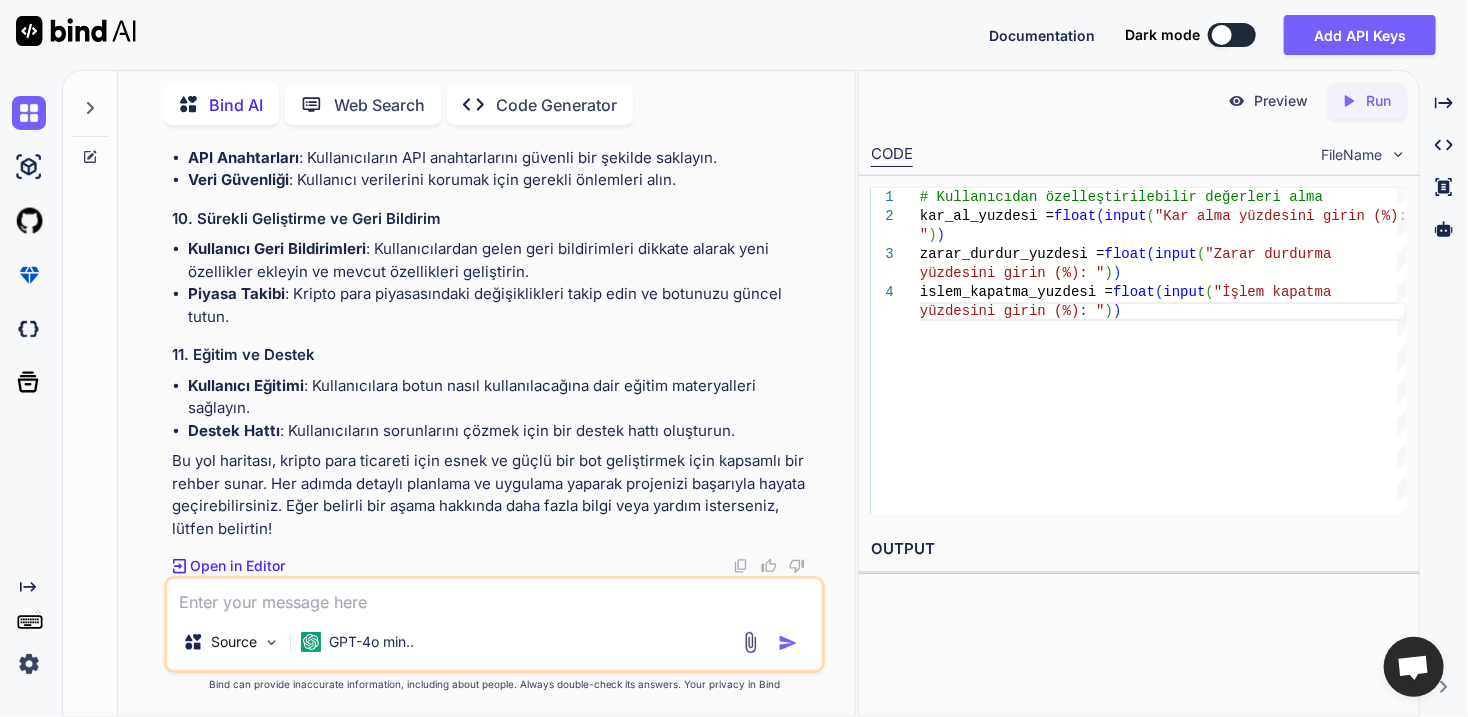 click on "Source   GPT-4o min.." at bounding box center (494, 624) 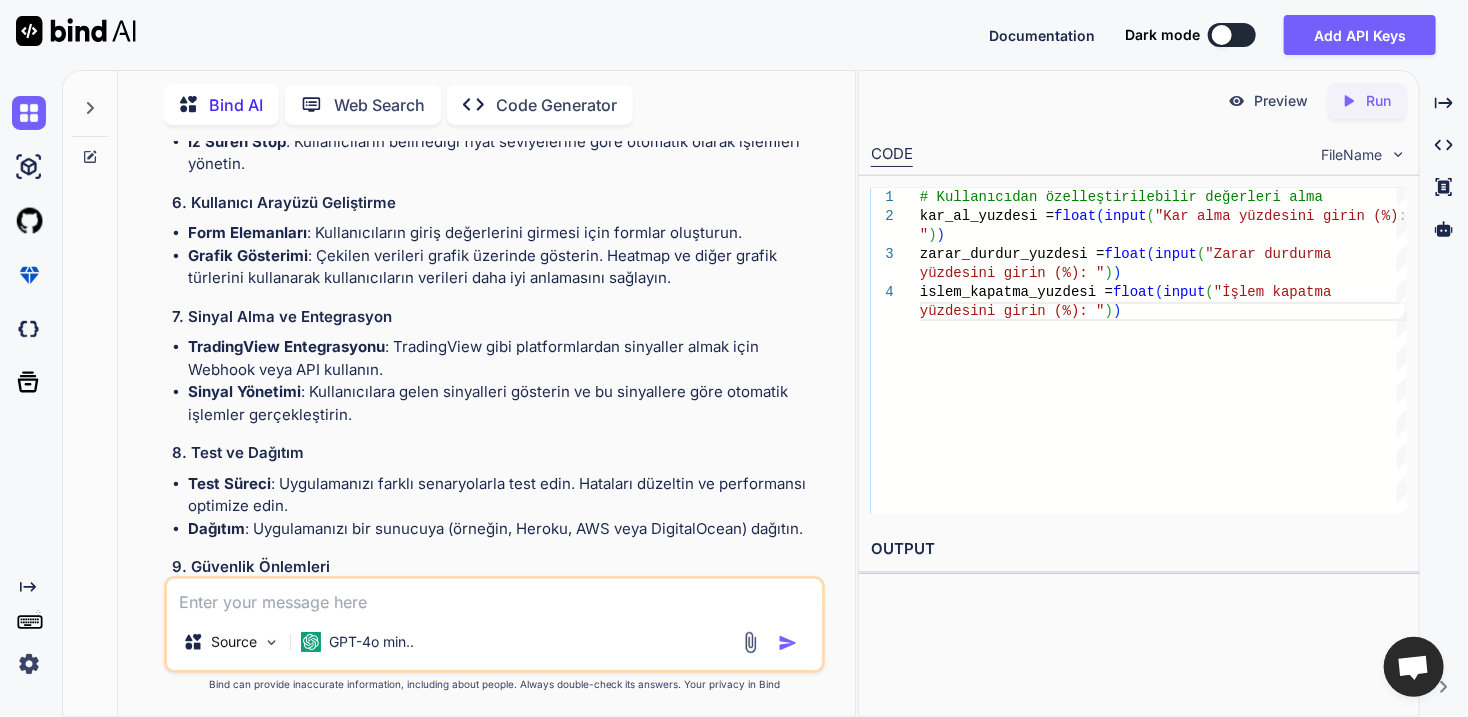 scroll, scrollTop: 16650, scrollLeft: 0, axis: vertical 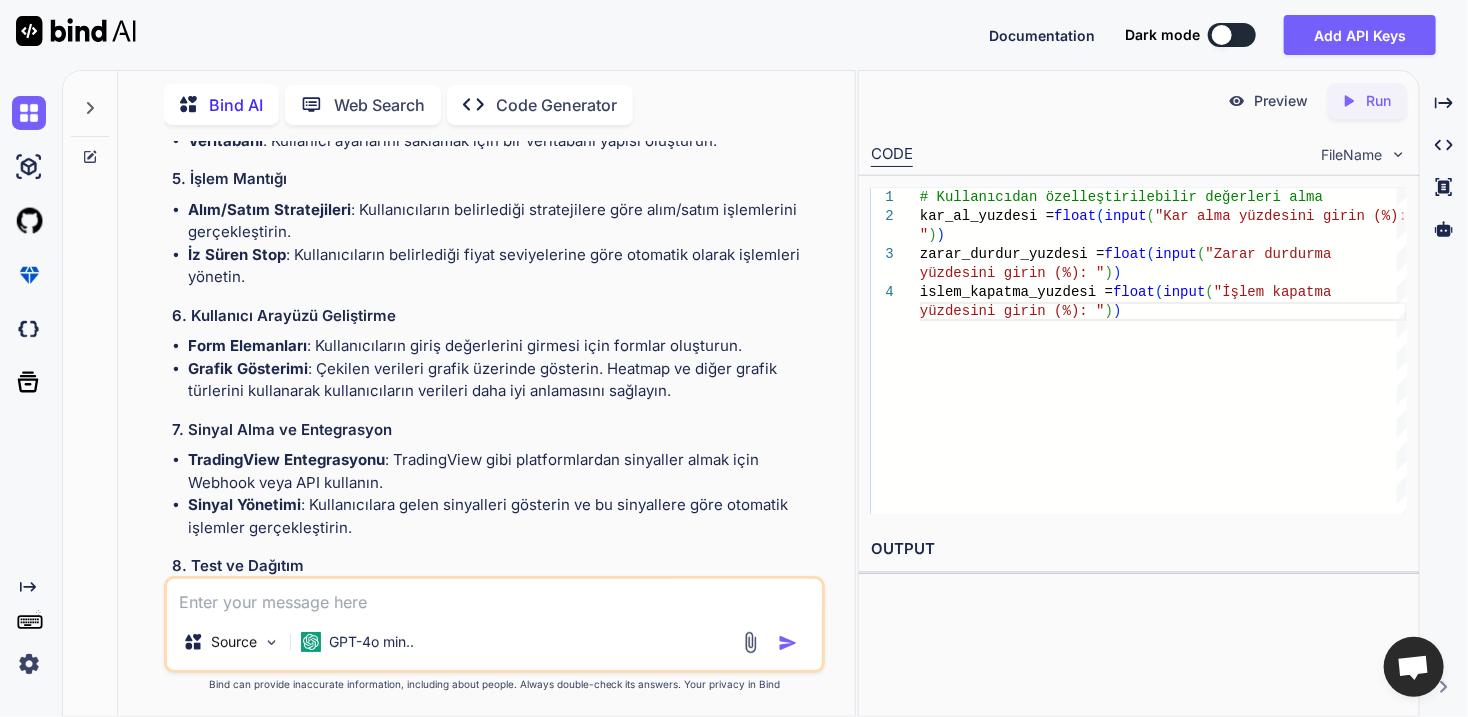click at bounding box center [494, 596] 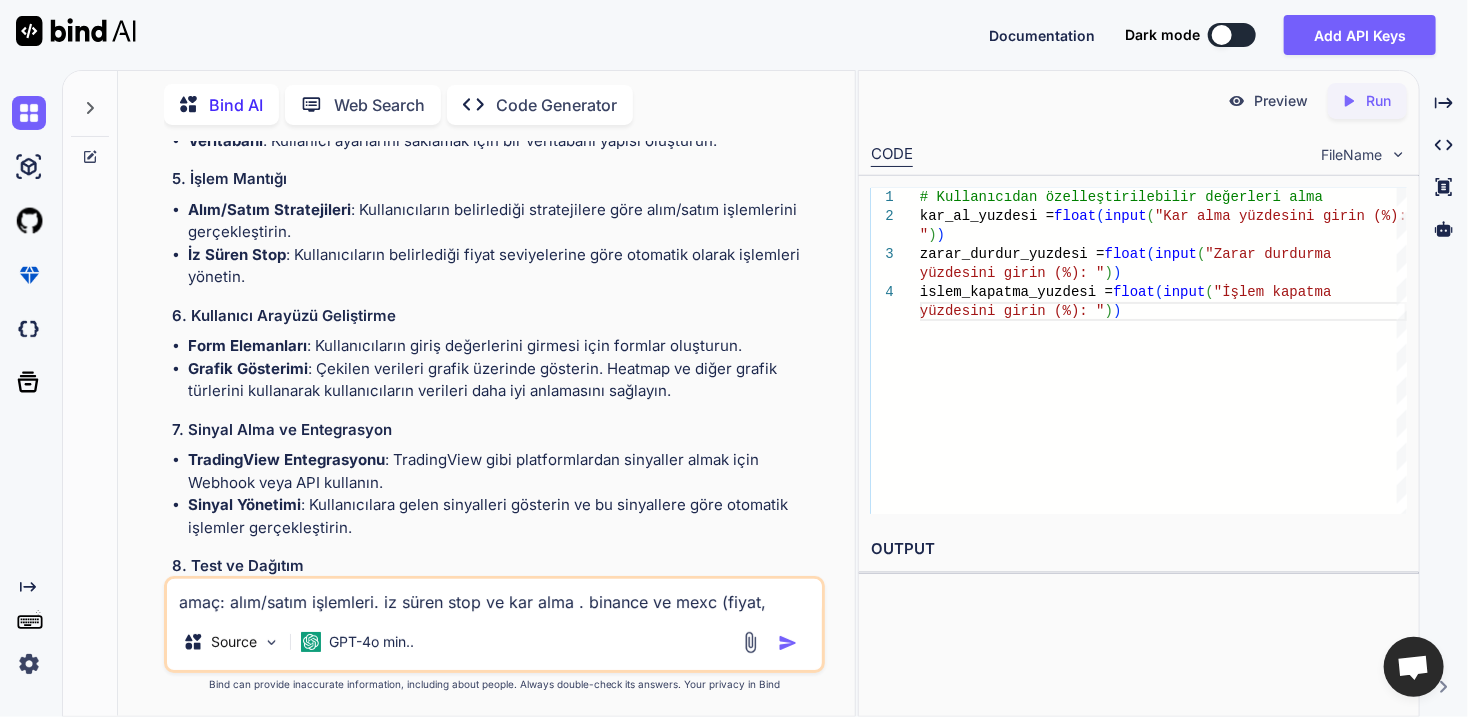 scroll, scrollTop: 16877, scrollLeft: 0, axis: vertical 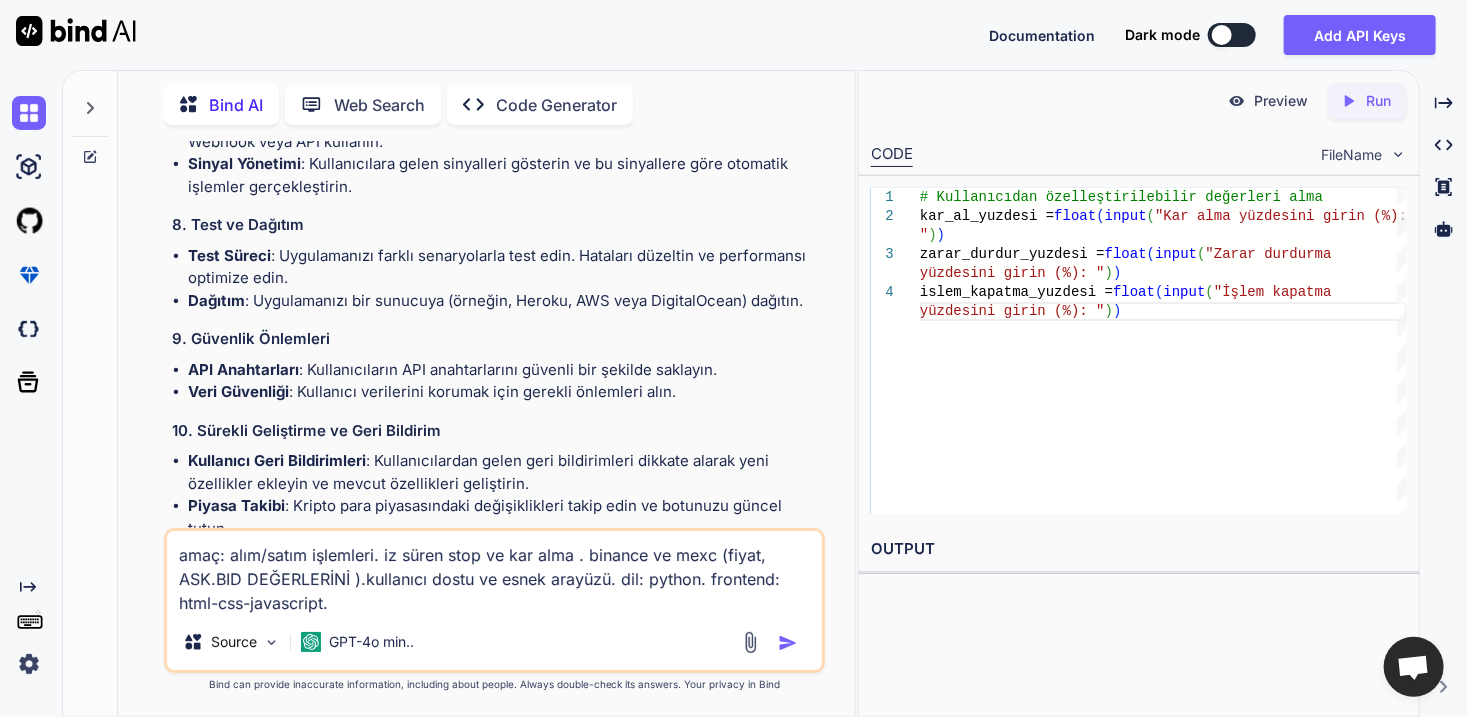 drag, startPoint x: 185, startPoint y: 386, endPoint x: 630, endPoint y: 434, distance: 447.58127 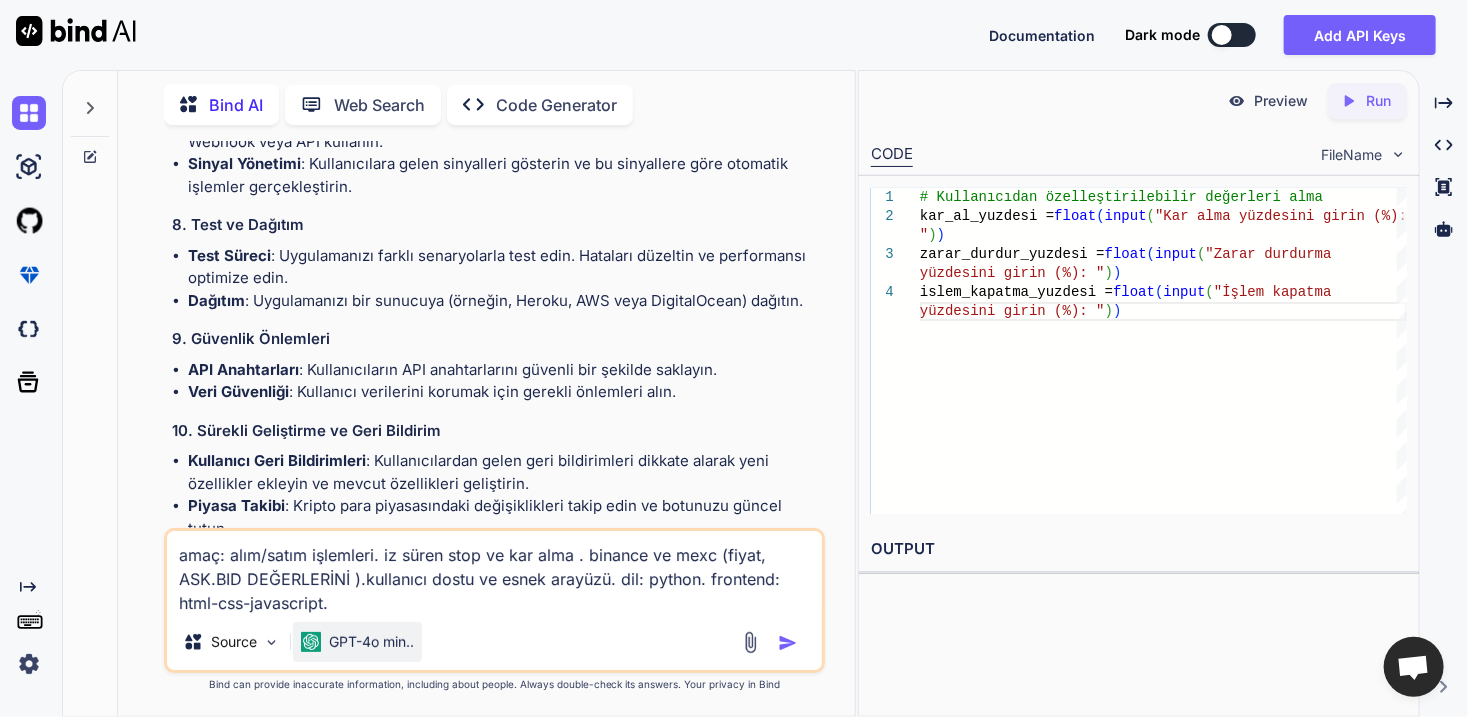 paste on "Frameworkler:
React veya Vue.js: Dinamik kullanıcı arayüzü için
Chart.js veya D3.js: Grafik ve heatmap oluşturma için" 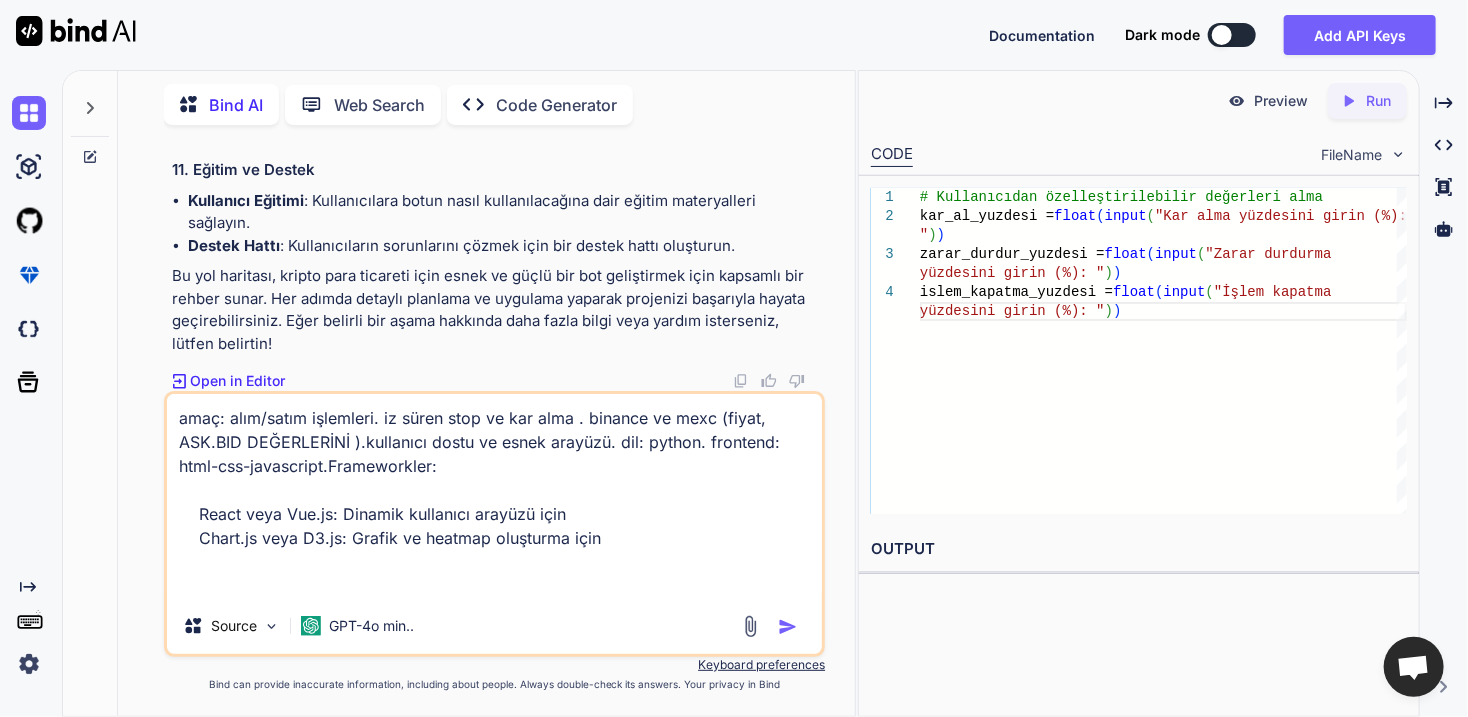 scroll, scrollTop: 17333, scrollLeft: 0, axis: vertical 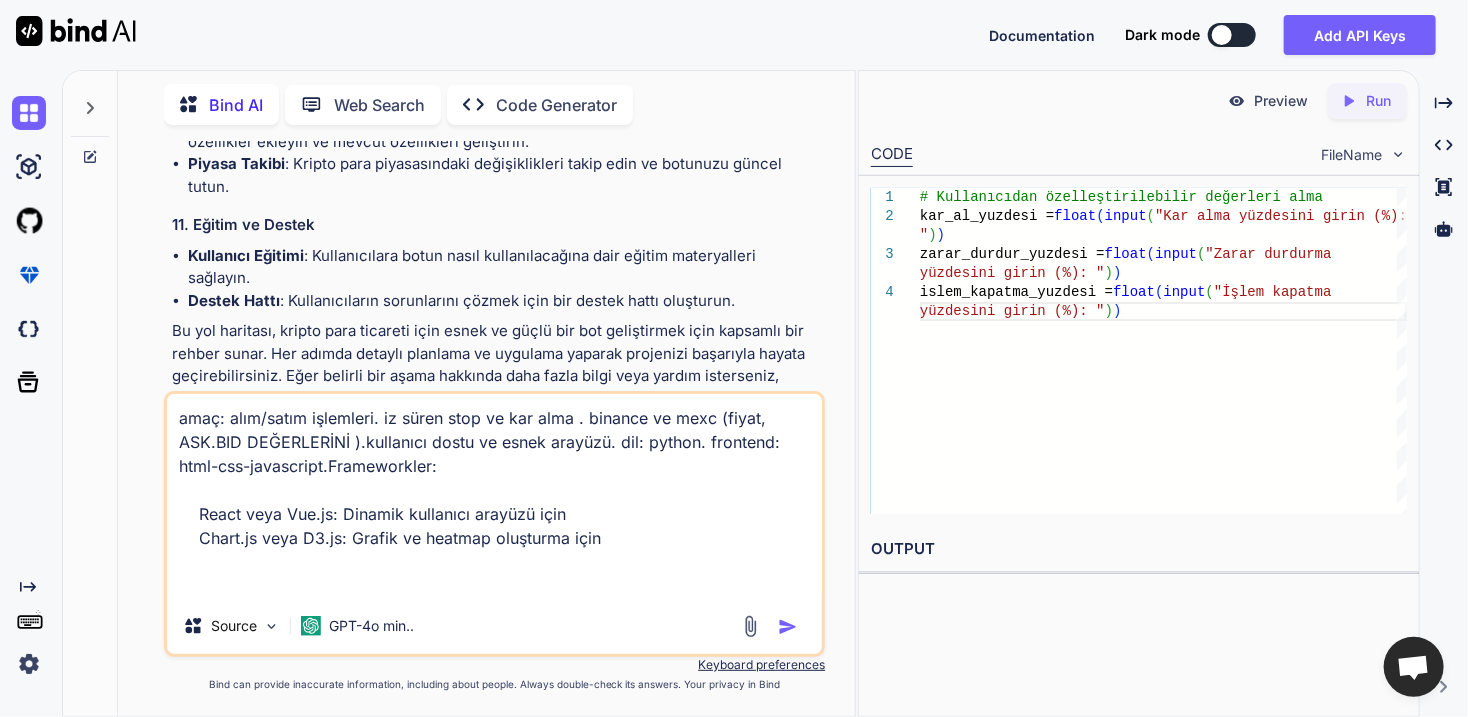 drag, startPoint x: 232, startPoint y: 271, endPoint x: 701, endPoint y: 316, distance: 471.1539 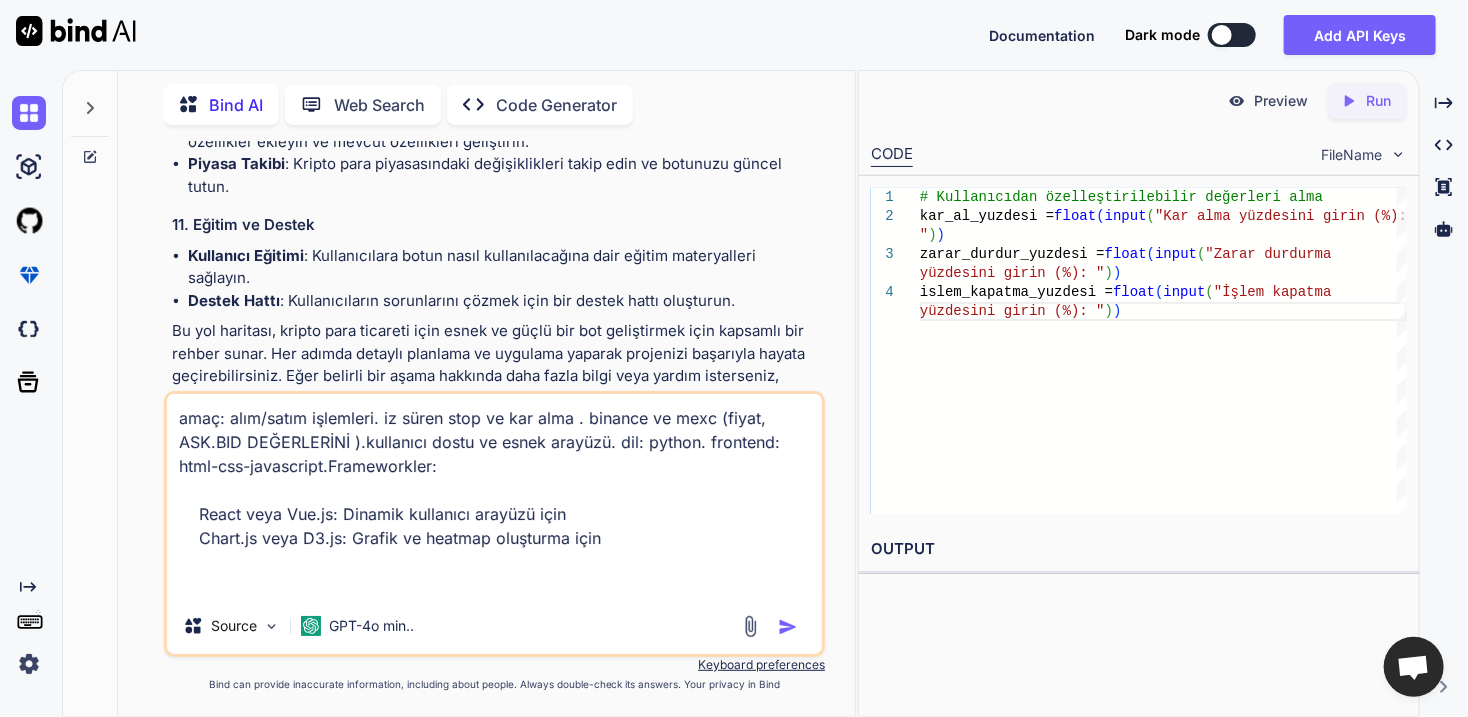 scroll, scrollTop: 51, scrollLeft: 0, axis: vertical 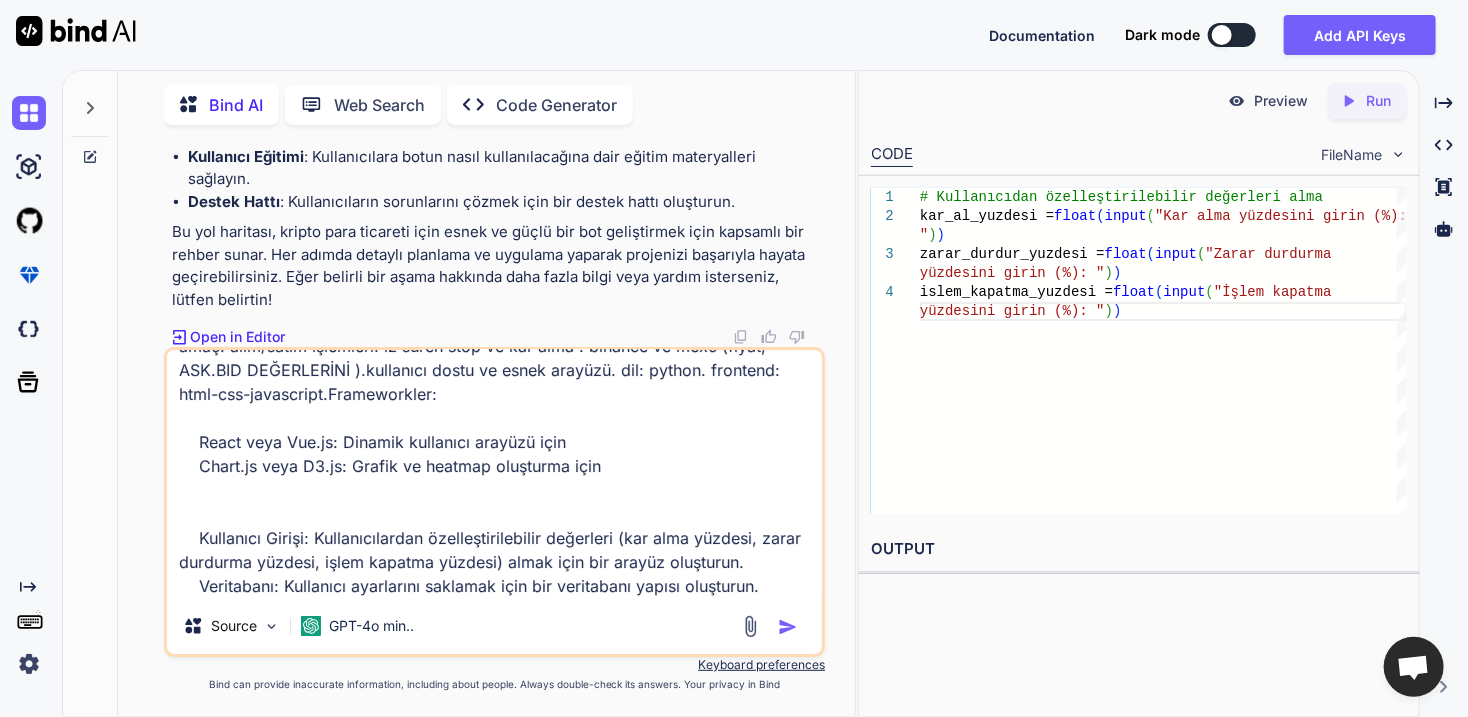 drag, startPoint x: 310, startPoint y: 199, endPoint x: 519, endPoint y: 248, distance: 214.66719 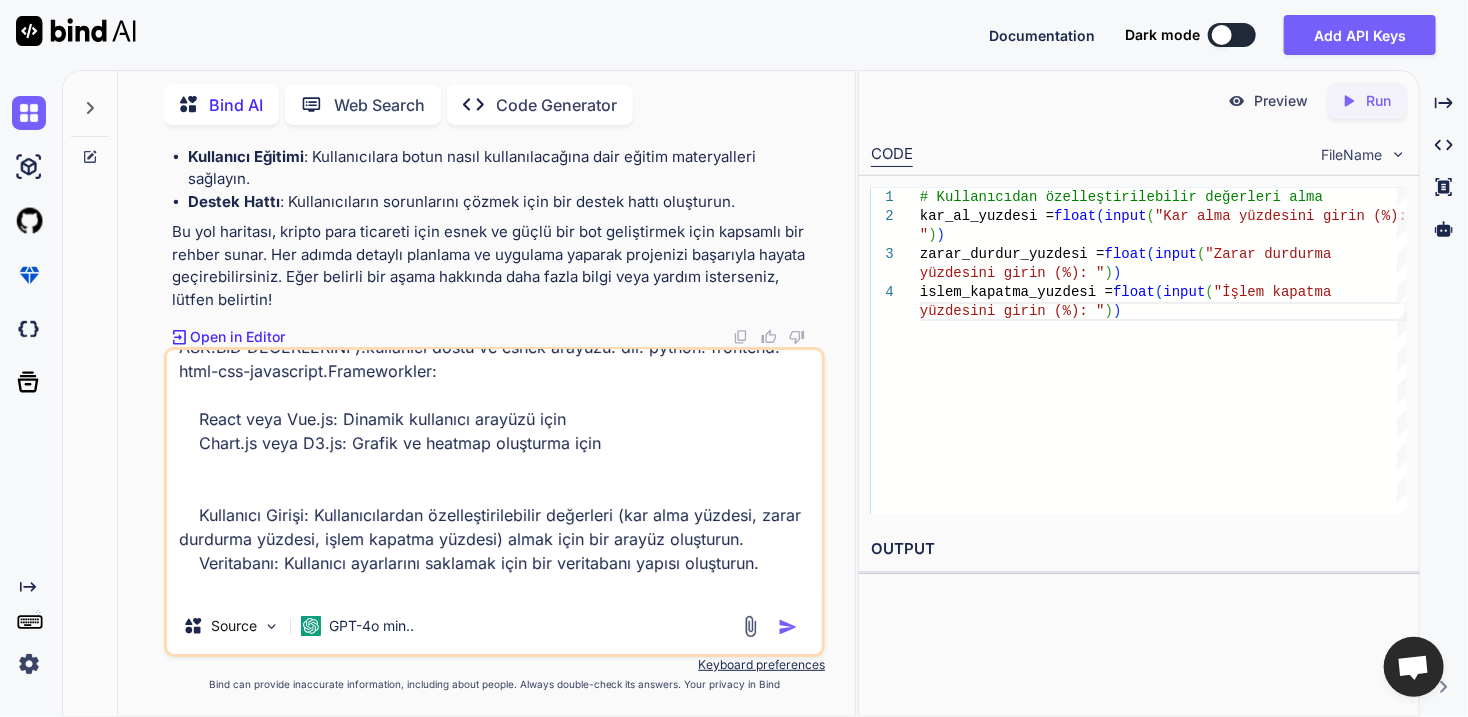 scroll, scrollTop: 172, scrollLeft: 0, axis: vertical 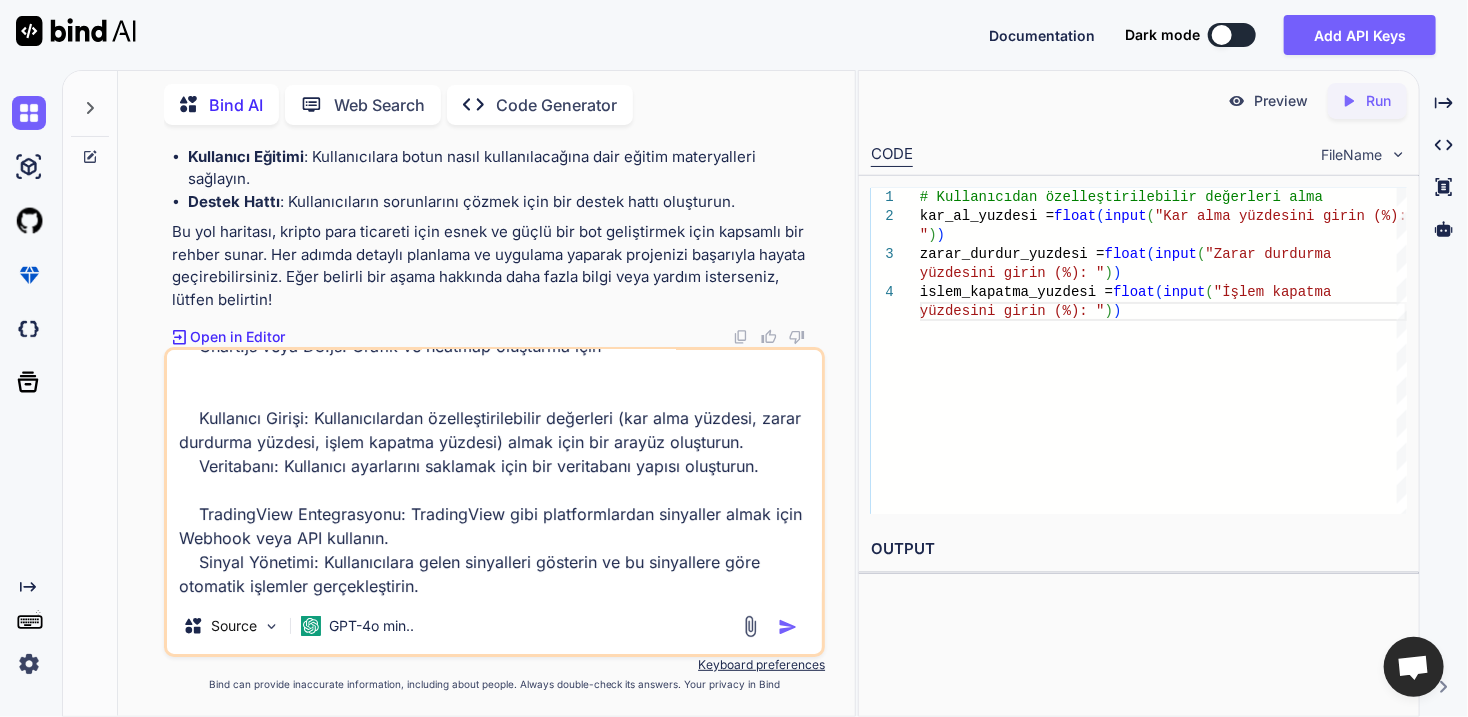 drag, startPoint x: 707, startPoint y: 252, endPoint x: 190, endPoint y: 199, distance: 519.70953 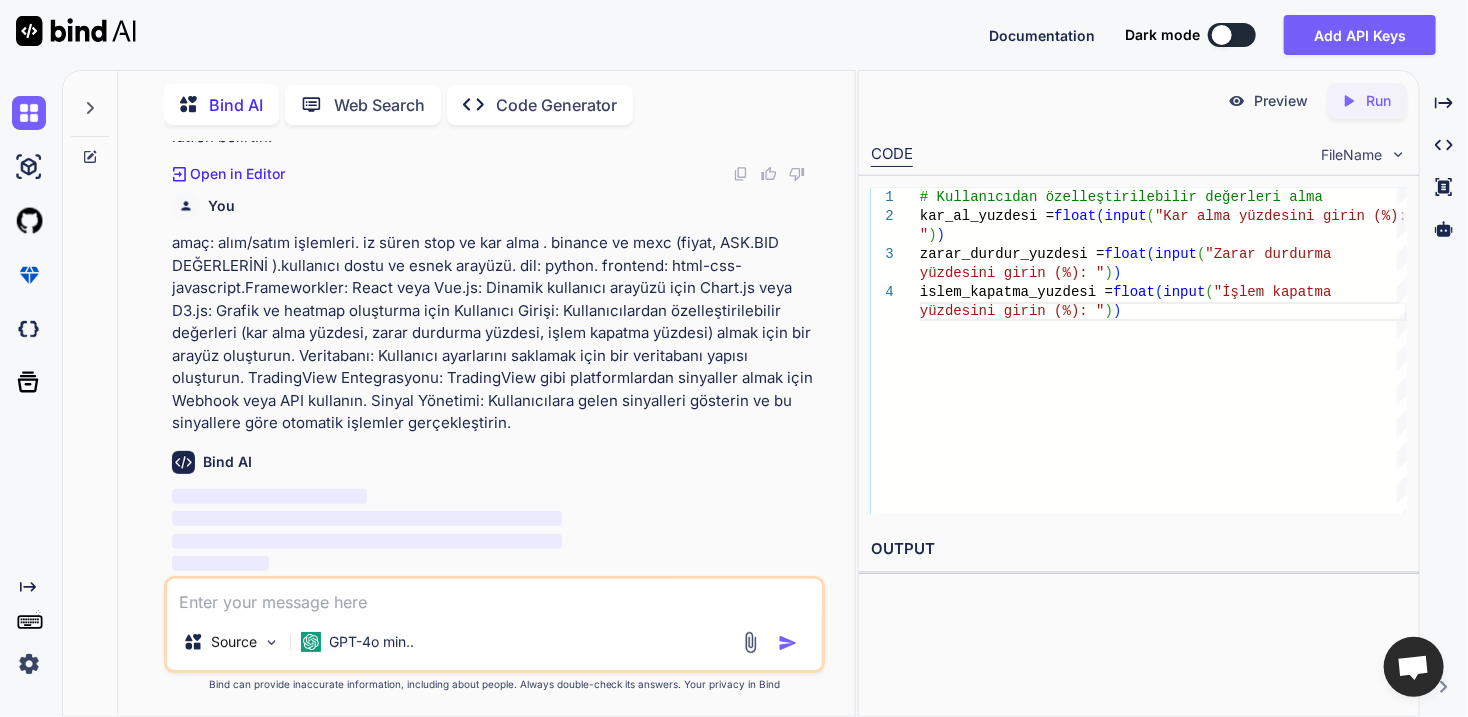 scroll, scrollTop: 0, scrollLeft: 0, axis: both 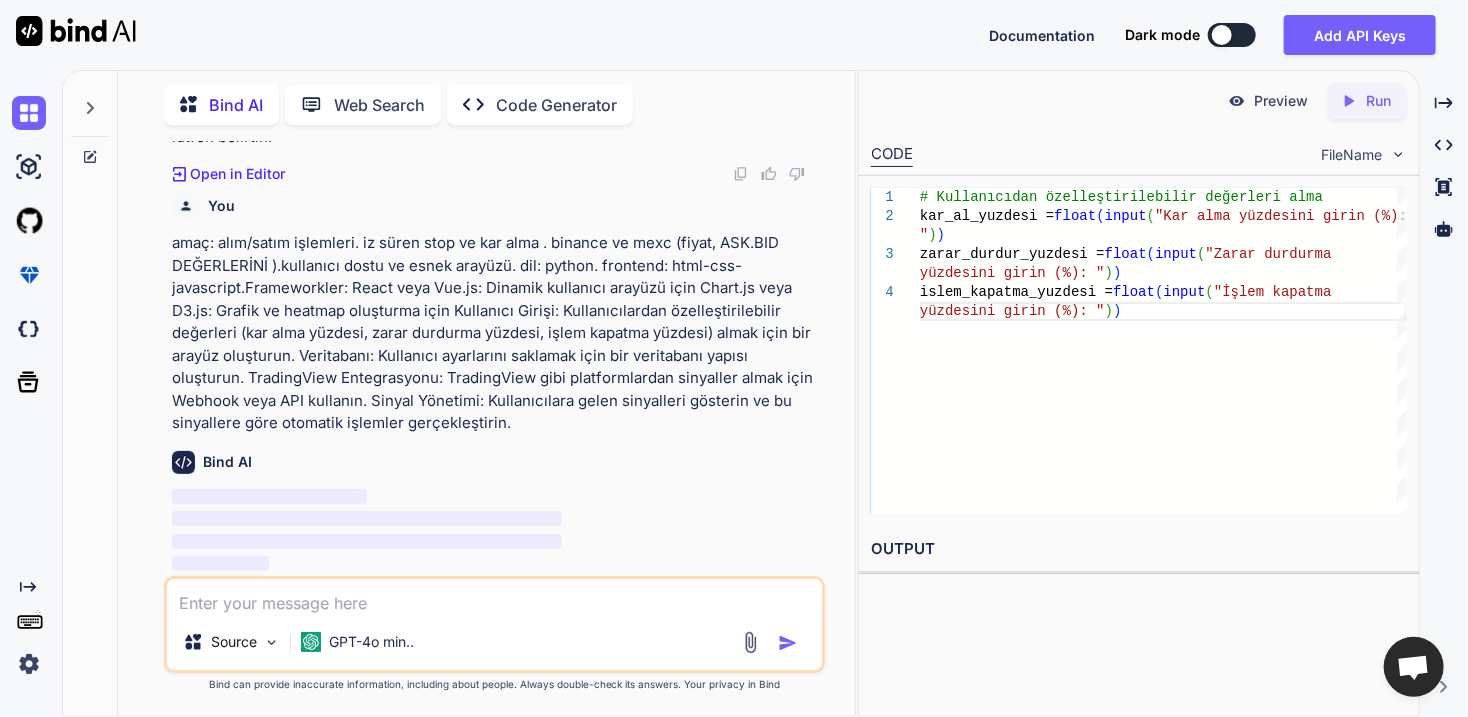 paste on "Test Süreci: Uygulamanızı farklı senaryolarla test edin. Hataları düzeltin ve performansı optimize edin.
Dağıtım: Uygulamanızı bir sunucuya (örneğin, Heroku, AWS veya DigitalOcean) dağıtın." 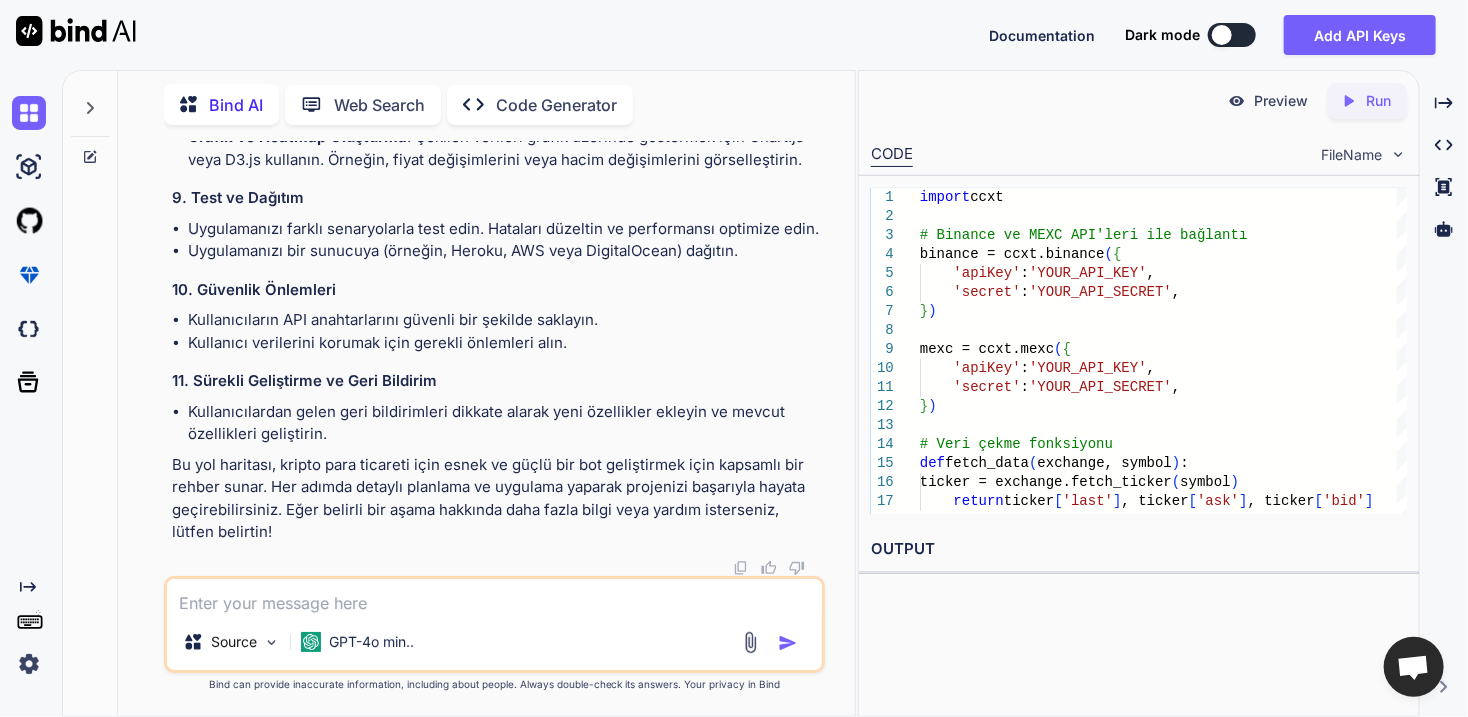 scroll, scrollTop: 21712, scrollLeft: 0, axis: vertical 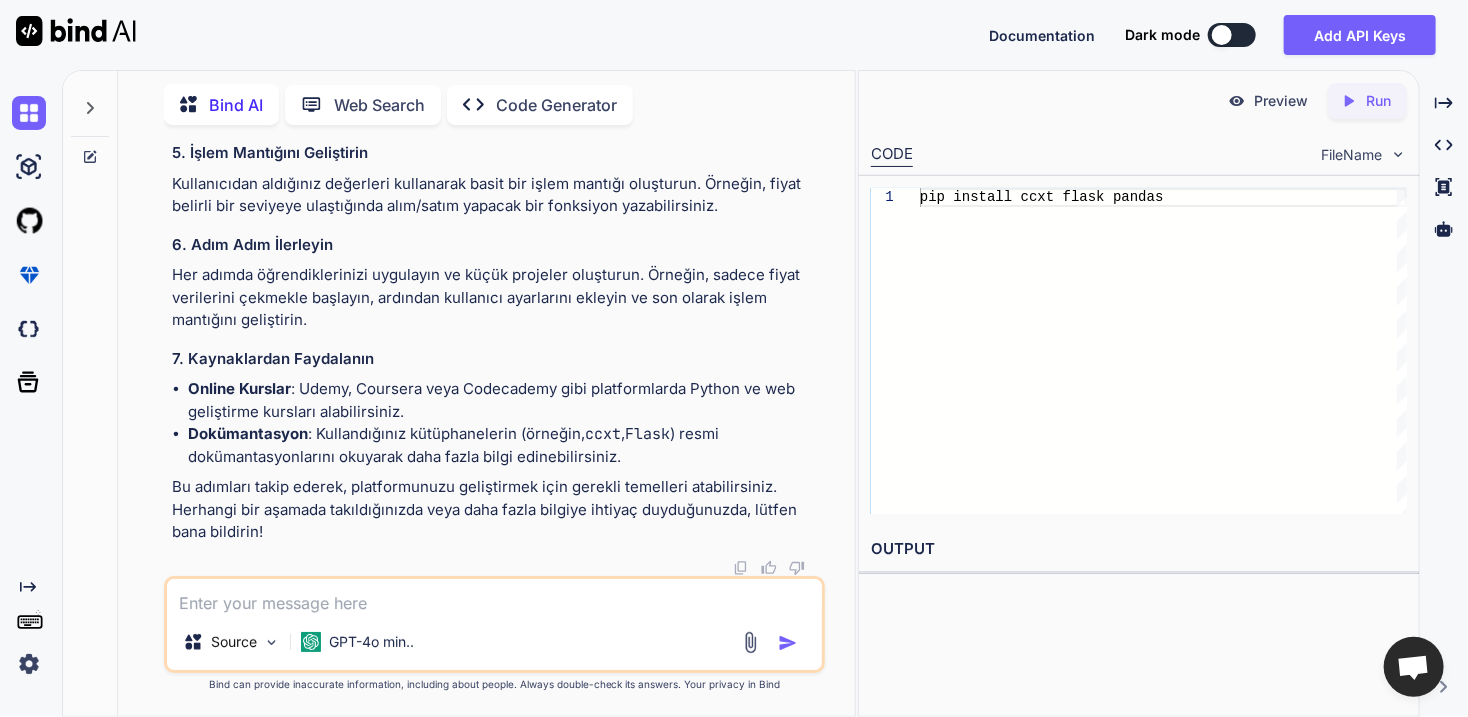 click at bounding box center [494, 596] 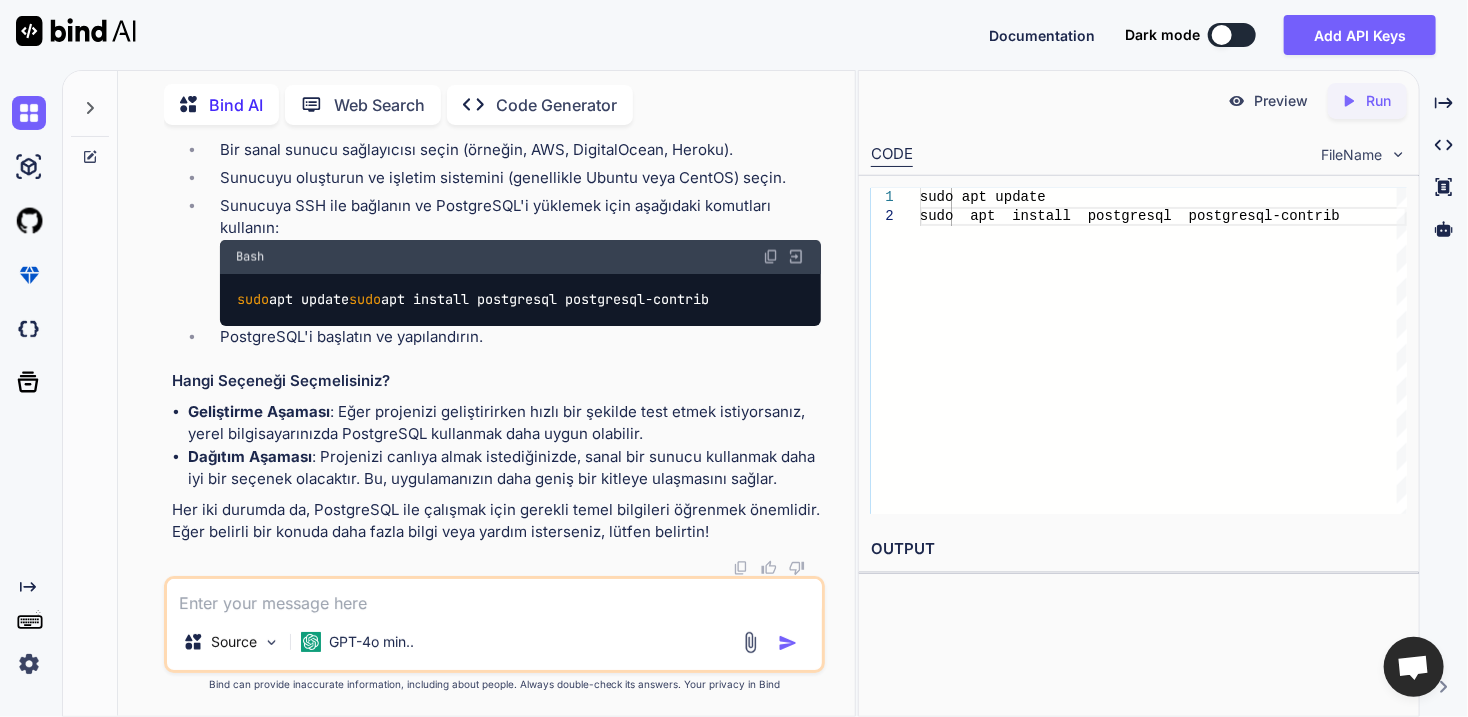scroll, scrollTop: 25039, scrollLeft: 0, axis: vertical 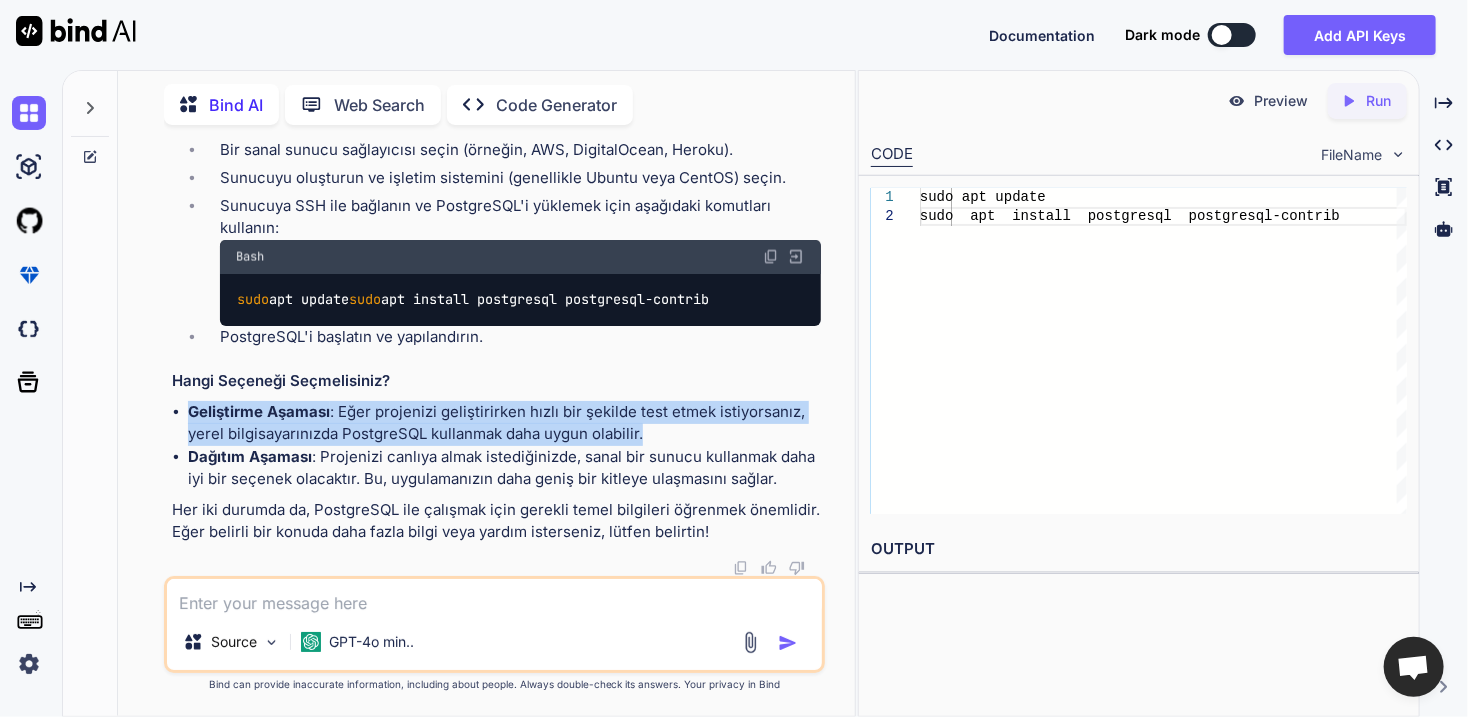 drag, startPoint x: 635, startPoint y: 438, endPoint x: 176, endPoint y: 413, distance: 459.68033 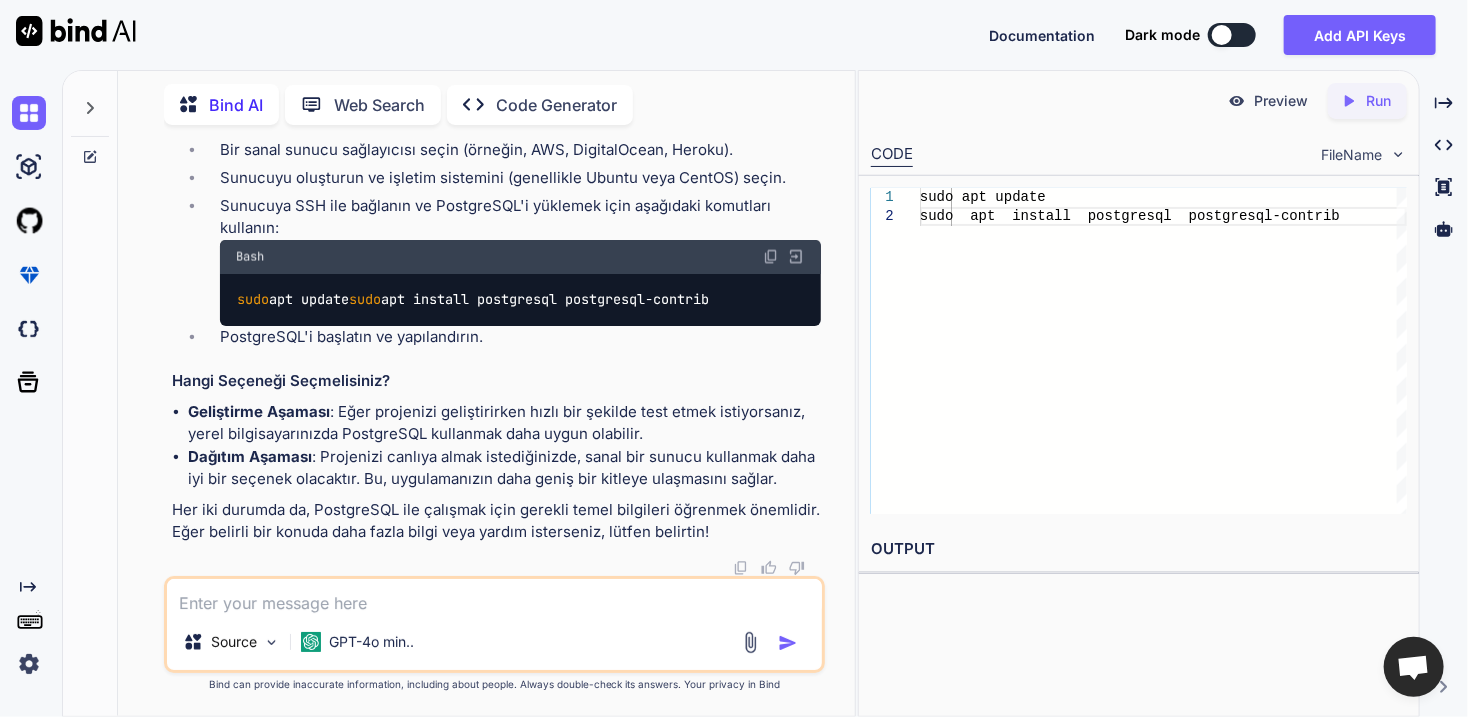 click at bounding box center (494, 596) 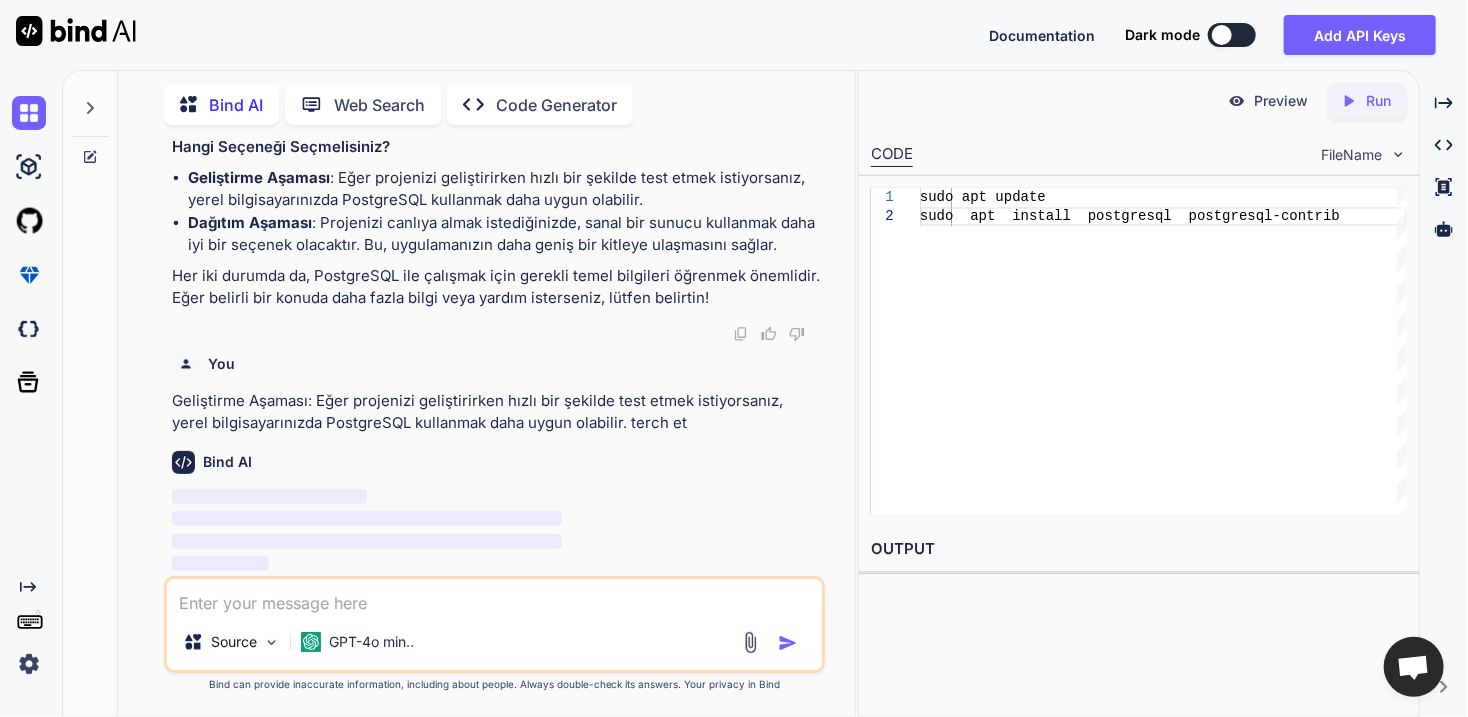 scroll, scrollTop: 25274, scrollLeft: 0, axis: vertical 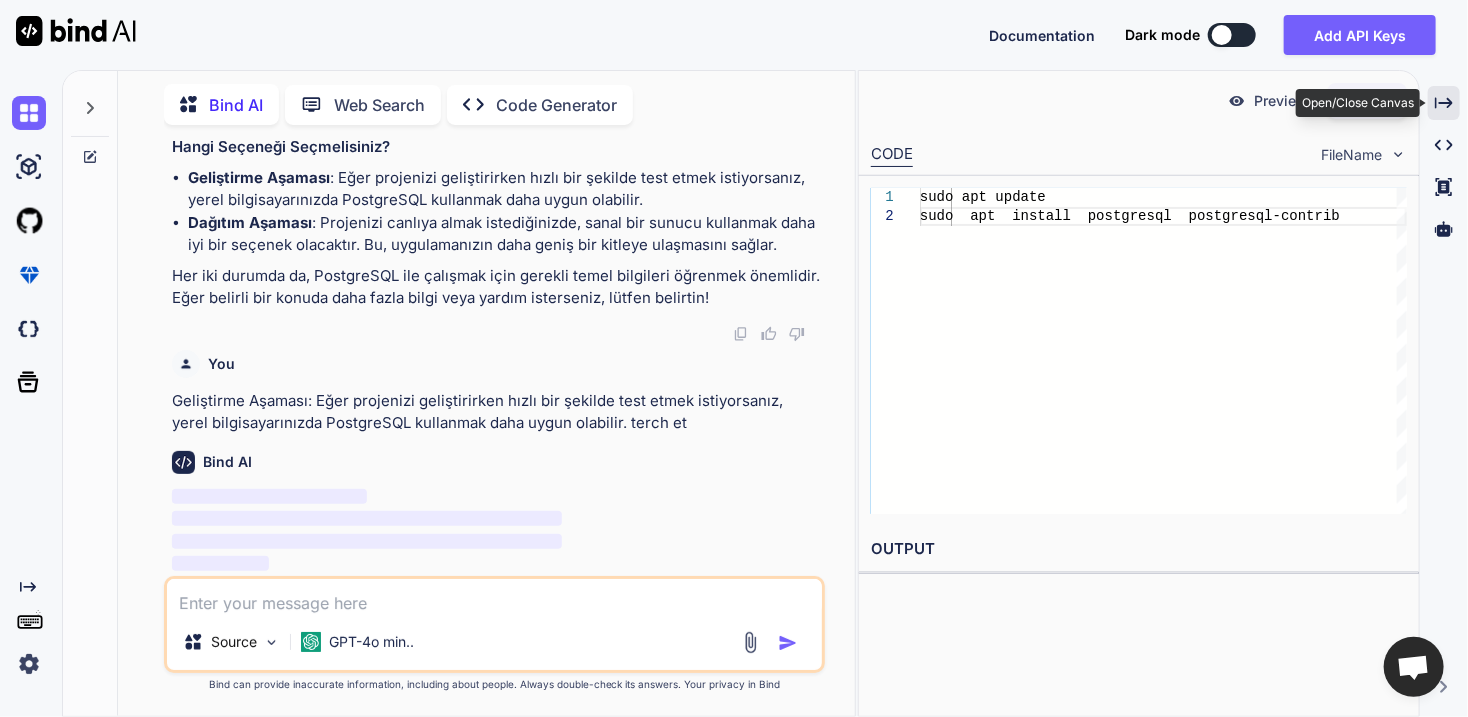 click on "Created with Pixso." 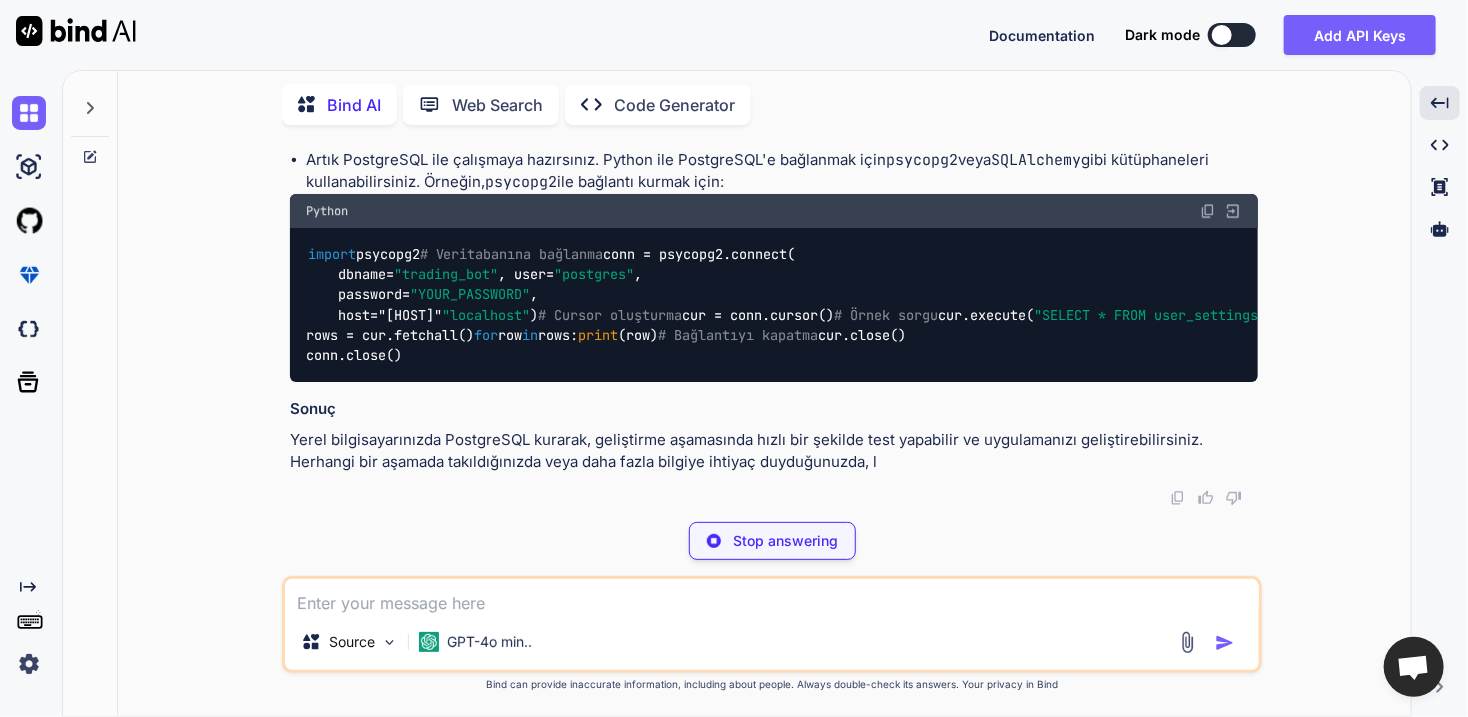 scroll, scrollTop: 25927, scrollLeft: 0, axis: vertical 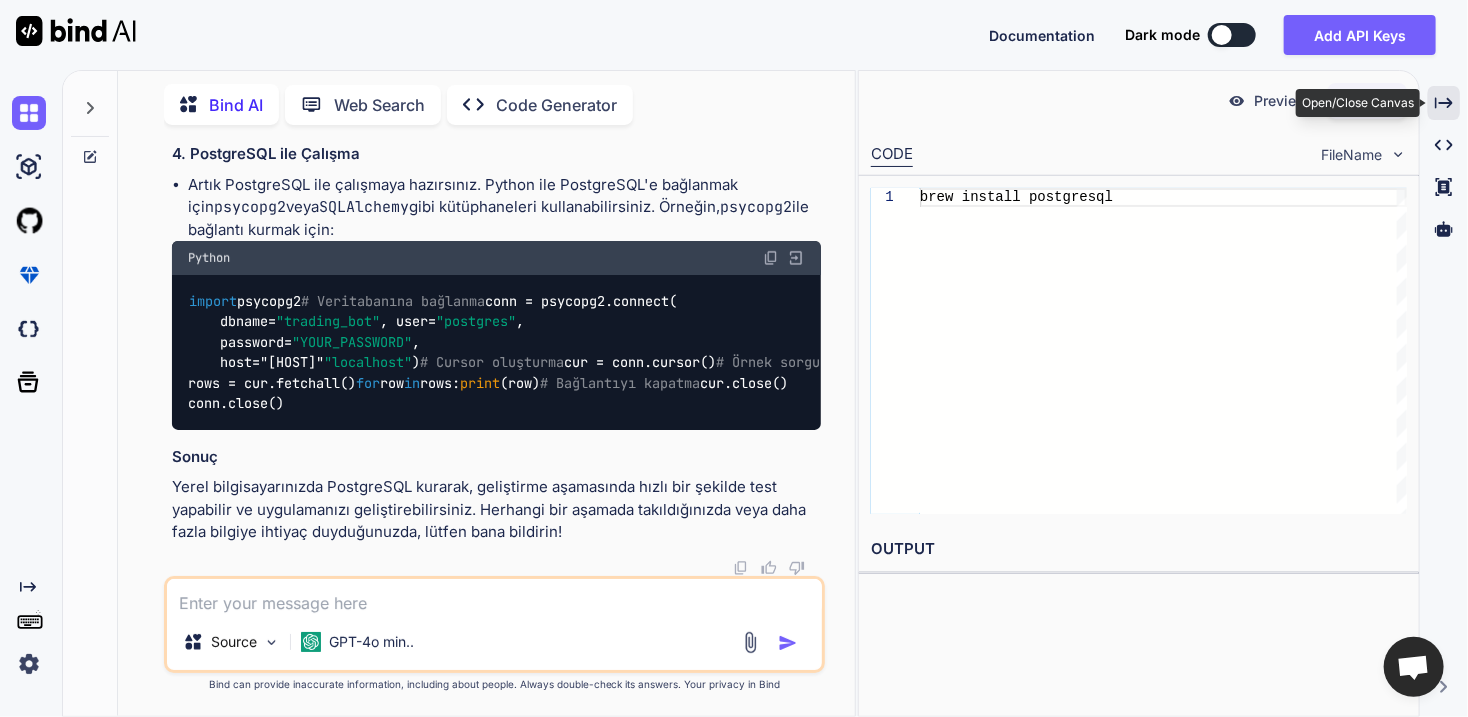 click on "Created with Pixso." 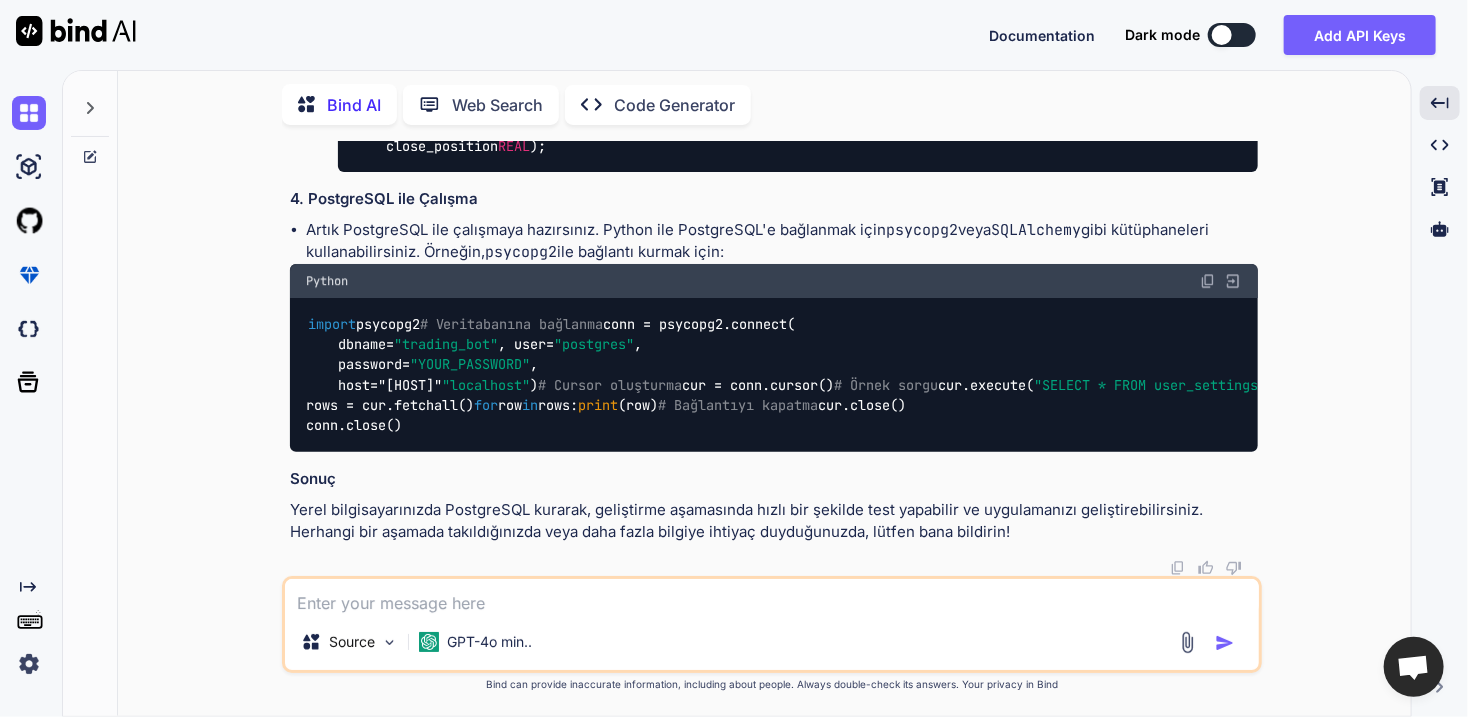 scroll, scrollTop: 21561, scrollLeft: 0, axis: vertical 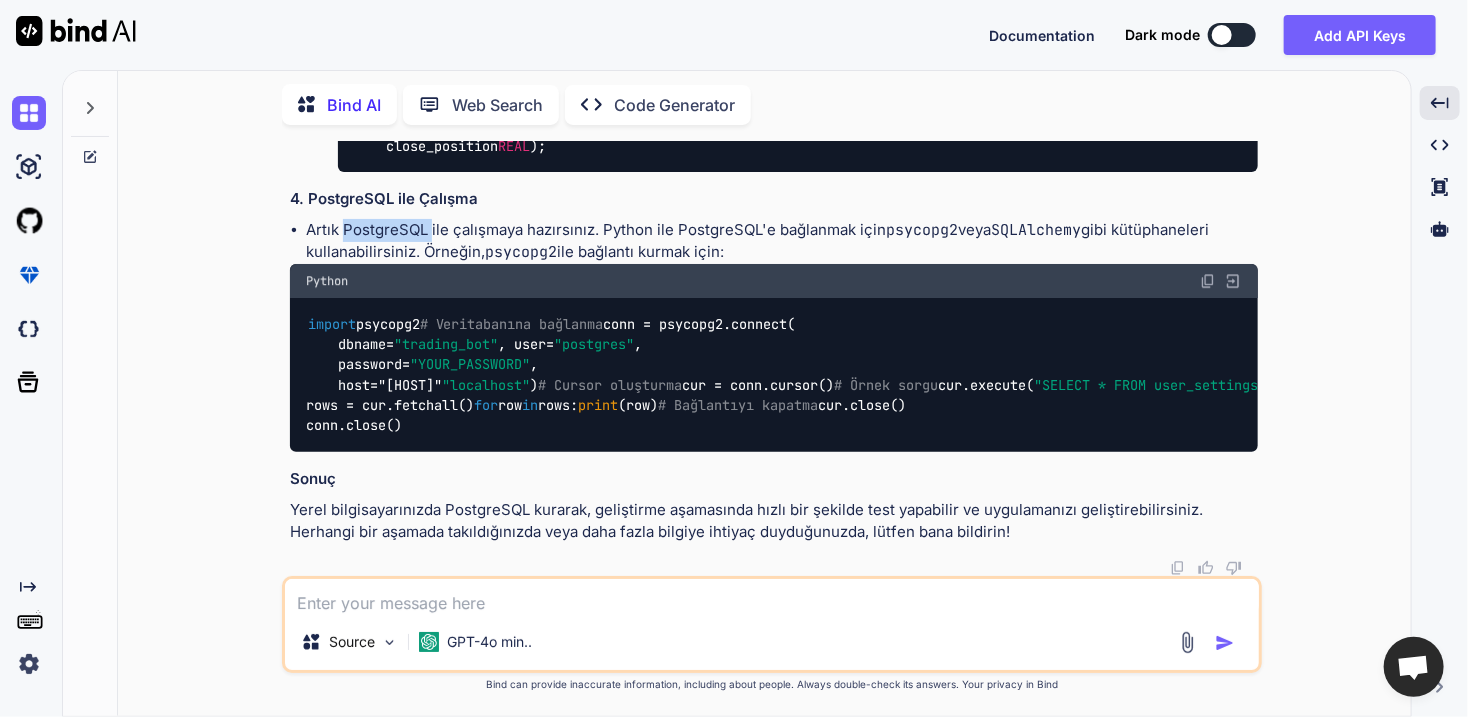 click on "Artık PostgreSQL ile çalışmaya hazırsınız. Python ile PostgreSQL'e bağlanmak için  psycopg2  veya  SQLAlchemy  gibi kütüphaneleri kullanabilirsiniz. Örneğin,  psycopg2  ile bağlantı kurmak için:" at bounding box center (782, 241) 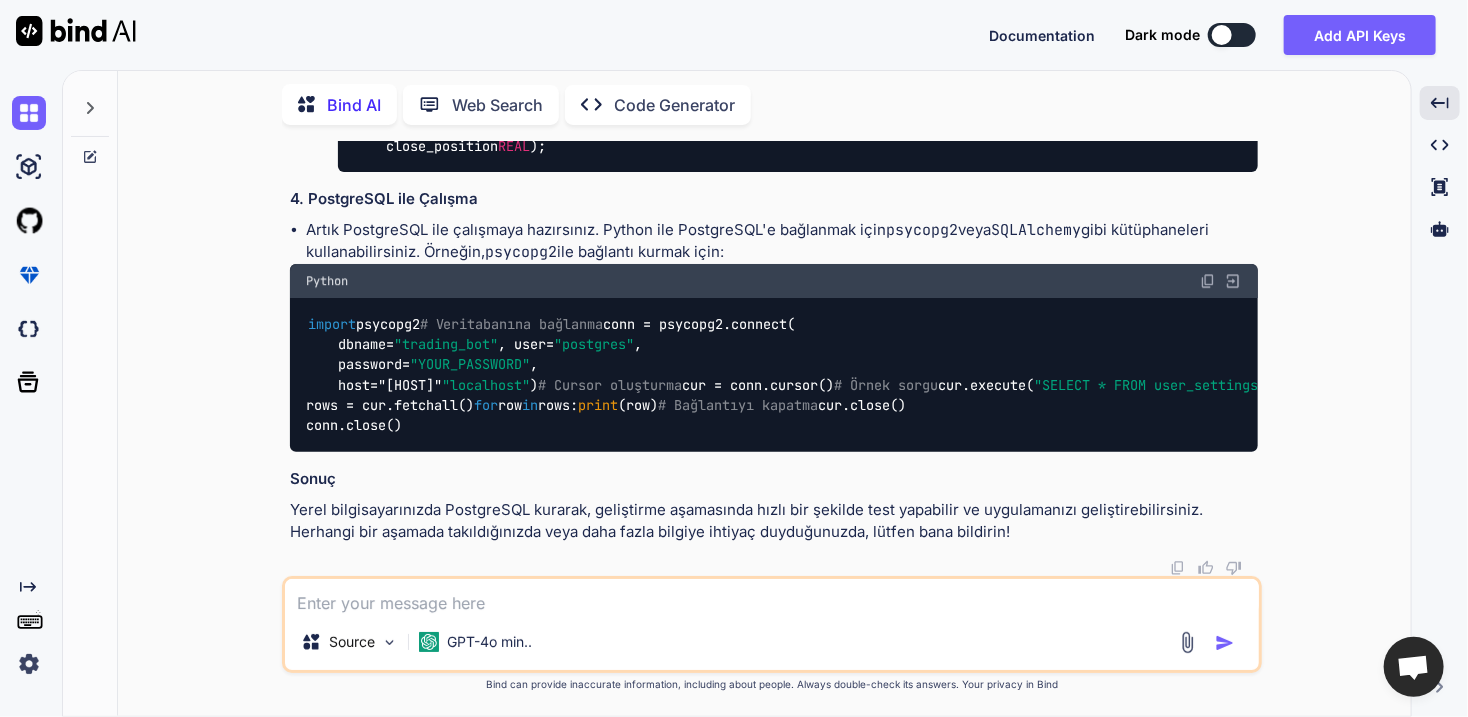 paste on "PostgreSQL" 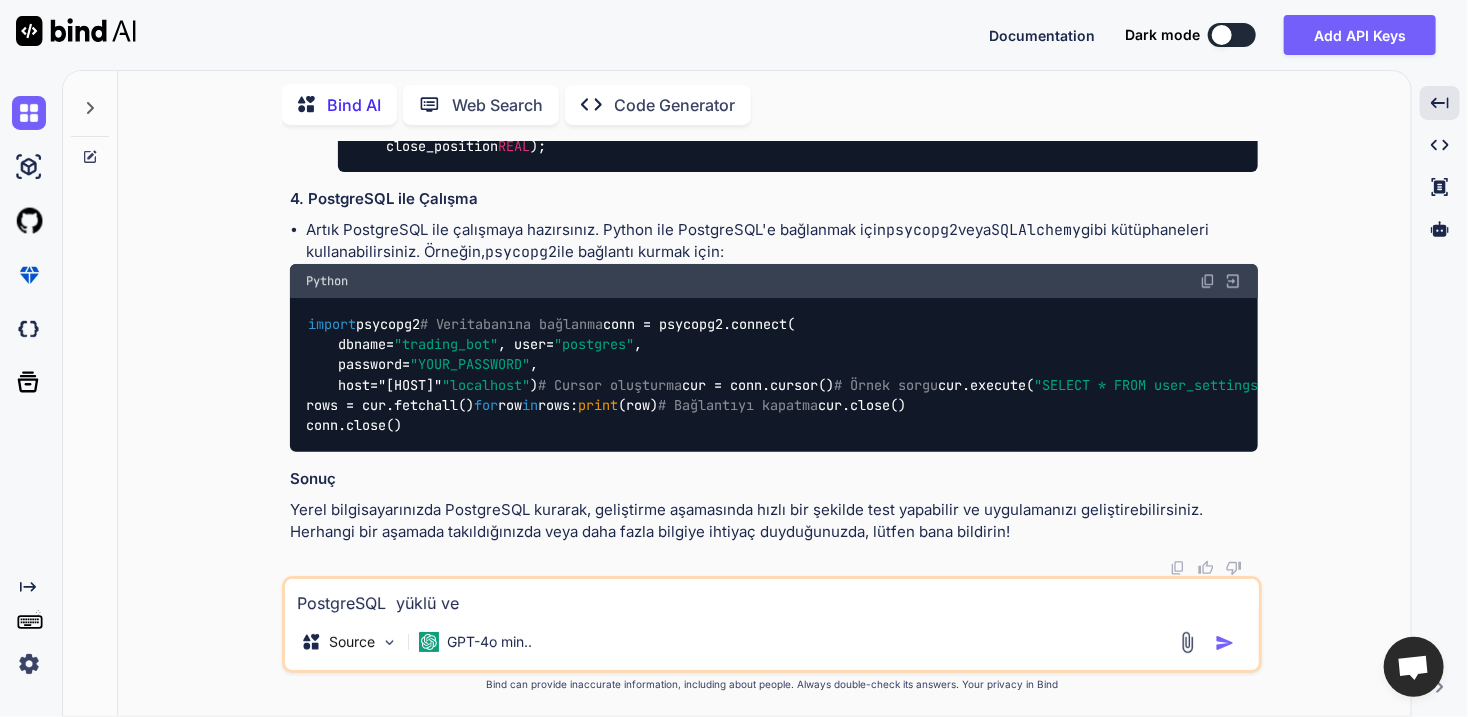 click on "PostgreSQL  yüklü ve" at bounding box center (772, 596) 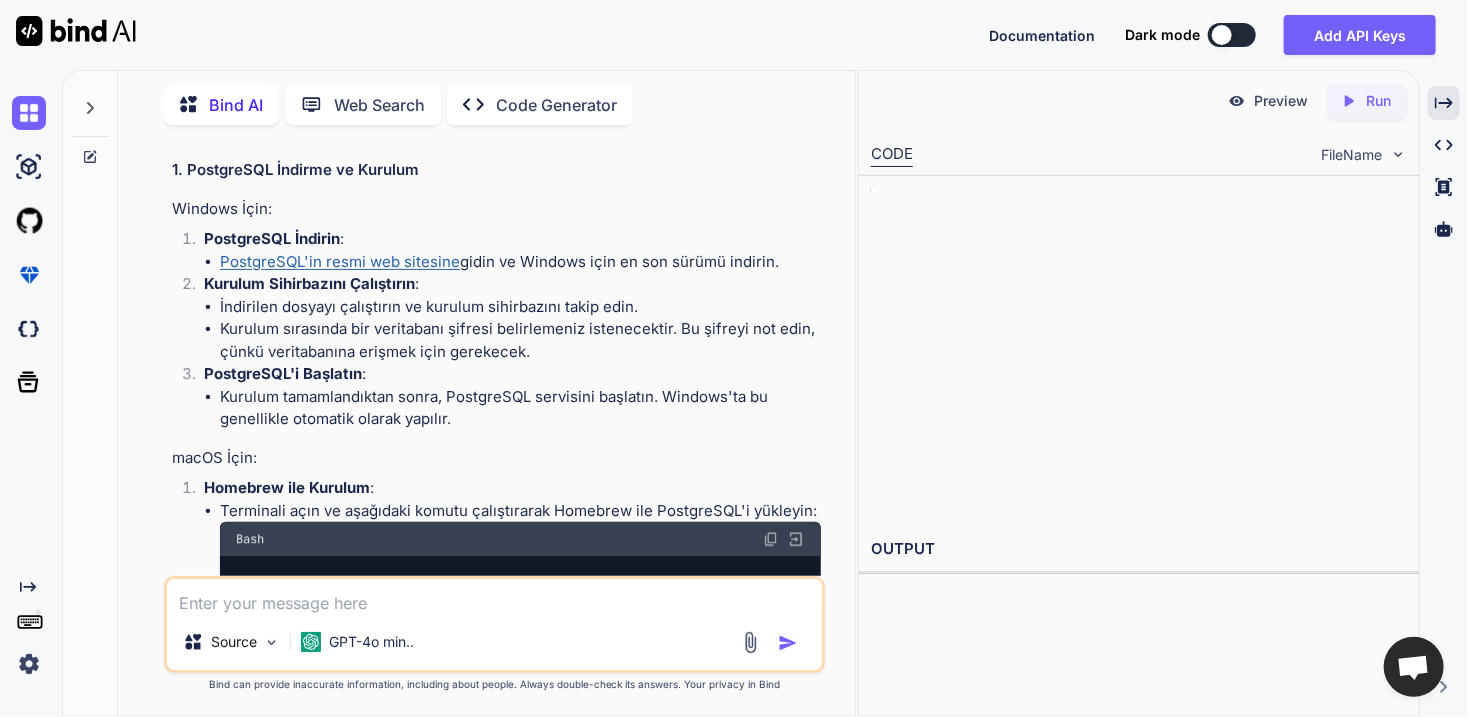 scroll, scrollTop: 28057, scrollLeft: 0, axis: vertical 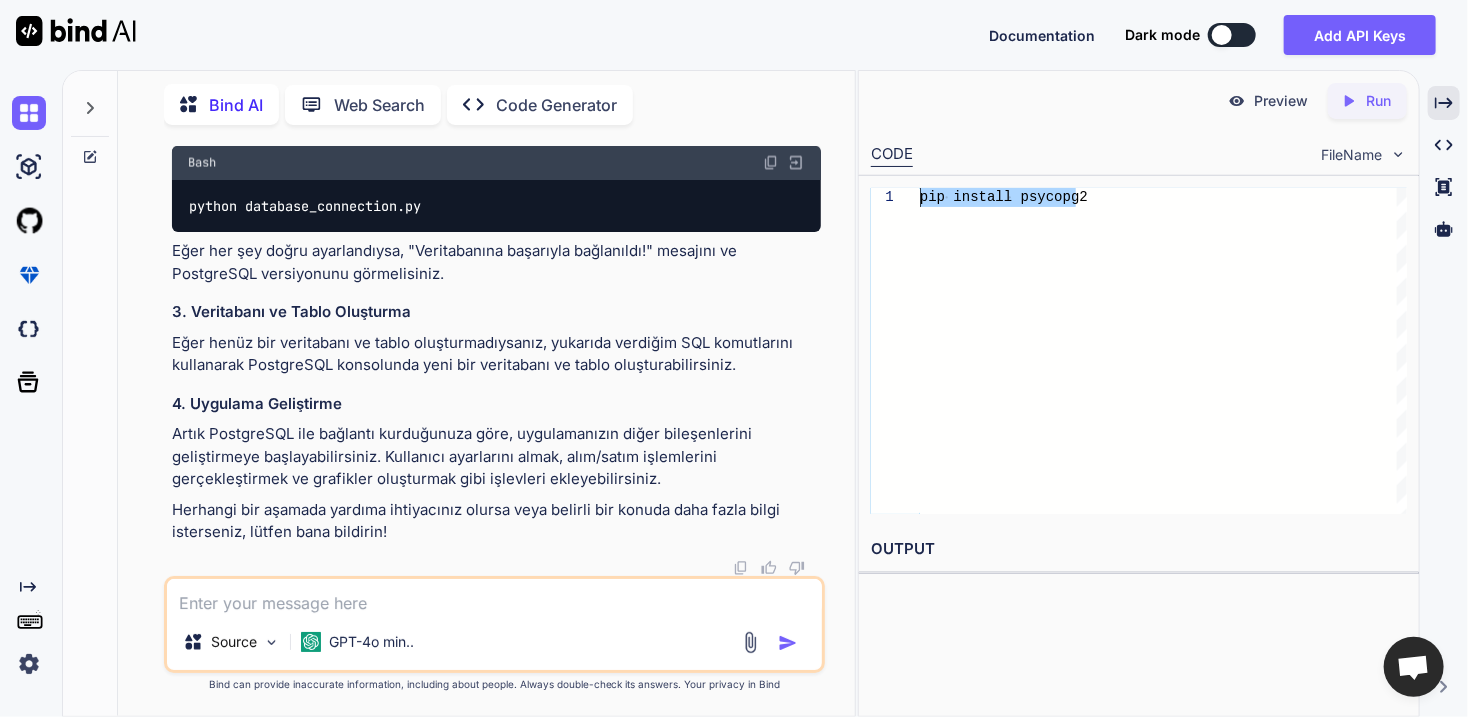 drag, startPoint x: 1103, startPoint y: 197, endPoint x: 900, endPoint y: 202, distance: 203.06157 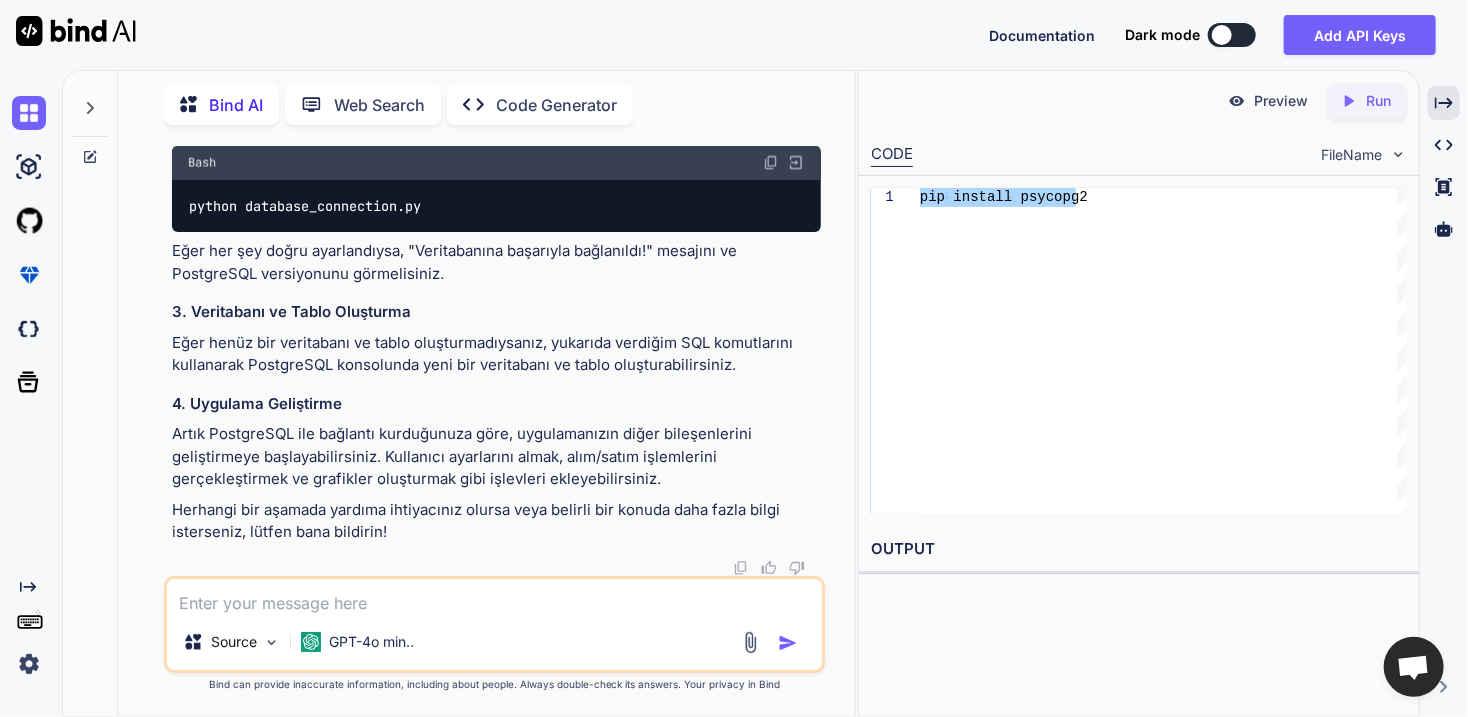 scroll, scrollTop: 28626, scrollLeft: 0, axis: vertical 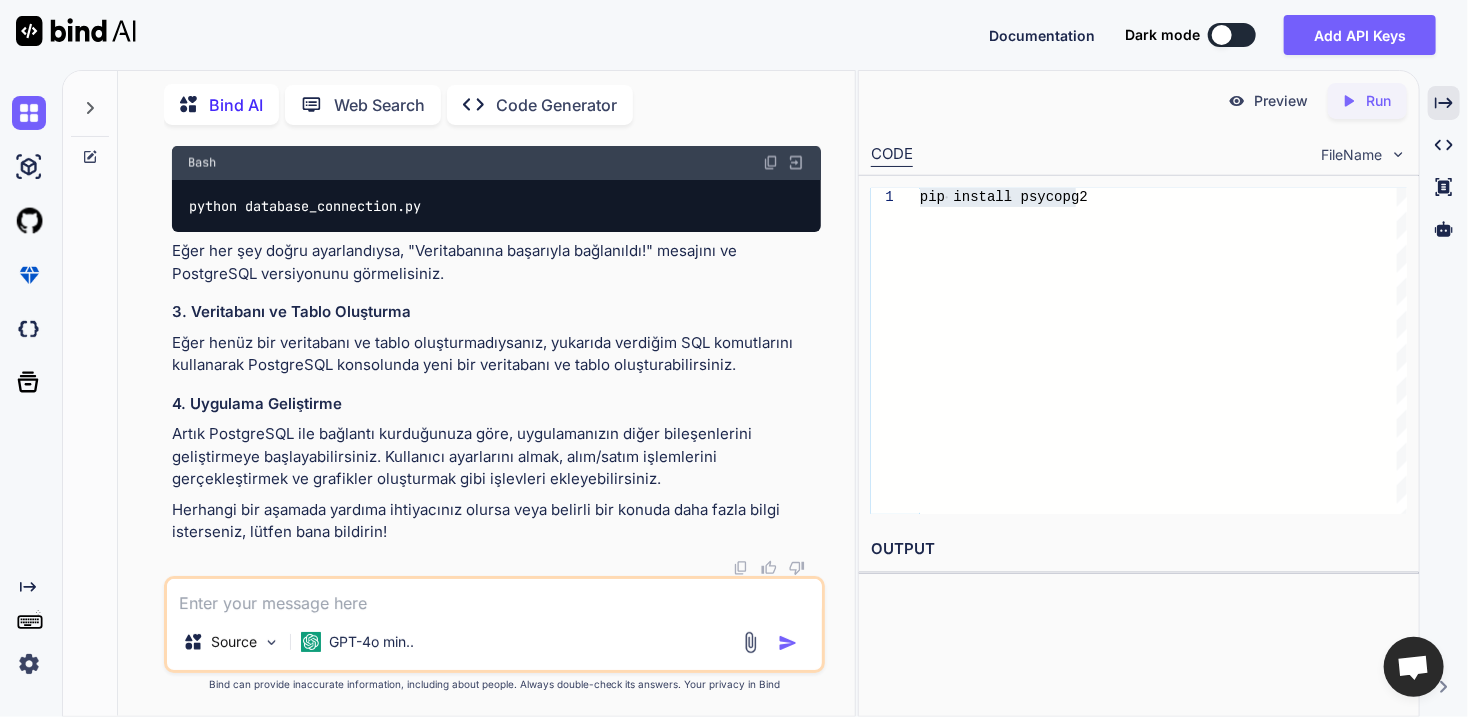 drag, startPoint x: 562, startPoint y: 231, endPoint x: 757, endPoint y: 224, distance: 195.1256 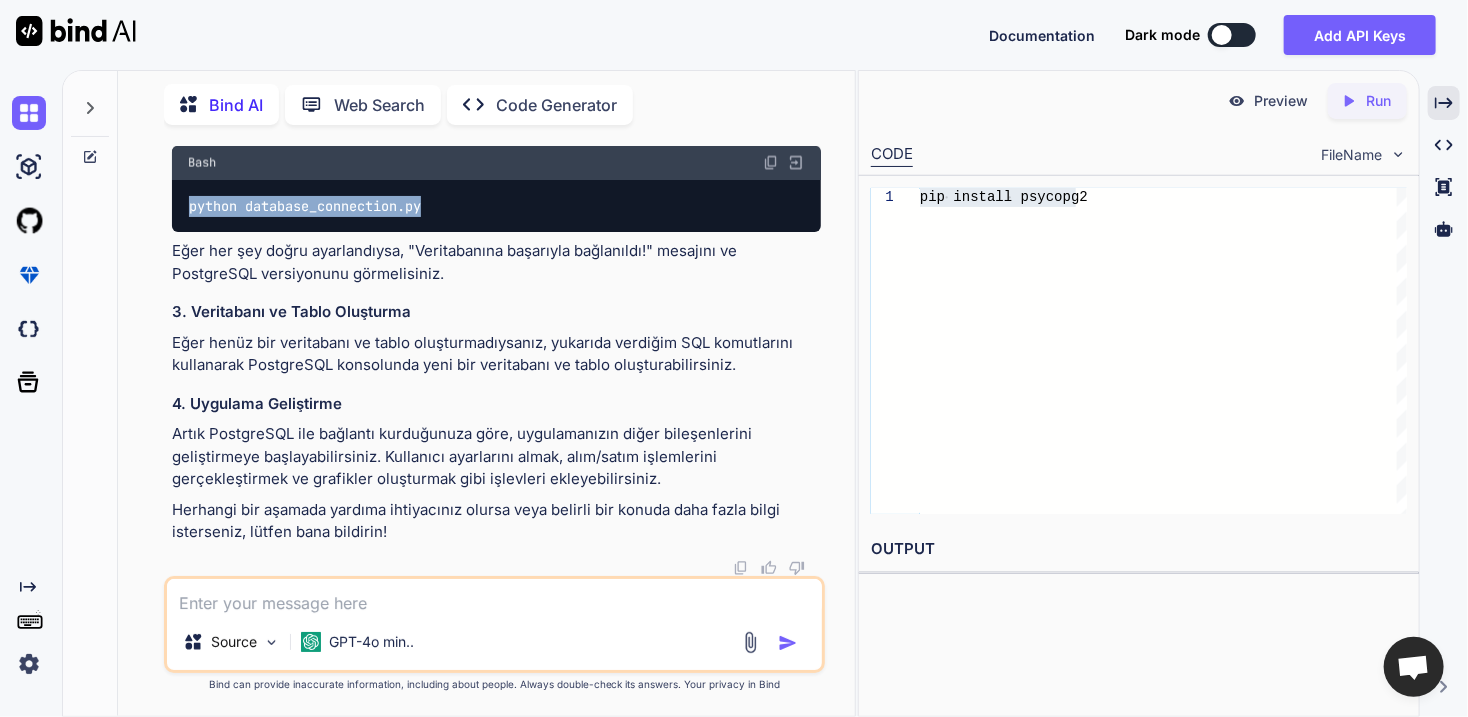 drag, startPoint x: 442, startPoint y: 342, endPoint x: 188, endPoint y: 343, distance: 254.00197 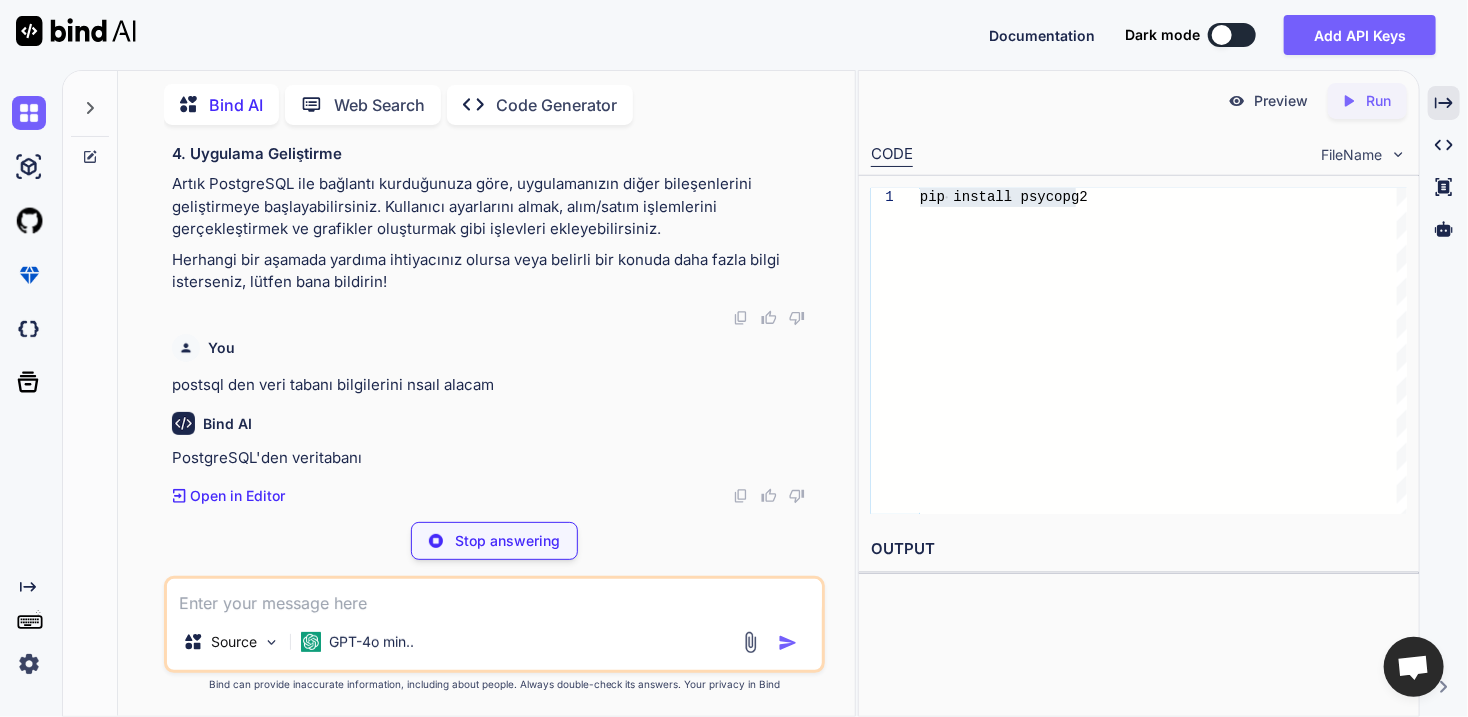 scroll, scrollTop: 29639, scrollLeft: 0, axis: vertical 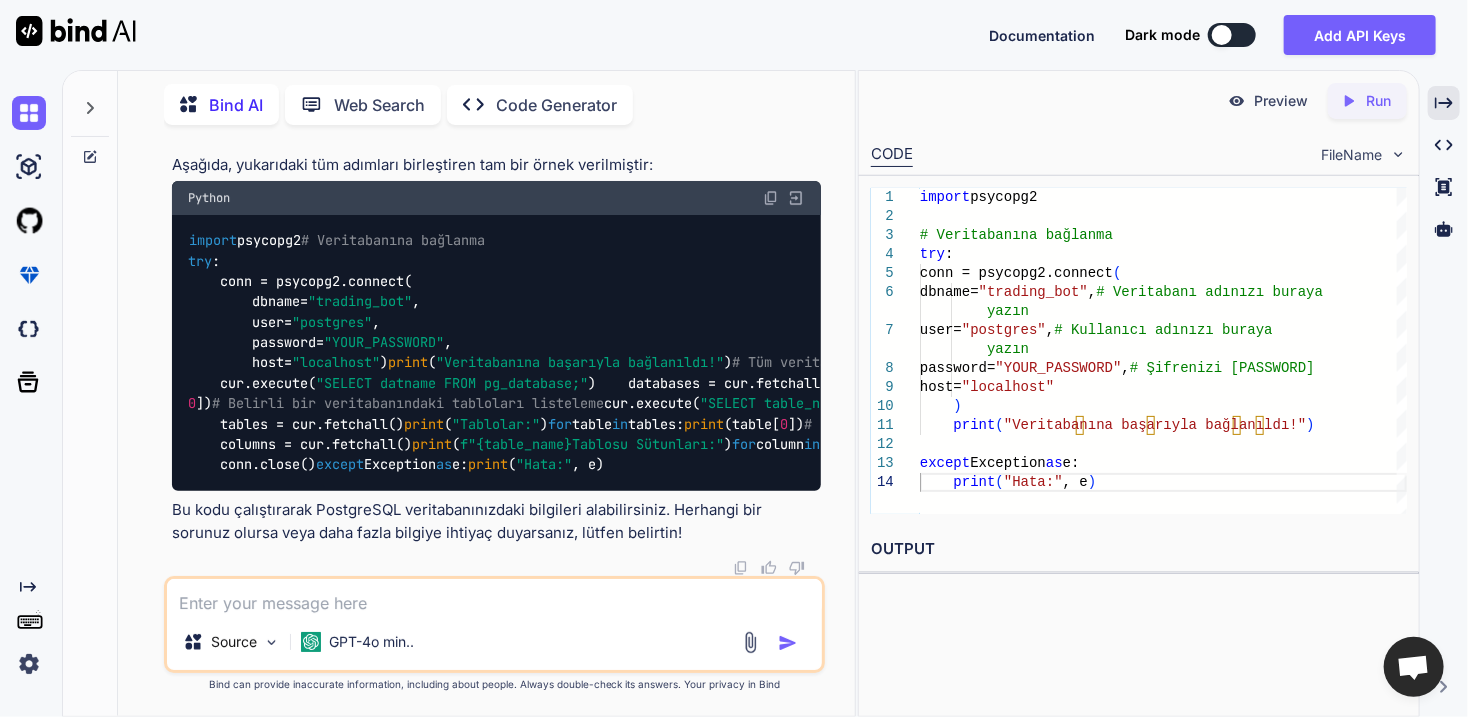 click on "Source   GPT-4o min.." at bounding box center (494, 624) 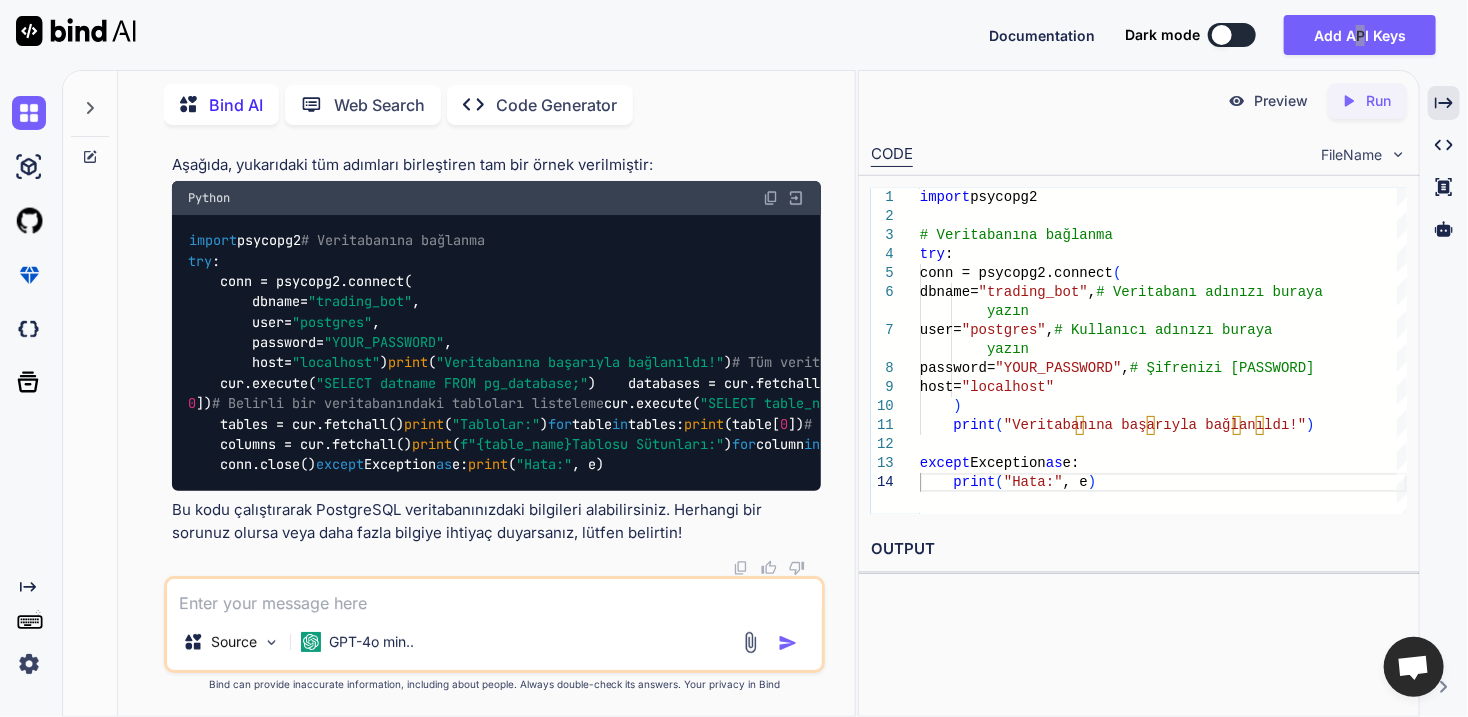 click at bounding box center [494, 596] 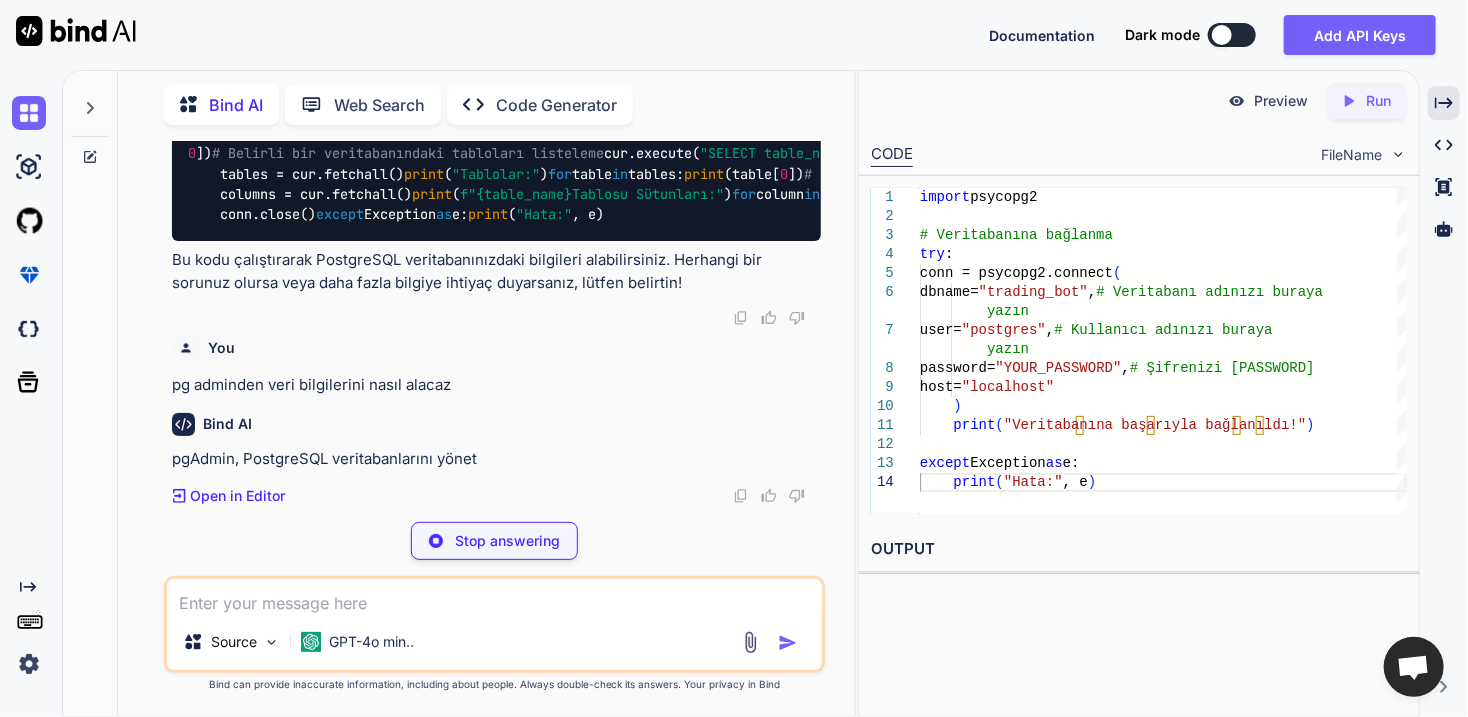 scroll, scrollTop: 32407, scrollLeft: 0, axis: vertical 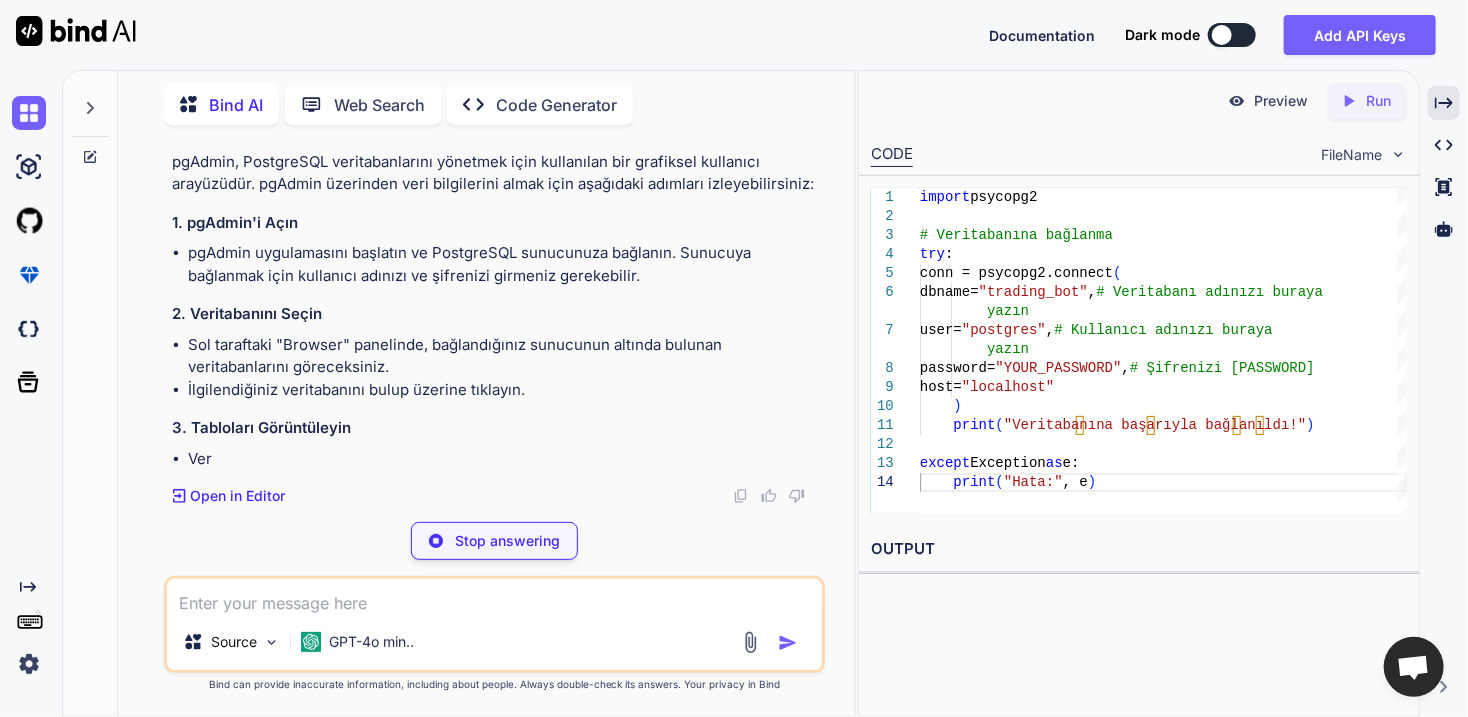 click on "Bind AI pgAdmin, PostgreSQL veritabanlarını yönetmek için kullanılan bir grafiksel kullanıcı arayüzüdür. pgAdmin üzerinden veri bilgilerini almak için aşağıdaki adımları izleyebilirsiniz:
1. pgAdmin'i Açın
pgAdmin uygulamasını başlatın ve PostgreSQL sunucunuza bağlanın. Sunucuya bağlanmak için kullanıcı adınızı ve şifrenizi girmeniz gerekebilir.
2. Veritabanını Seçin
Sol taraftaki "Browser" panelinde, bağlandığınız sunucunun altında bulunan veritabanlarını göreceksiniz.
İlgilendiğiniz veritabanını bulup üzerine tıklayın.
3. Tabloları Görüntüleyin
Ver
Created with Pixso. Open in Editor" at bounding box center (496, 303) 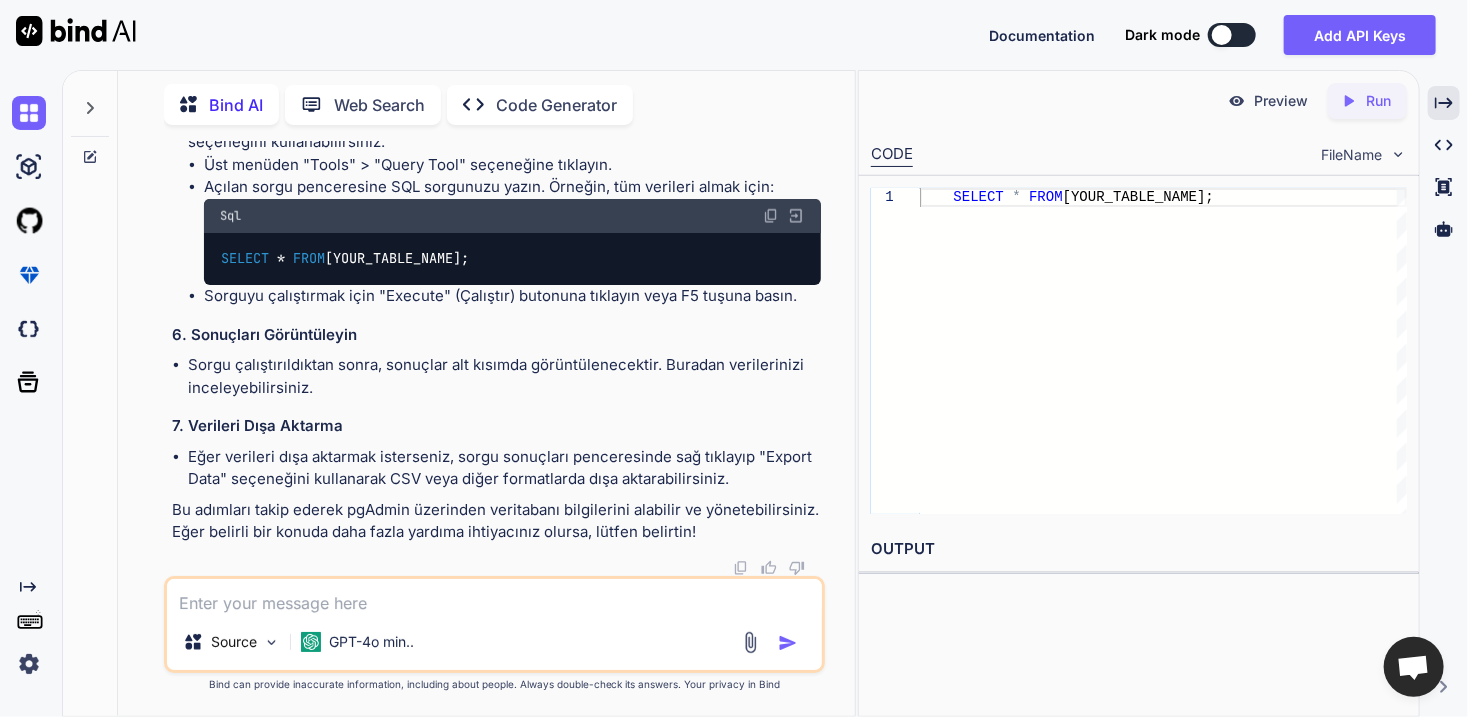 scroll, scrollTop: 33204, scrollLeft: 0, axis: vertical 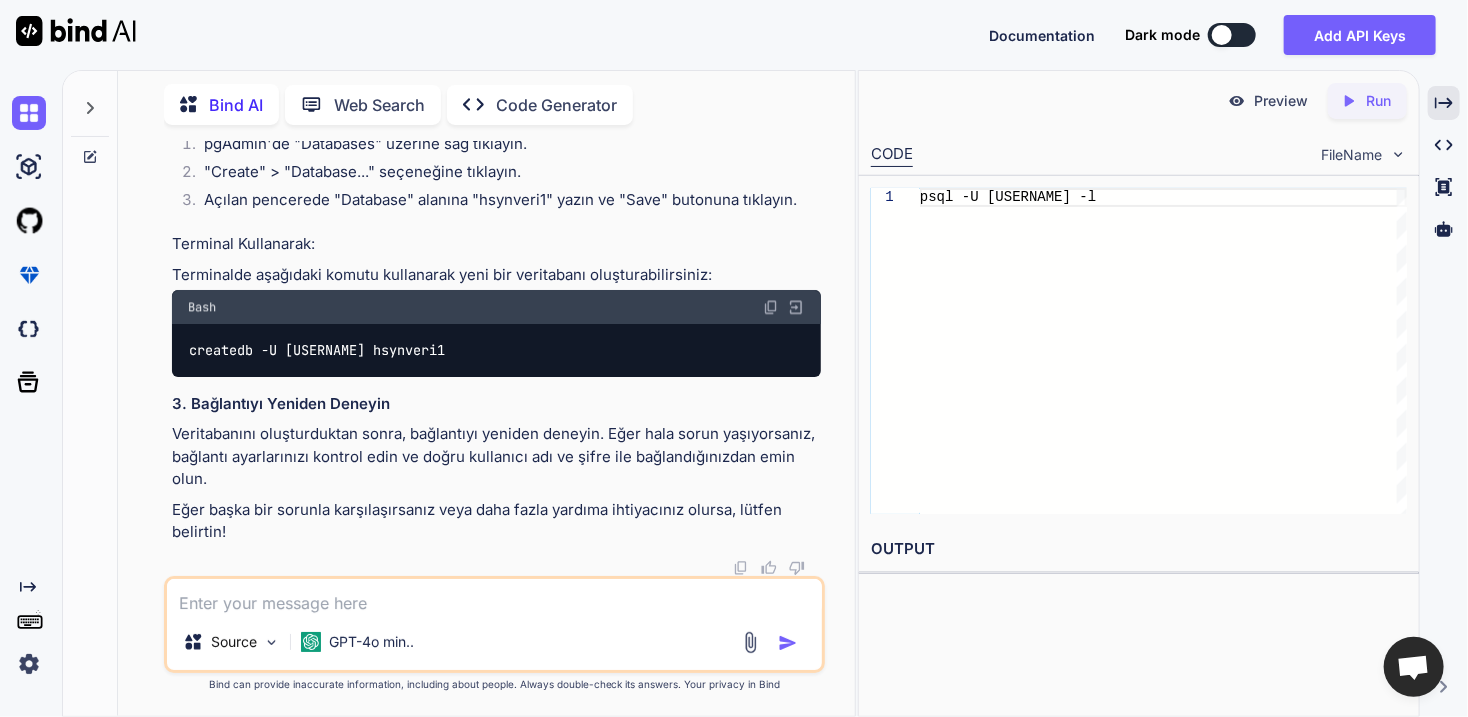 drag, startPoint x: 400, startPoint y: 489, endPoint x: 181, endPoint y: 490, distance: 219.00229 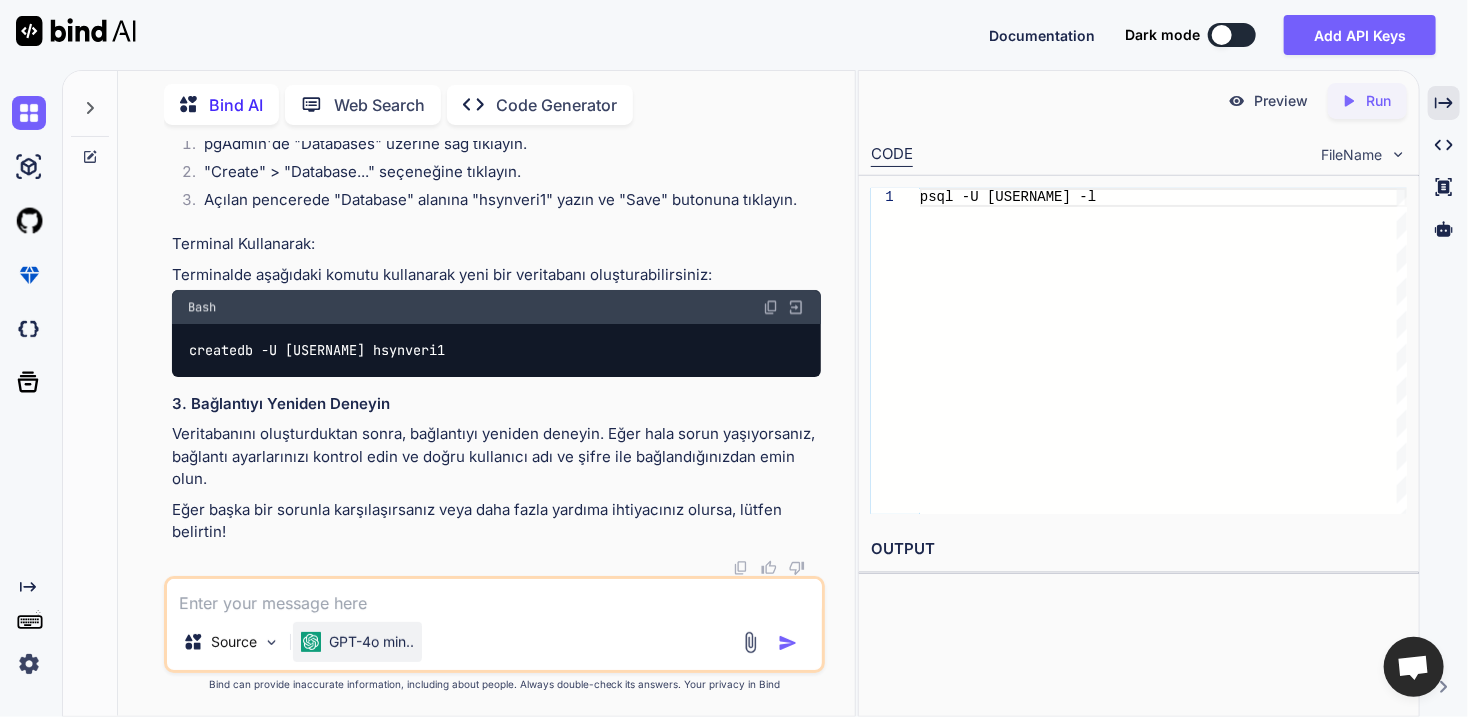 copy on "psql -U your_username -l" 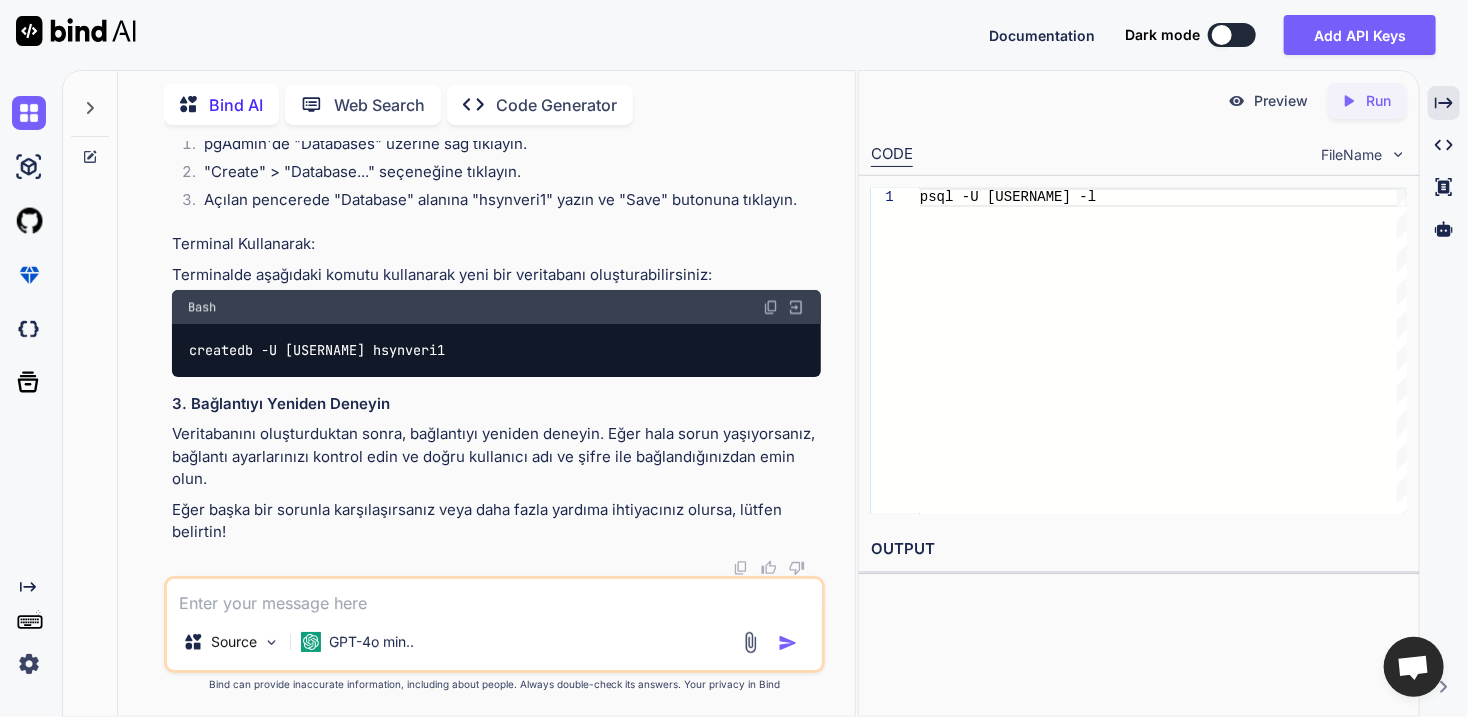scroll, scrollTop: 34377, scrollLeft: 0, axis: vertical 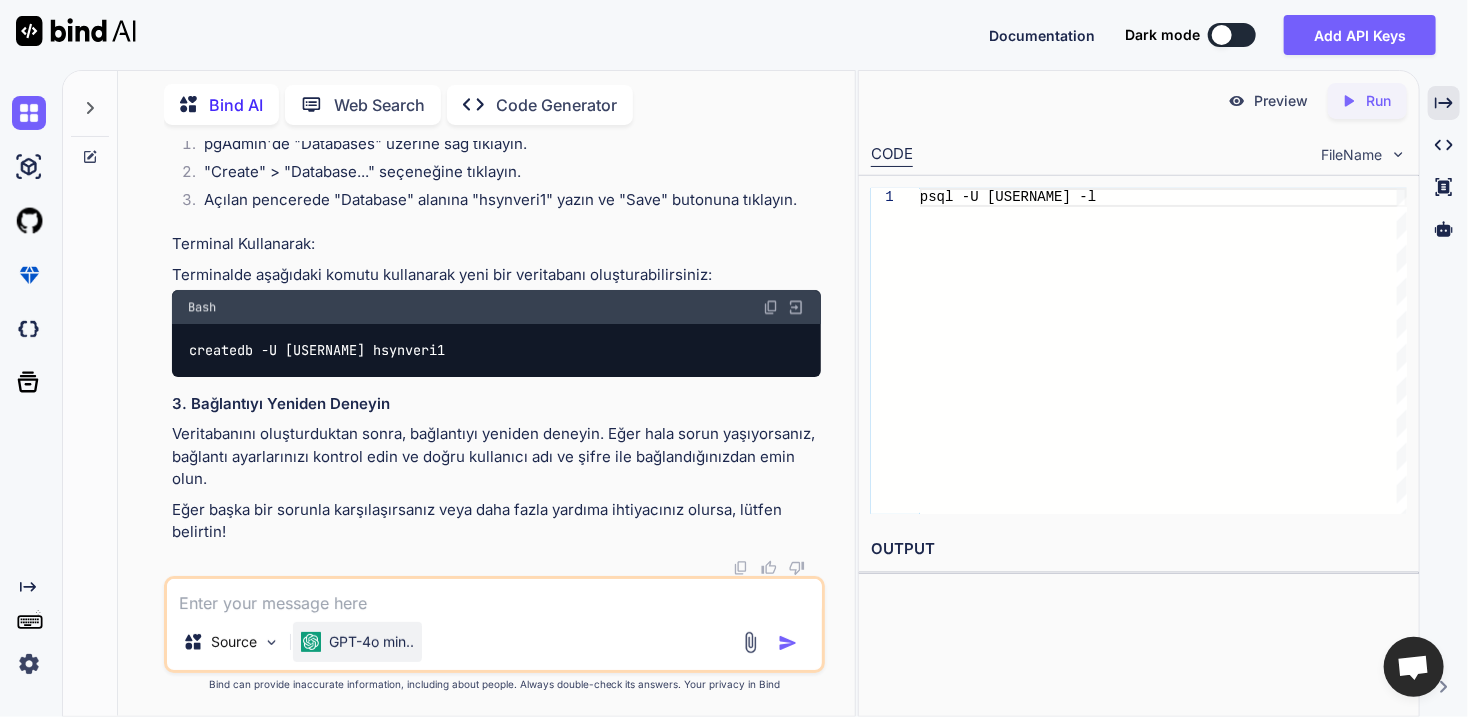 copy on "createdb -U [USERNAME] hsynveri1" 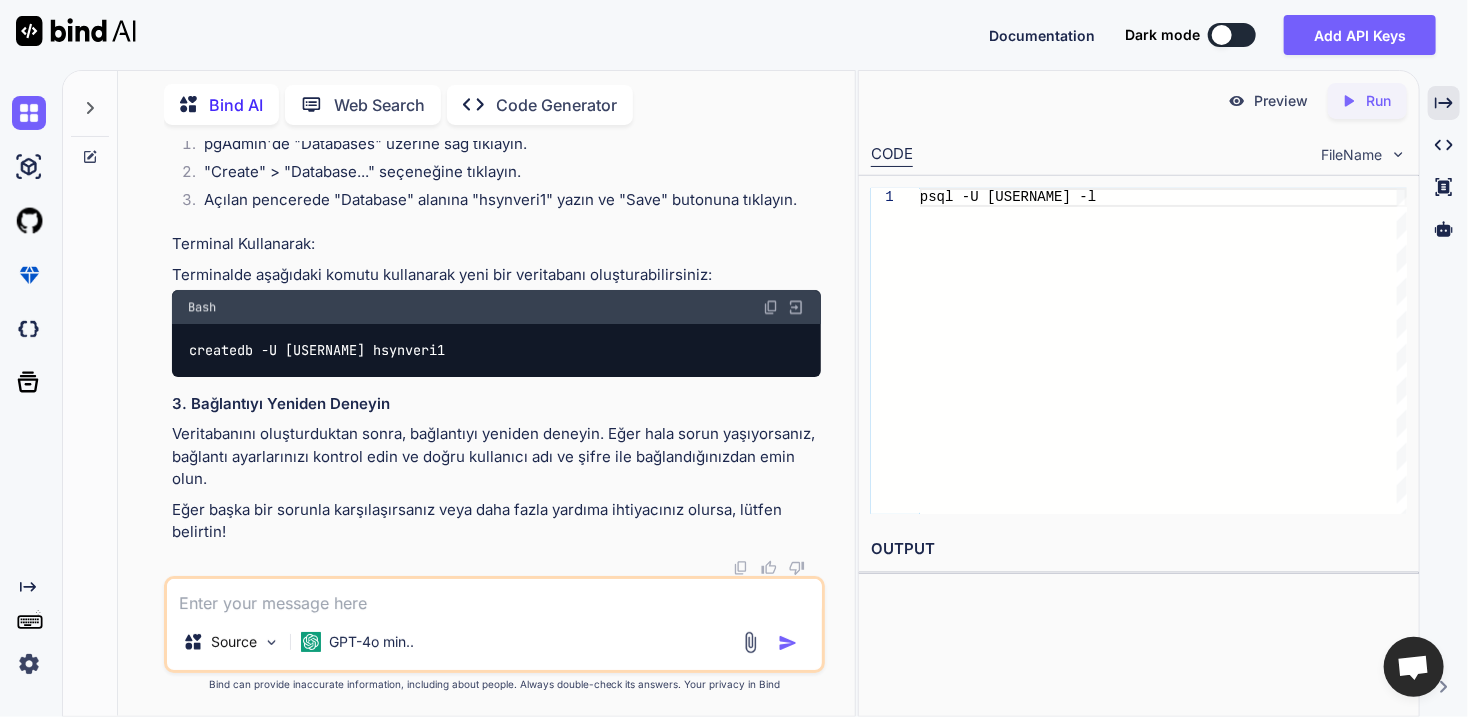 scroll, scrollTop: 34426, scrollLeft: 0, axis: vertical 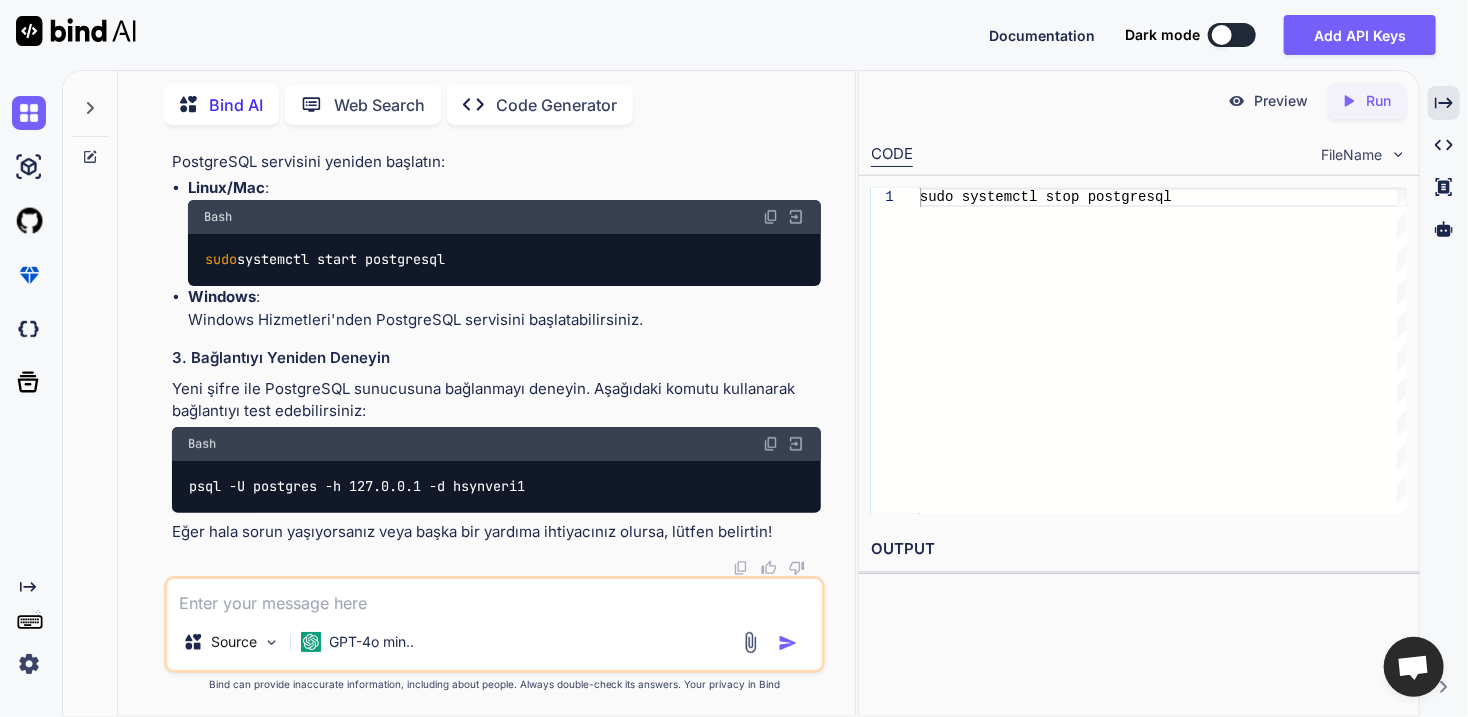 click at bounding box center [494, 596] 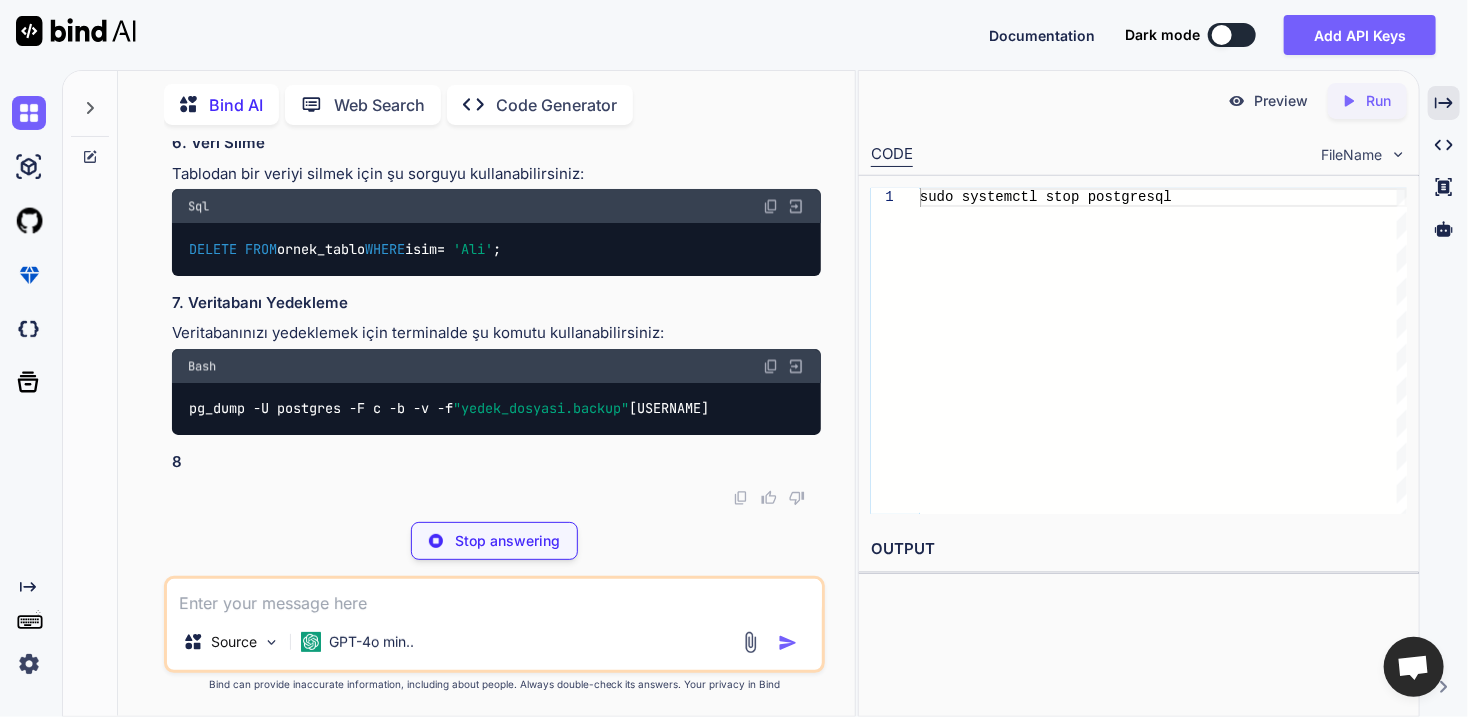 scroll, scrollTop: 36810, scrollLeft: 0, axis: vertical 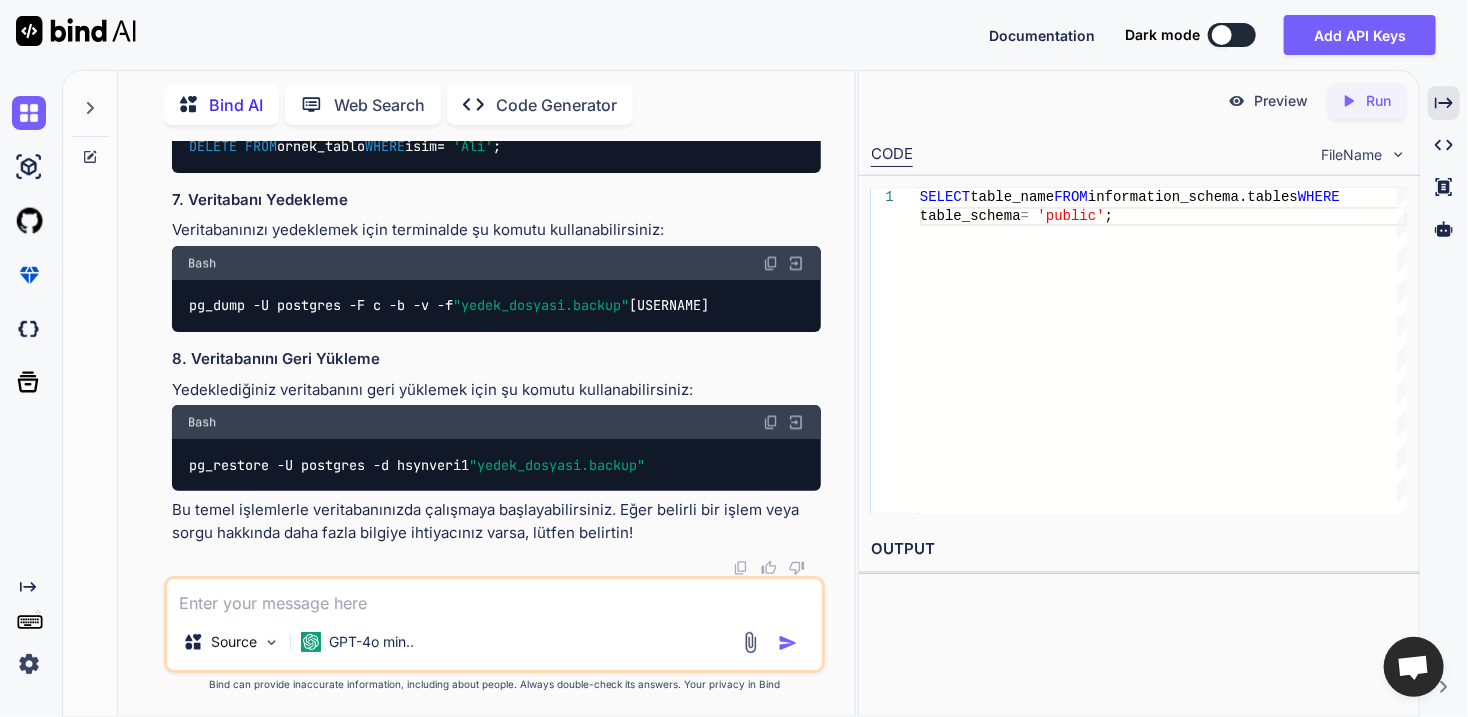 drag, startPoint x: 189, startPoint y: 284, endPoint x: 838, endPoint y: 285, distance: 649.0008 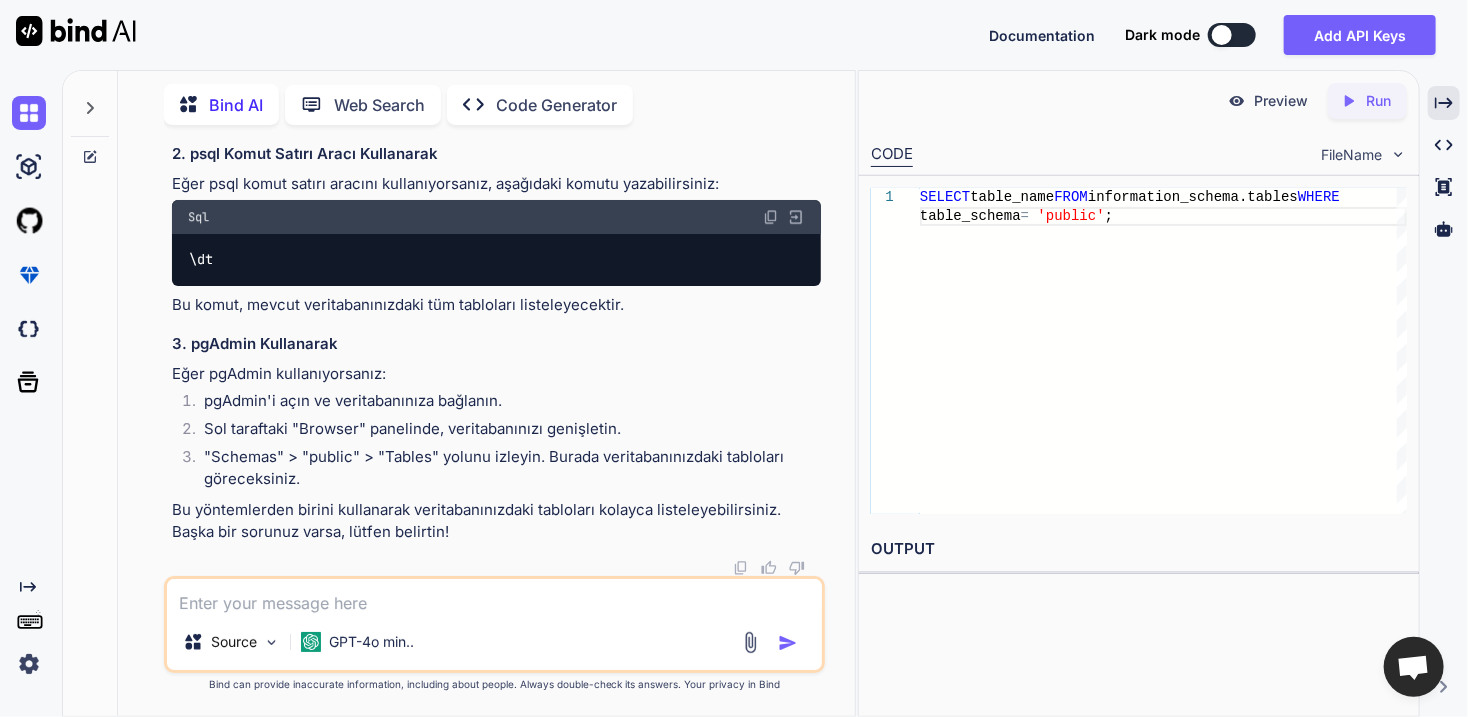 scroll, scrollTop: 38556, scrollLeft: 0, axis: vertical 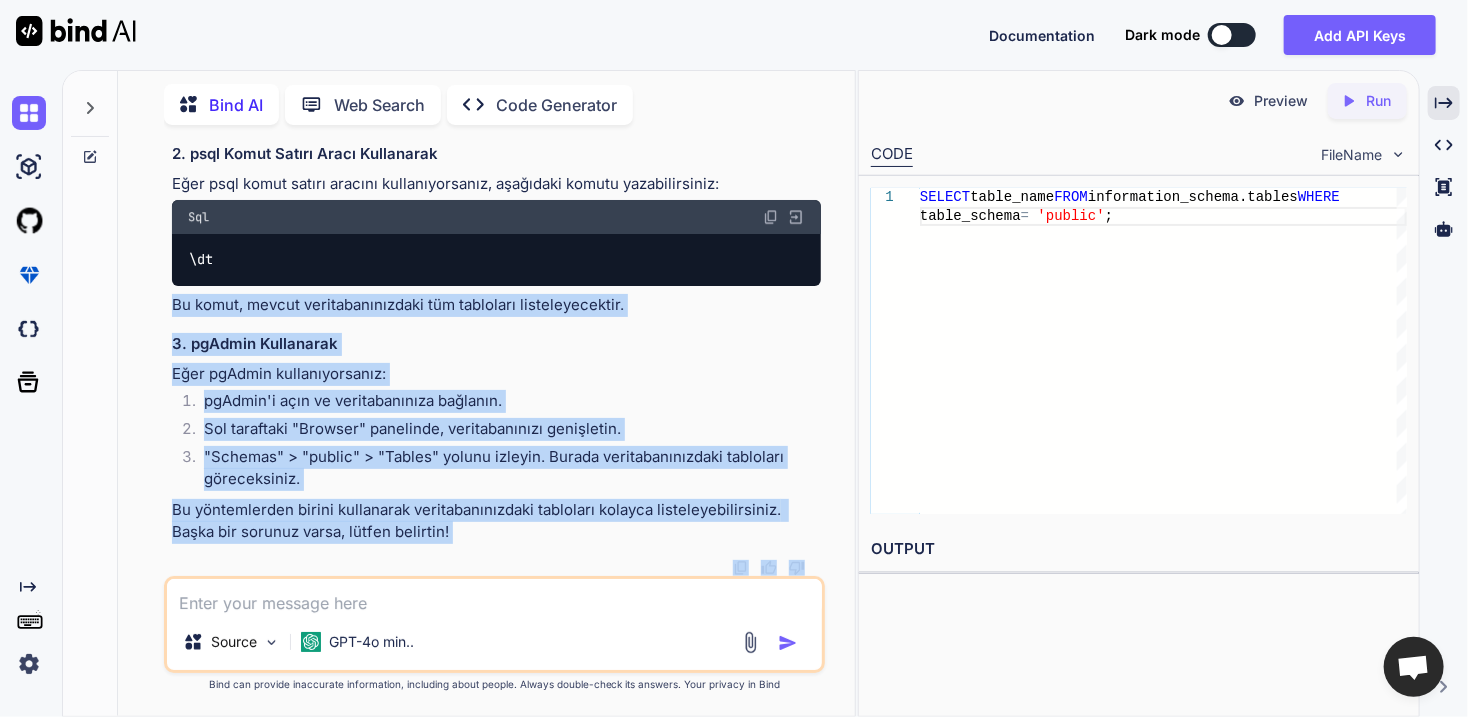 drag, startPoint x: 237, startPoint y: 373, endPoint x: 160, endPoint y: 374, distance: 77.00649 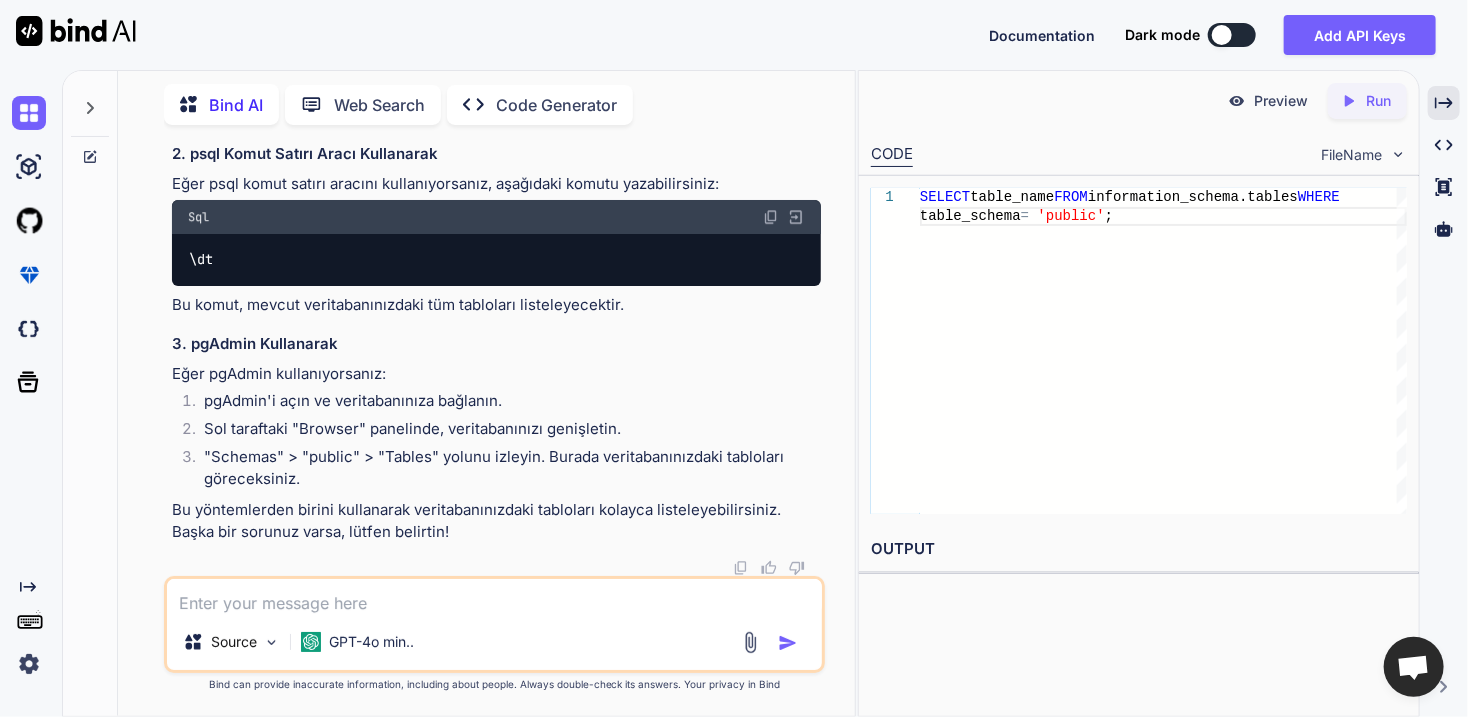 click on "\dt" at bounding box center (496, 260) 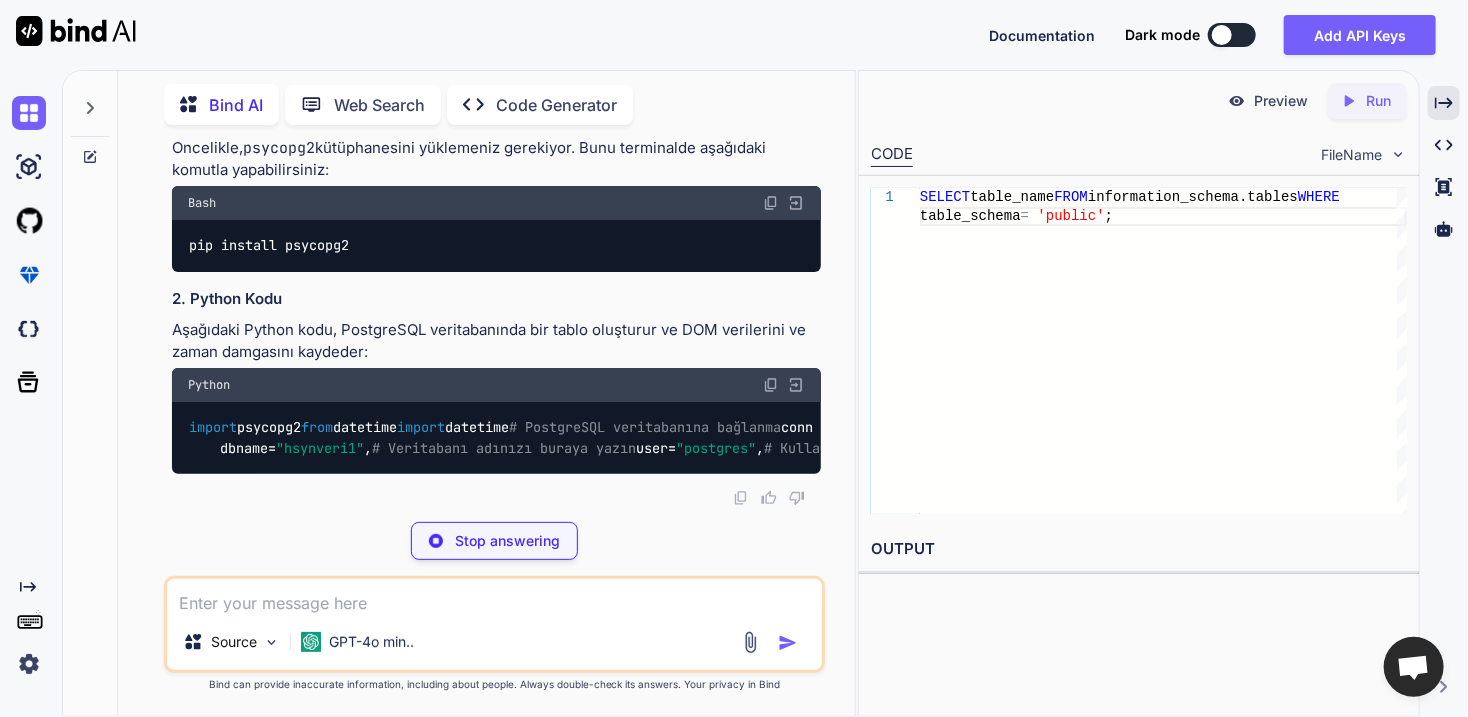 scroll, scrollTop: 39340, scrollLeft: 0, axis: vertical 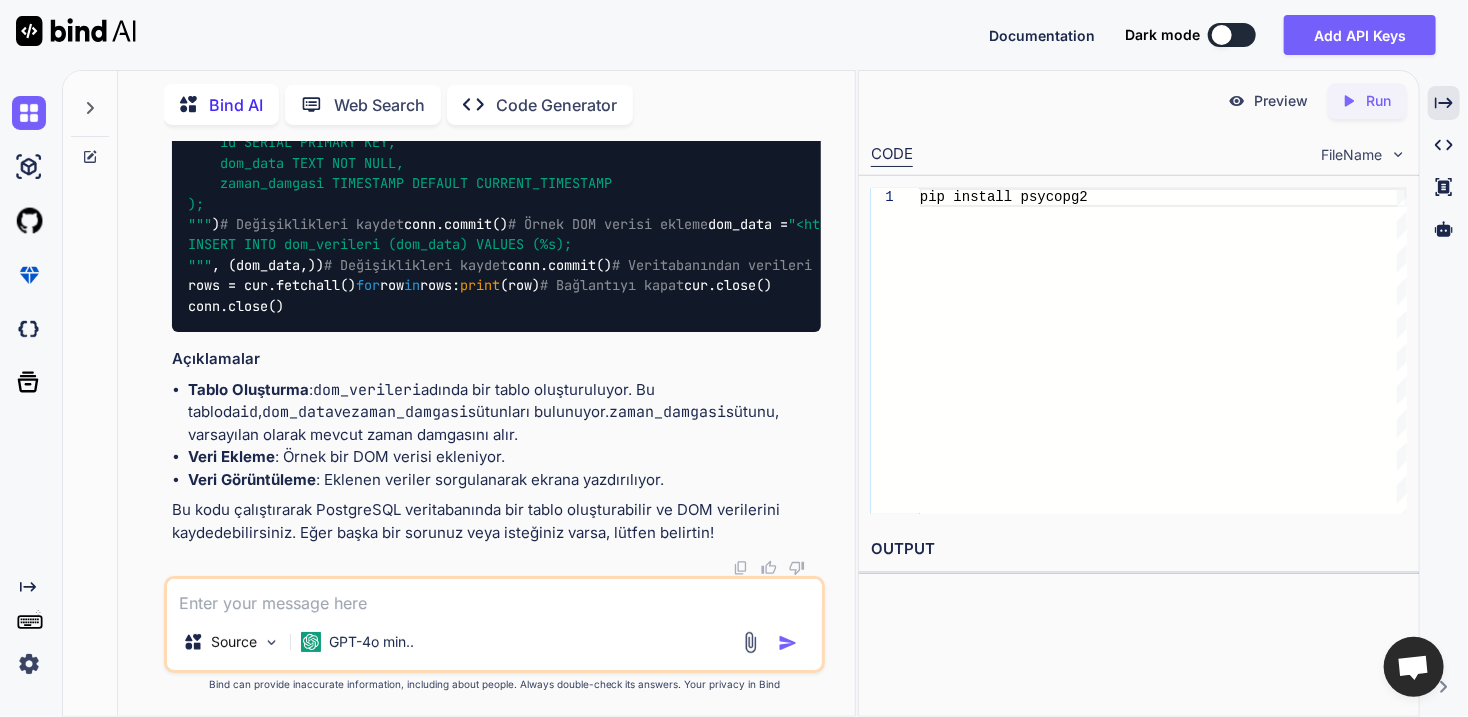 drag, startPoint x: 362, startPoint y: 274, endPoint x: 176, endPoint y: 281, distance: 186.13167 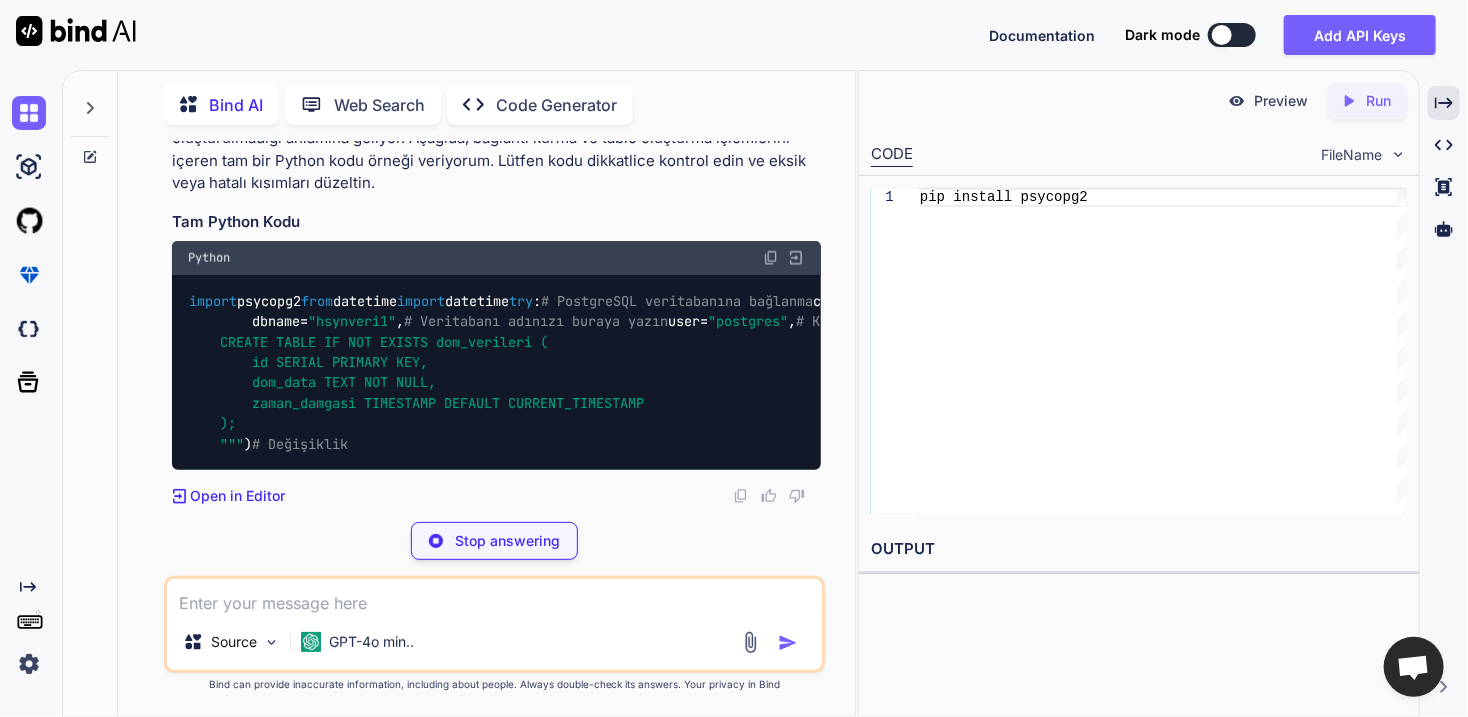 scroll, scrollTop: 40646, scrollLeft: 0, axis: vertical 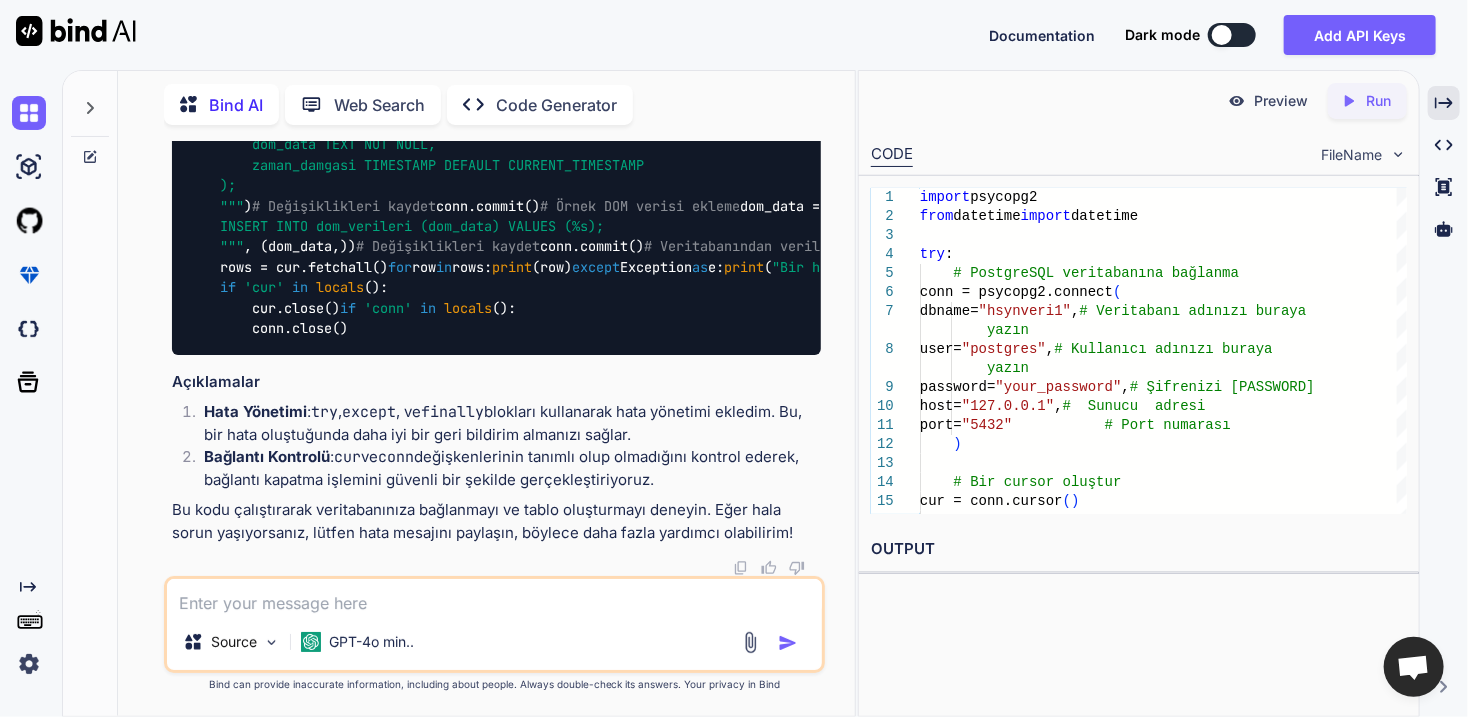 click at bounding box center [494, 596] 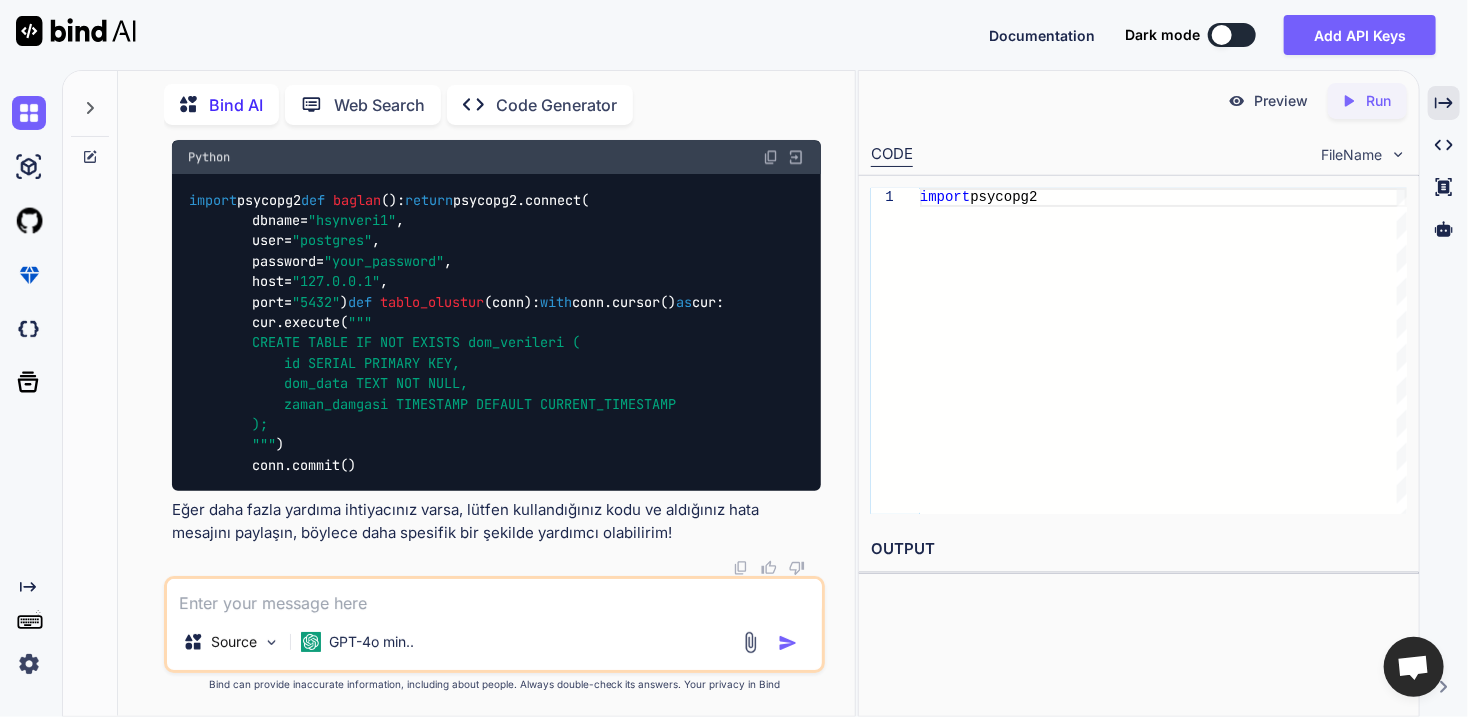 scroll, scrollTop: 43569, scrollLeft: 0, axis: vertical 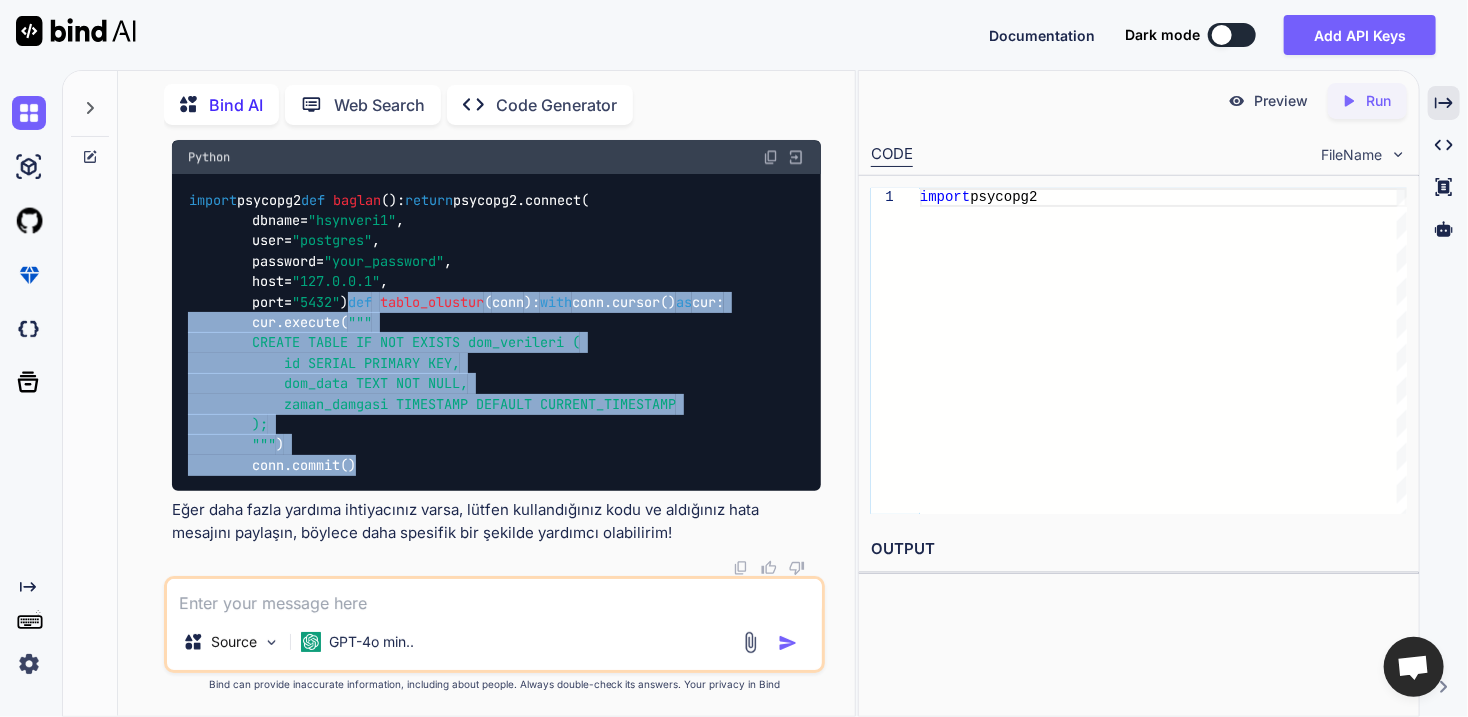 drag, startPoint x: 262, startPoint y: 441, endPoint x: 176, endPoint y: 283, distance: 179.88885 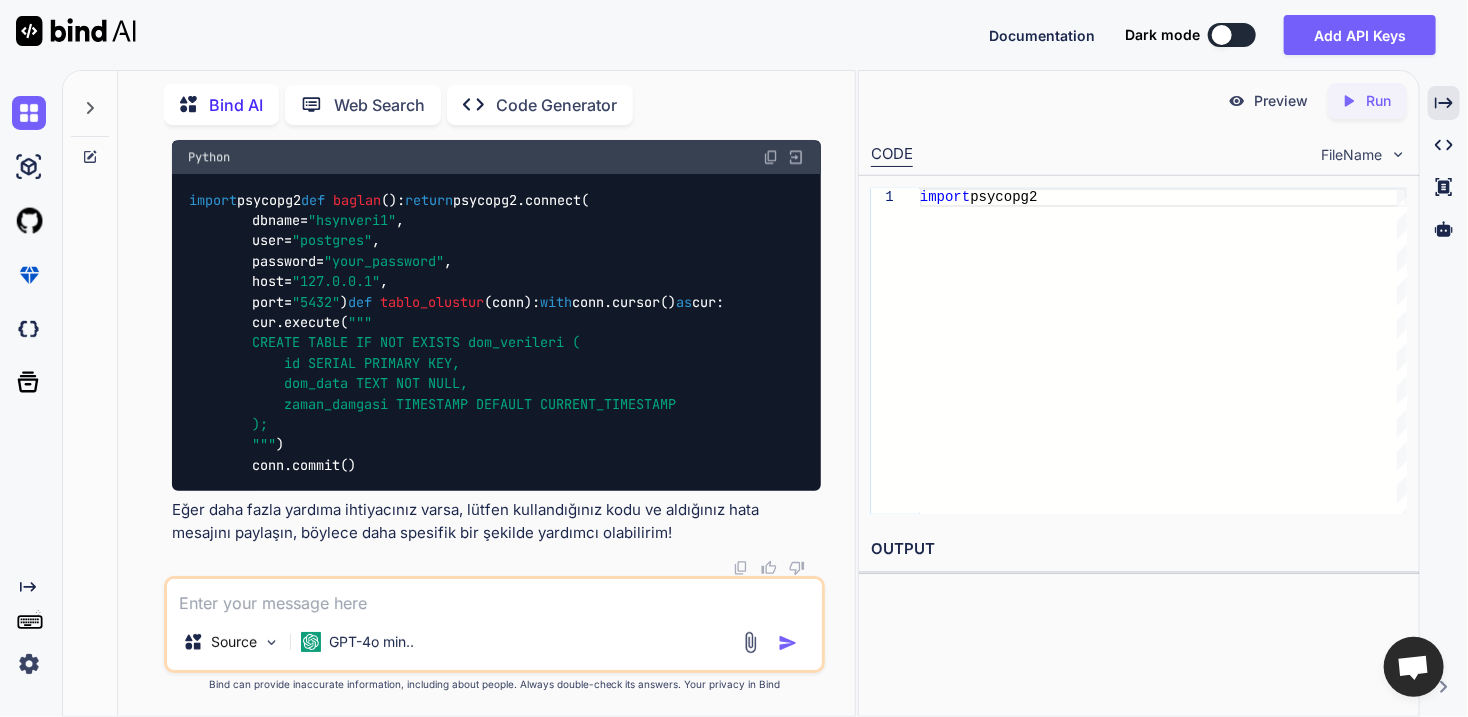 click at bounding box center (494, 596) 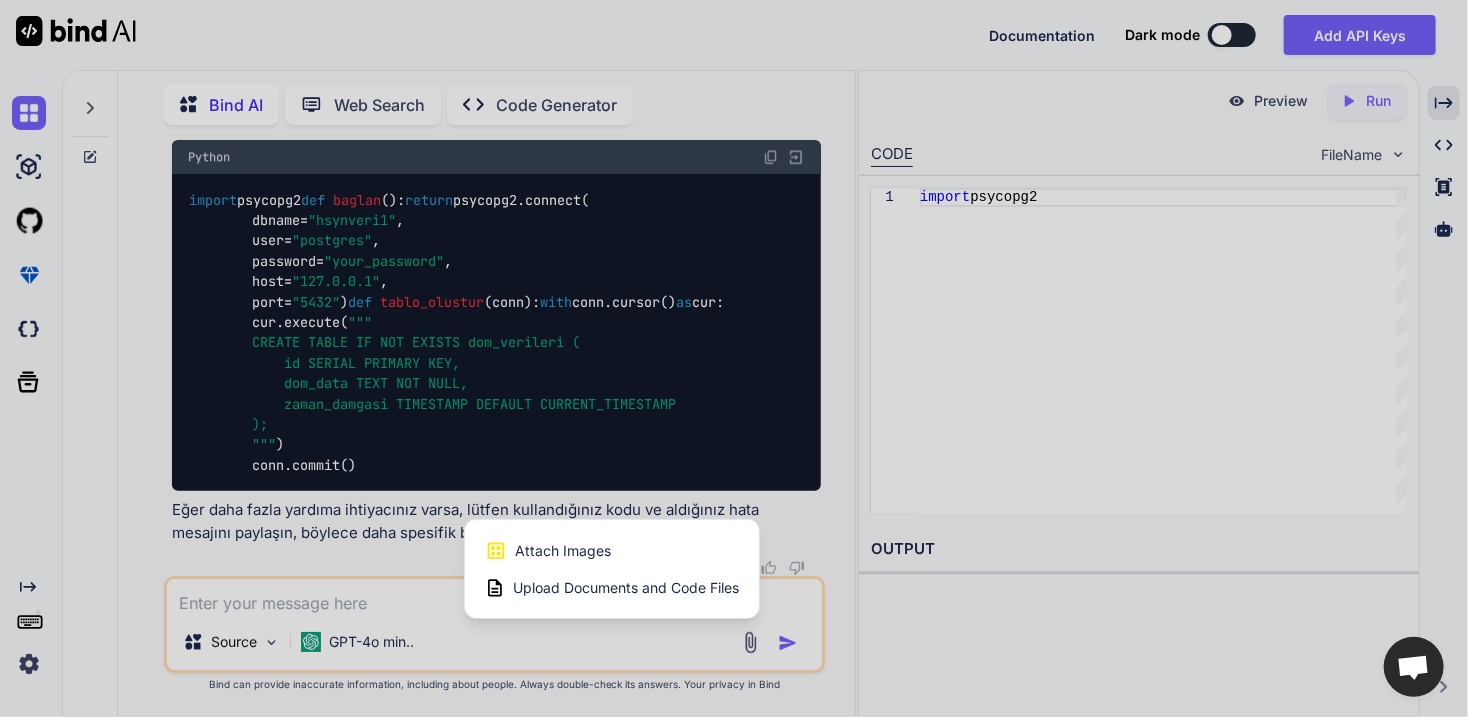click on "Upload Documents and Code Files" at bounding box center (626, 588) 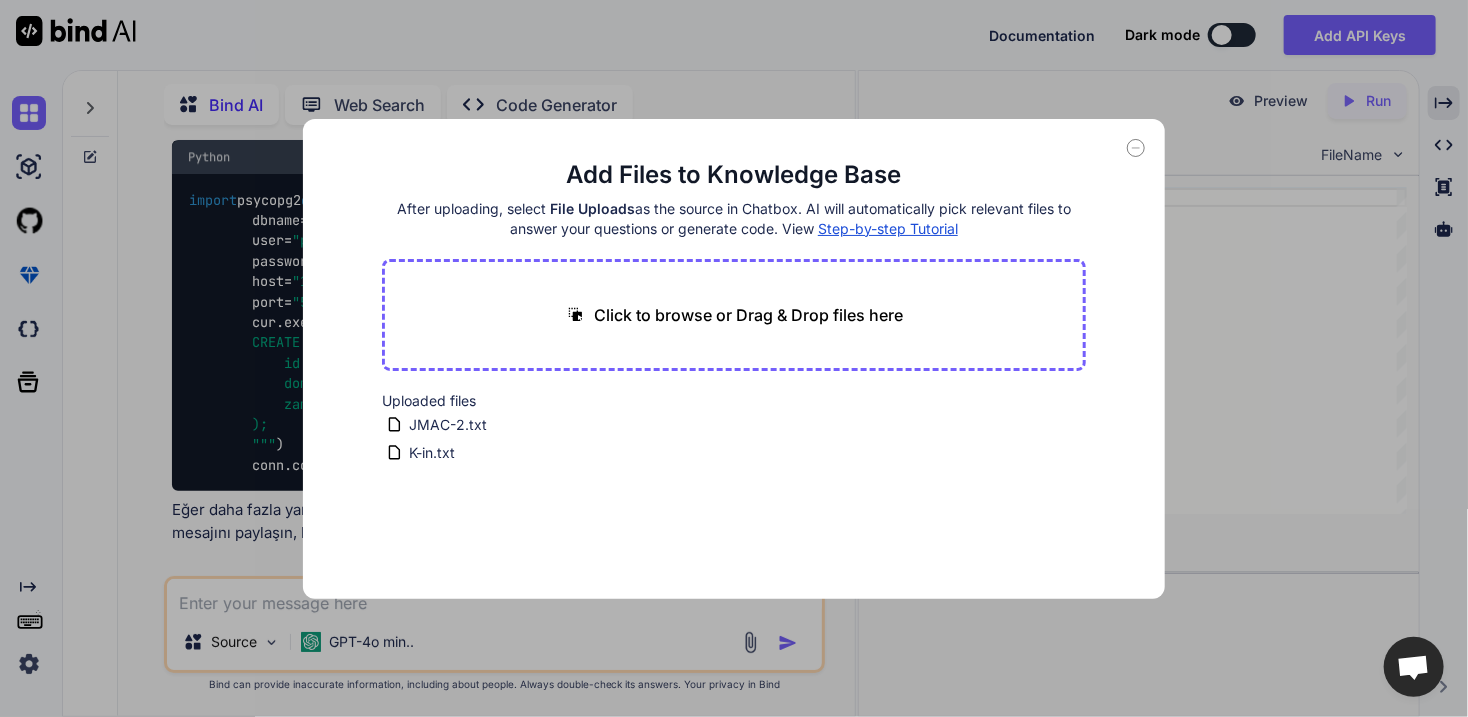 click on "Click to browse or Drag & Drop files here" at bounding box center [748, 315] 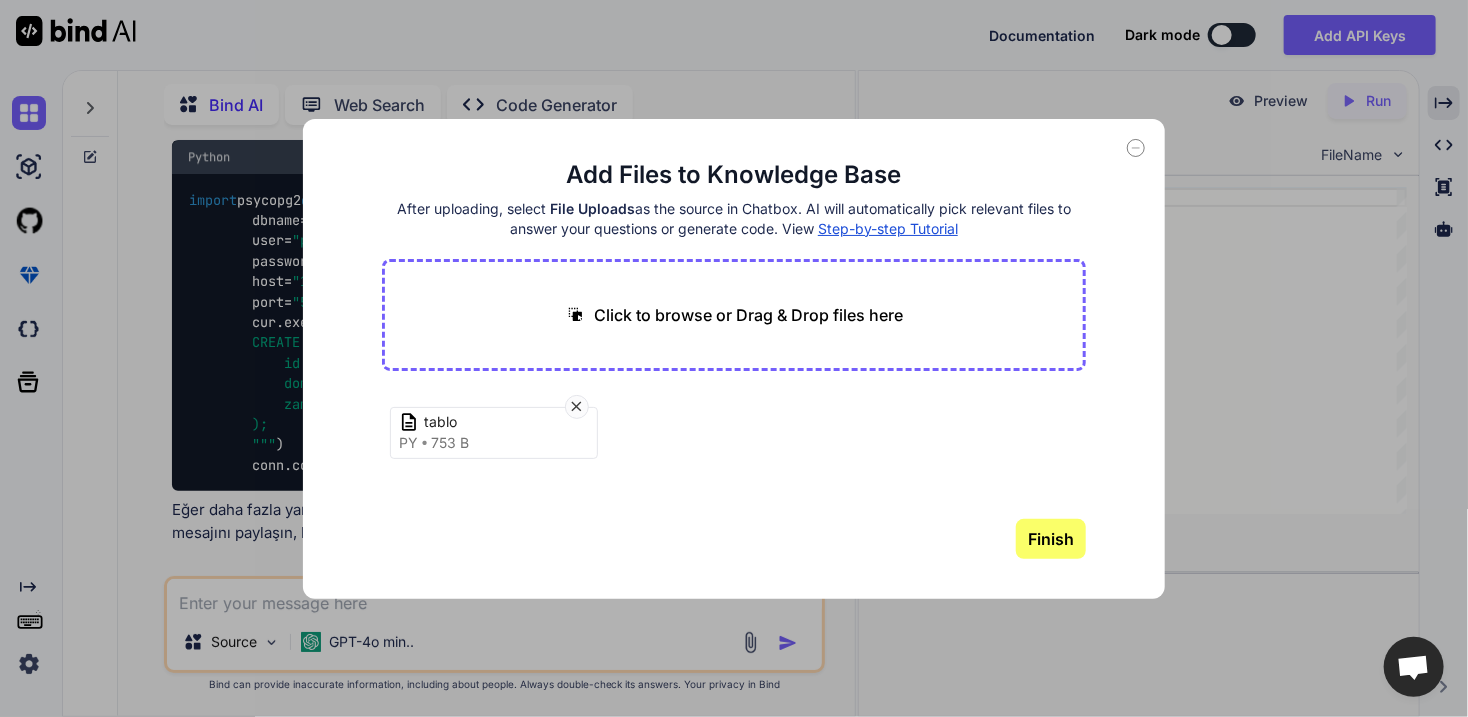 click on "Finish" at bounding box center (1051, 539) 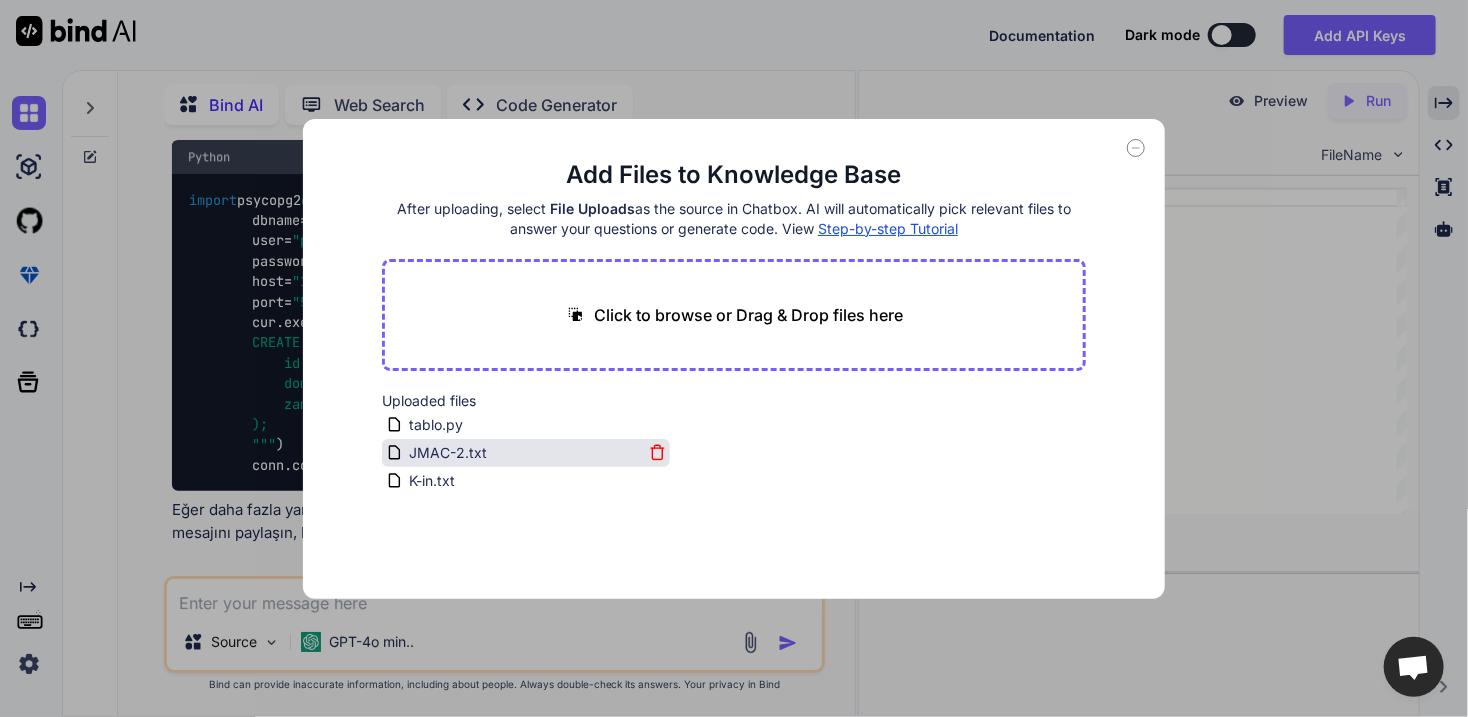 click 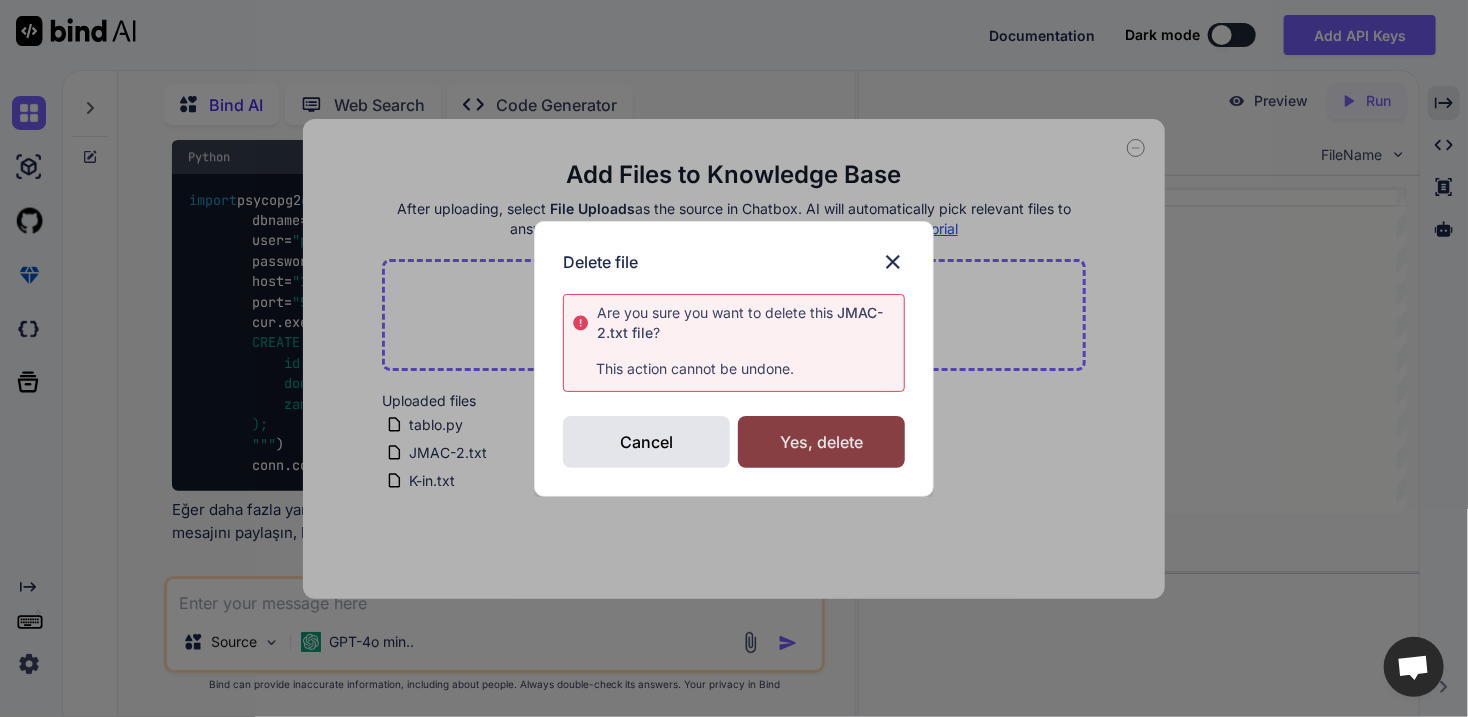 click on "Yes, delete" at bounding box center (821, 442) 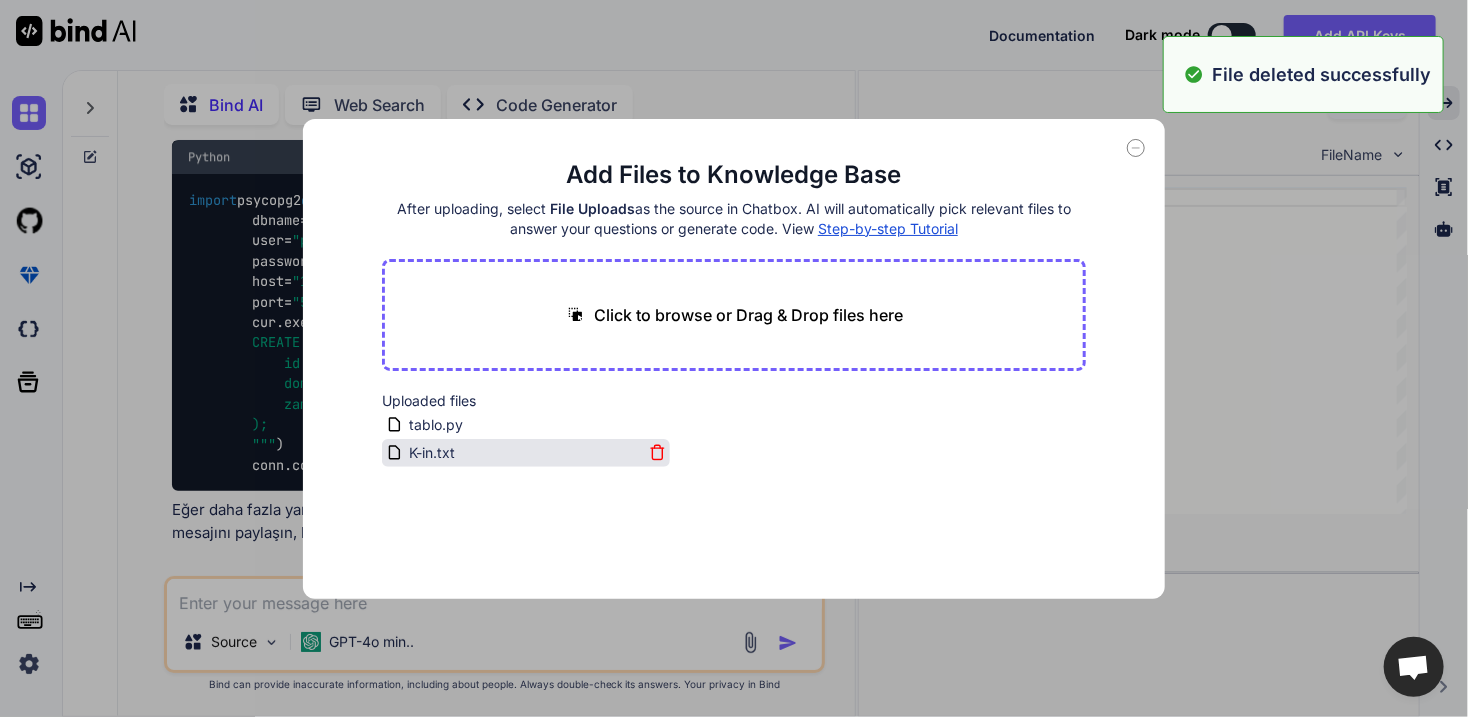 click 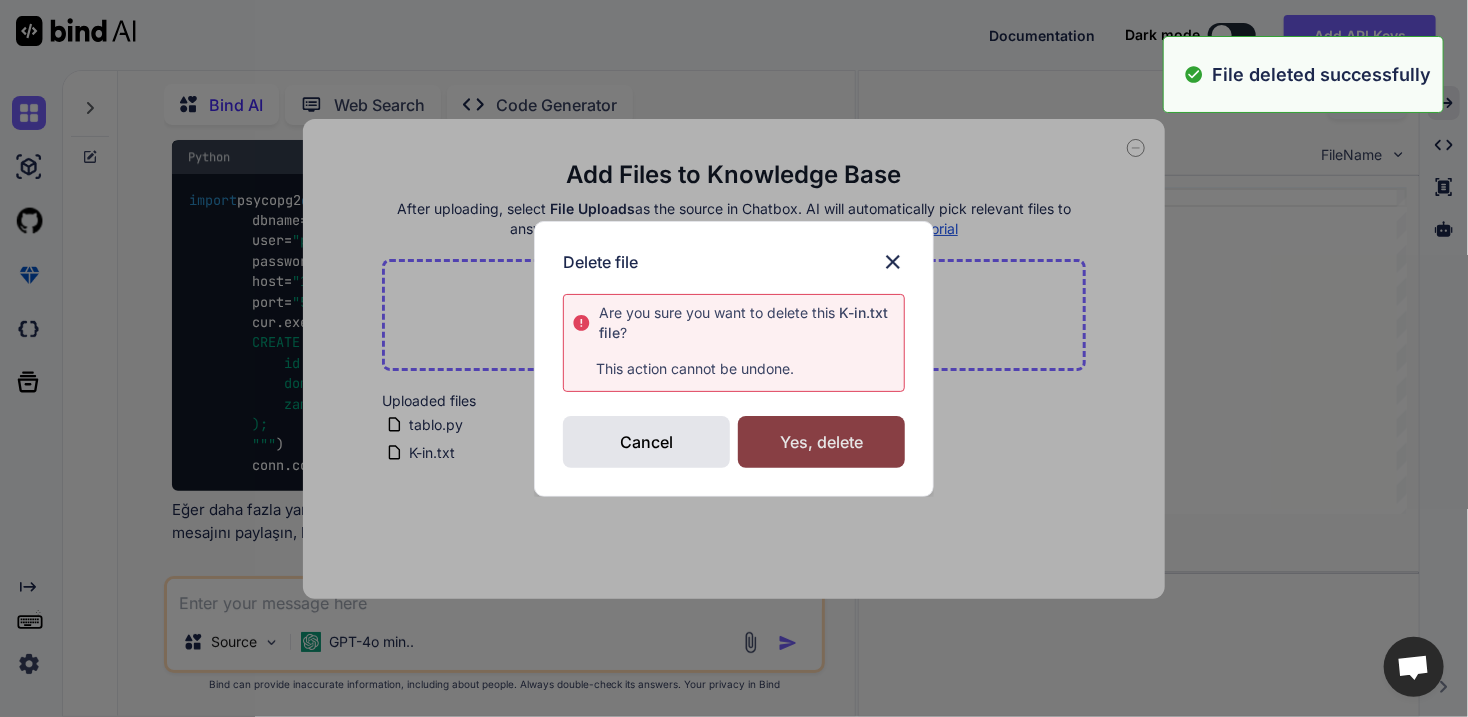click on "Yes, delete" at bounding box center (821, 442) 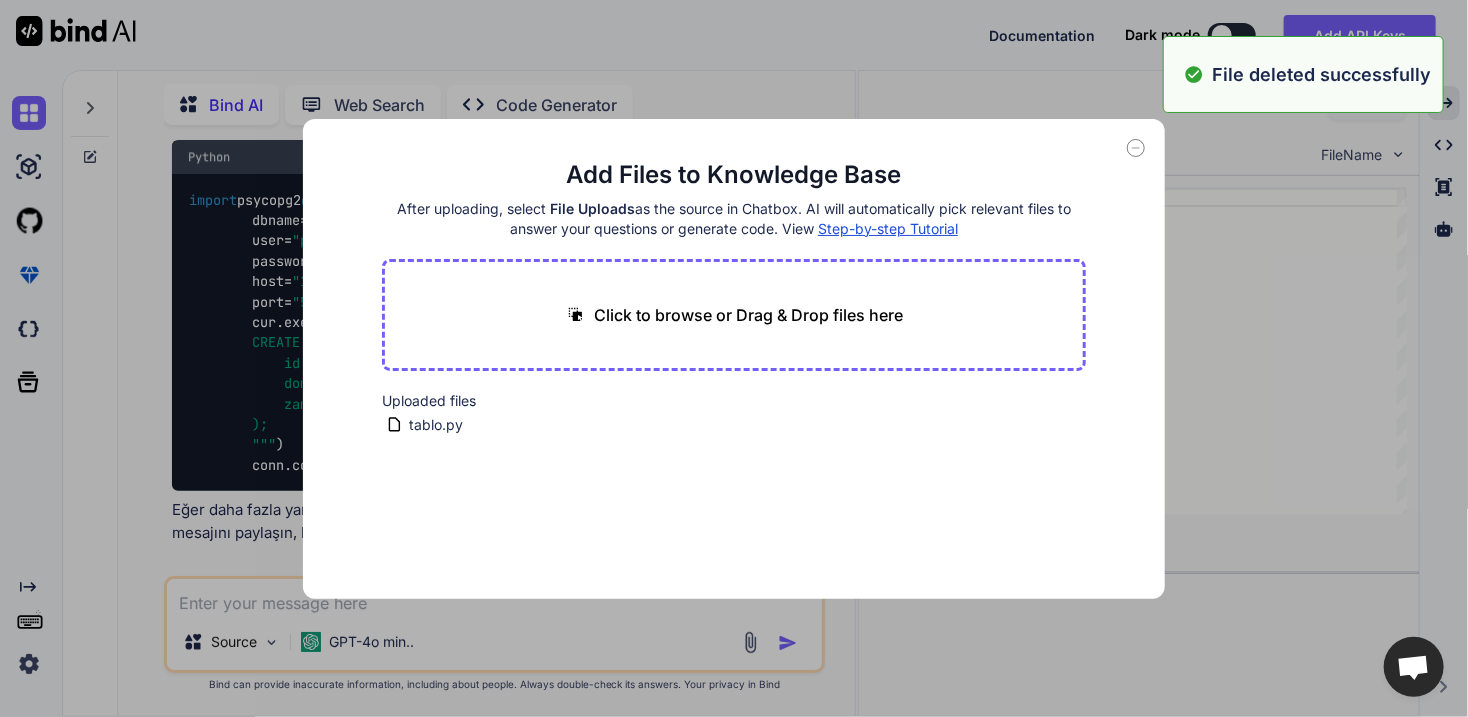 click 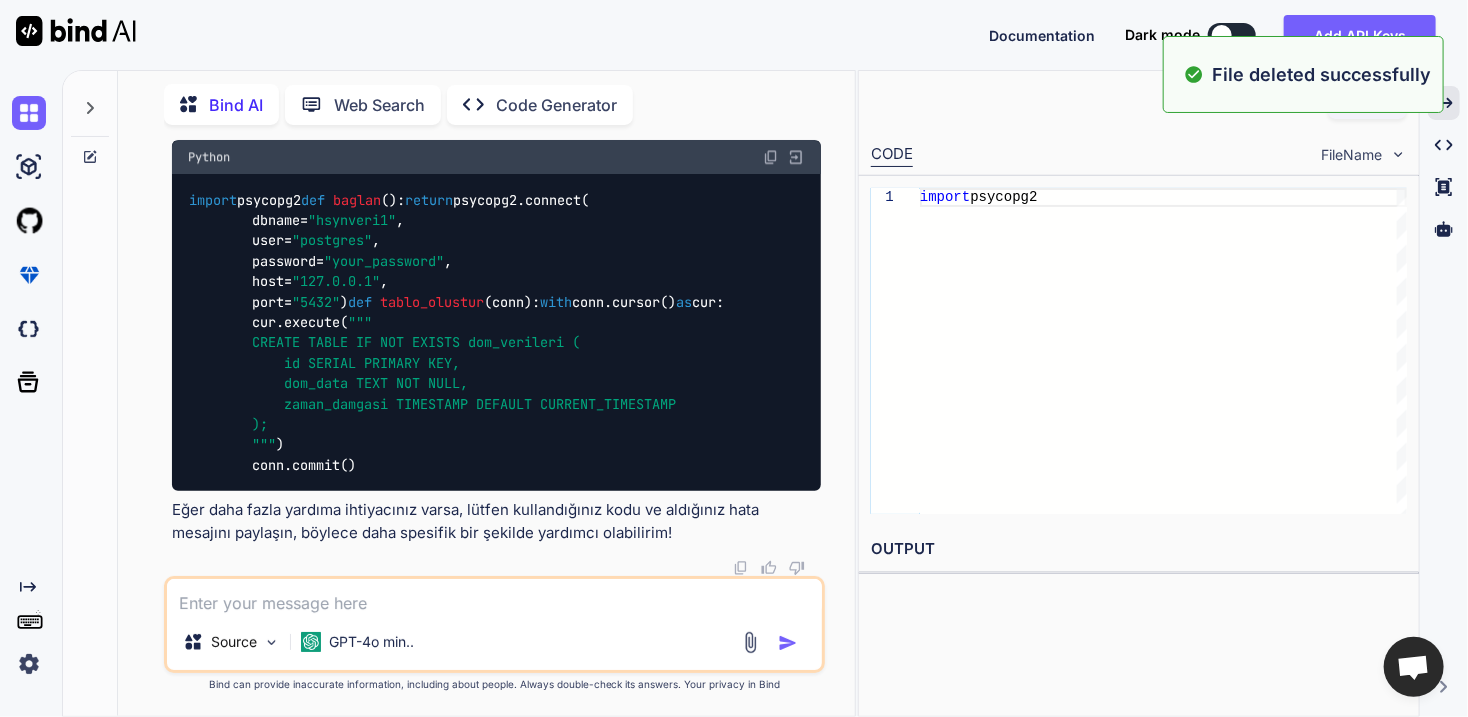 click at bounding box center (494, 596) 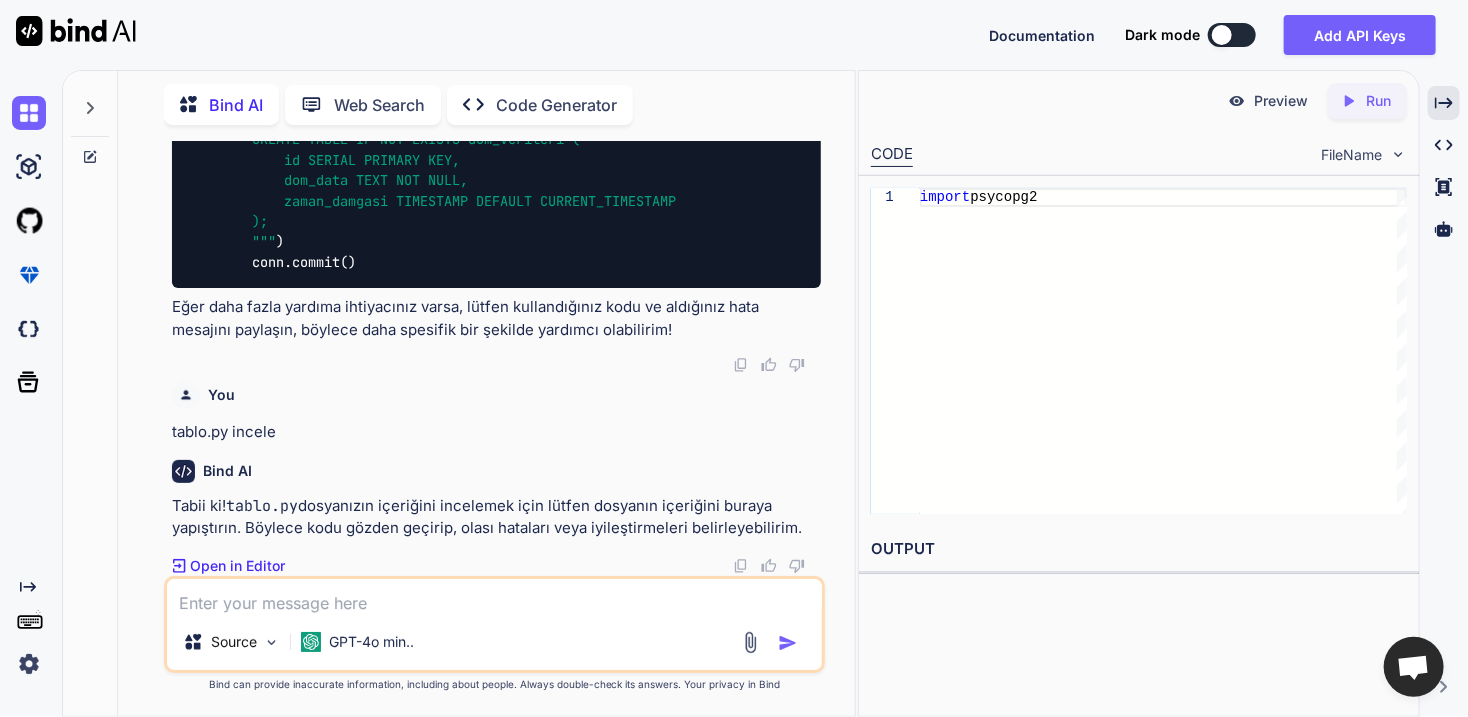 scroll, scrollTop: 43772, scrollLeft: 0, axis: vertical 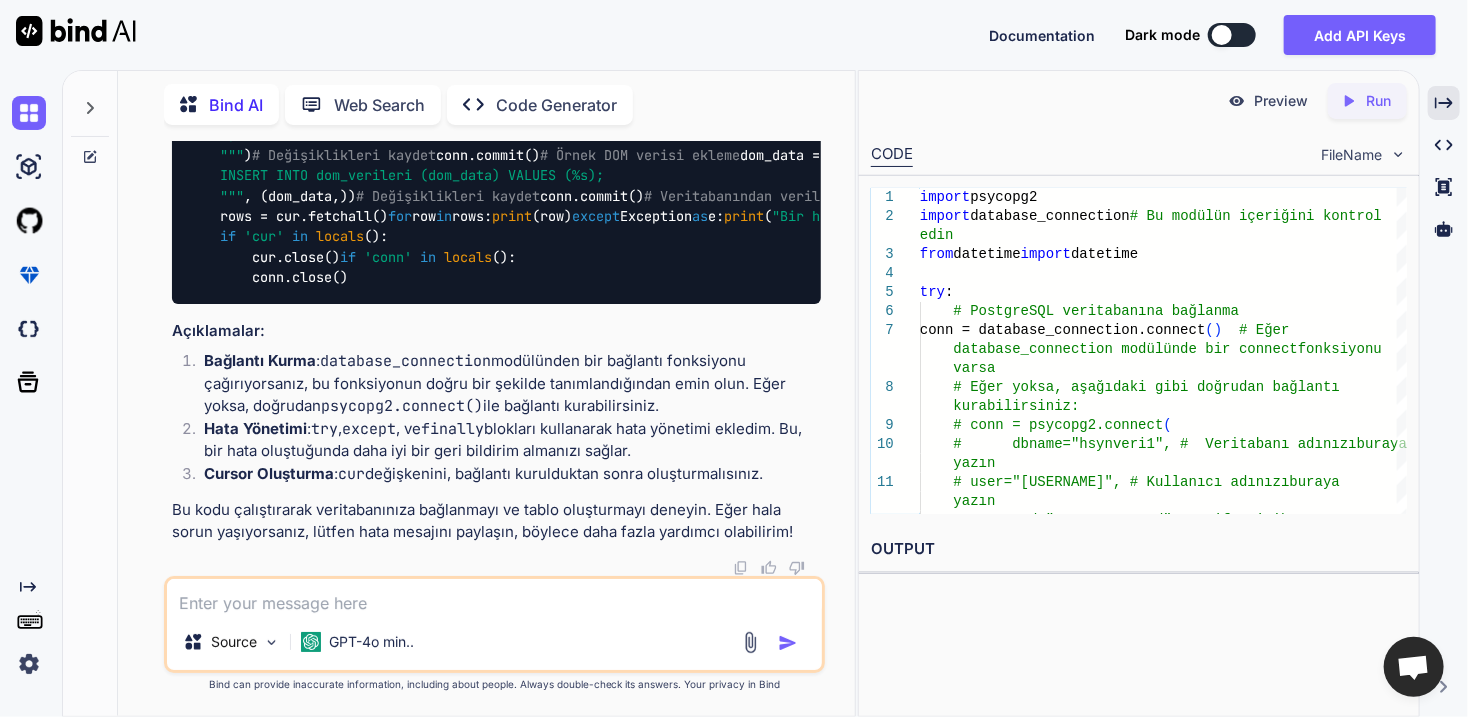 click at bounding box center [494, 596] 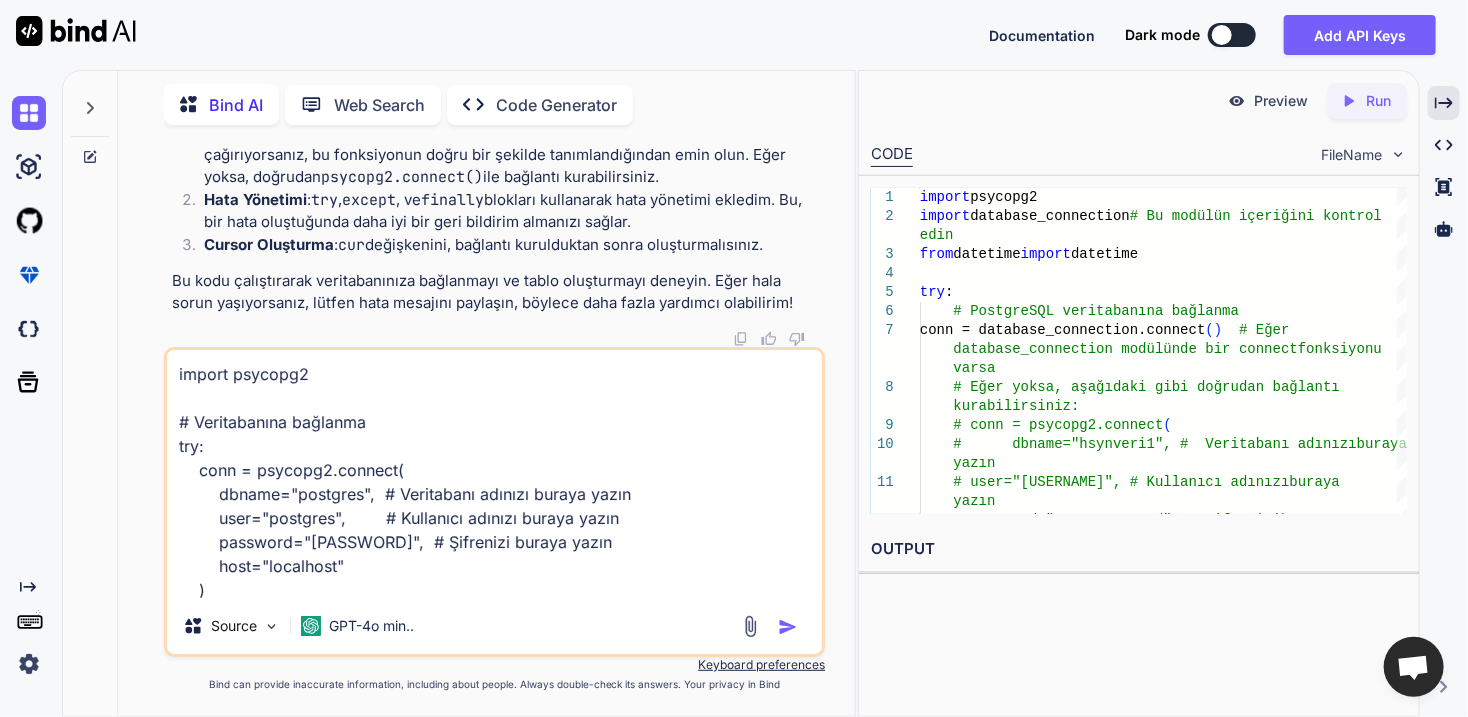 scroll, scrollTop: 412, scrollLeft: 0, axis: vertical 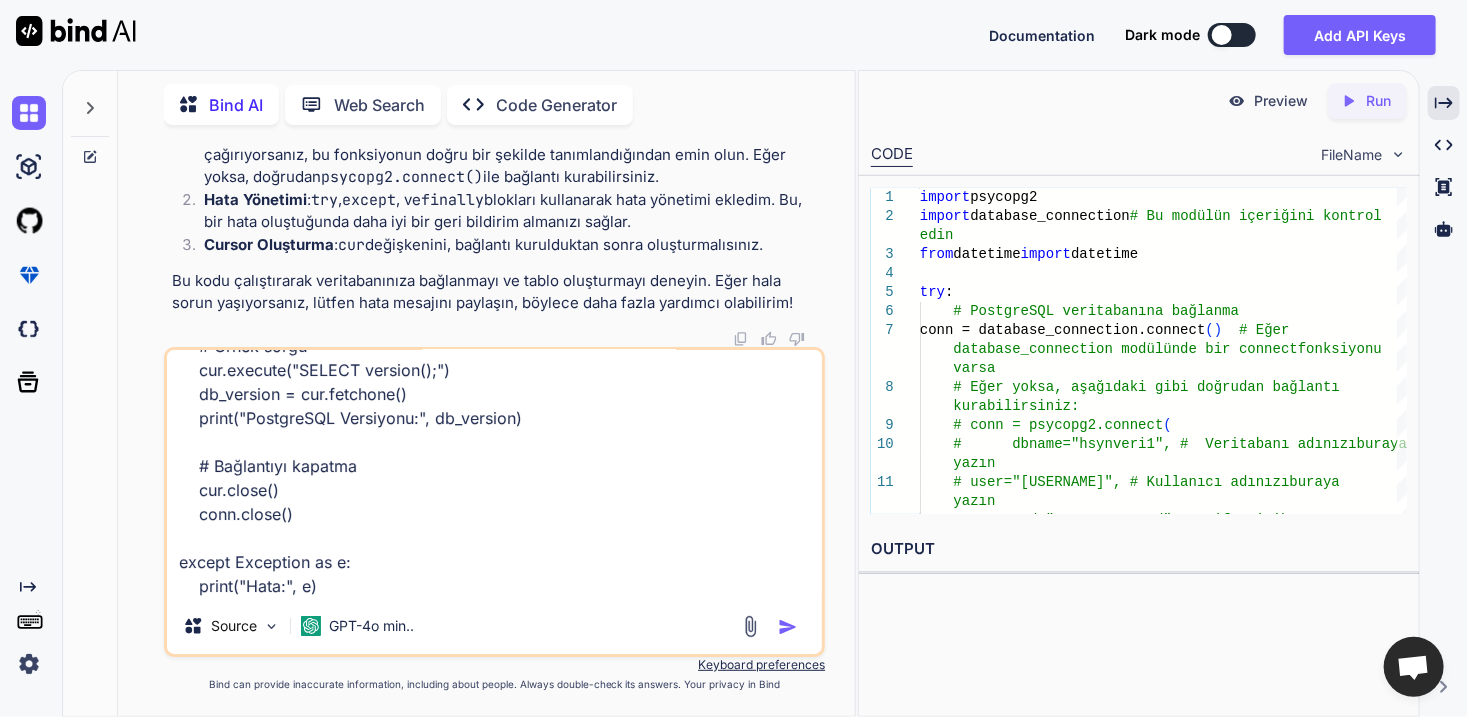 click at bounding box center (788, 627) 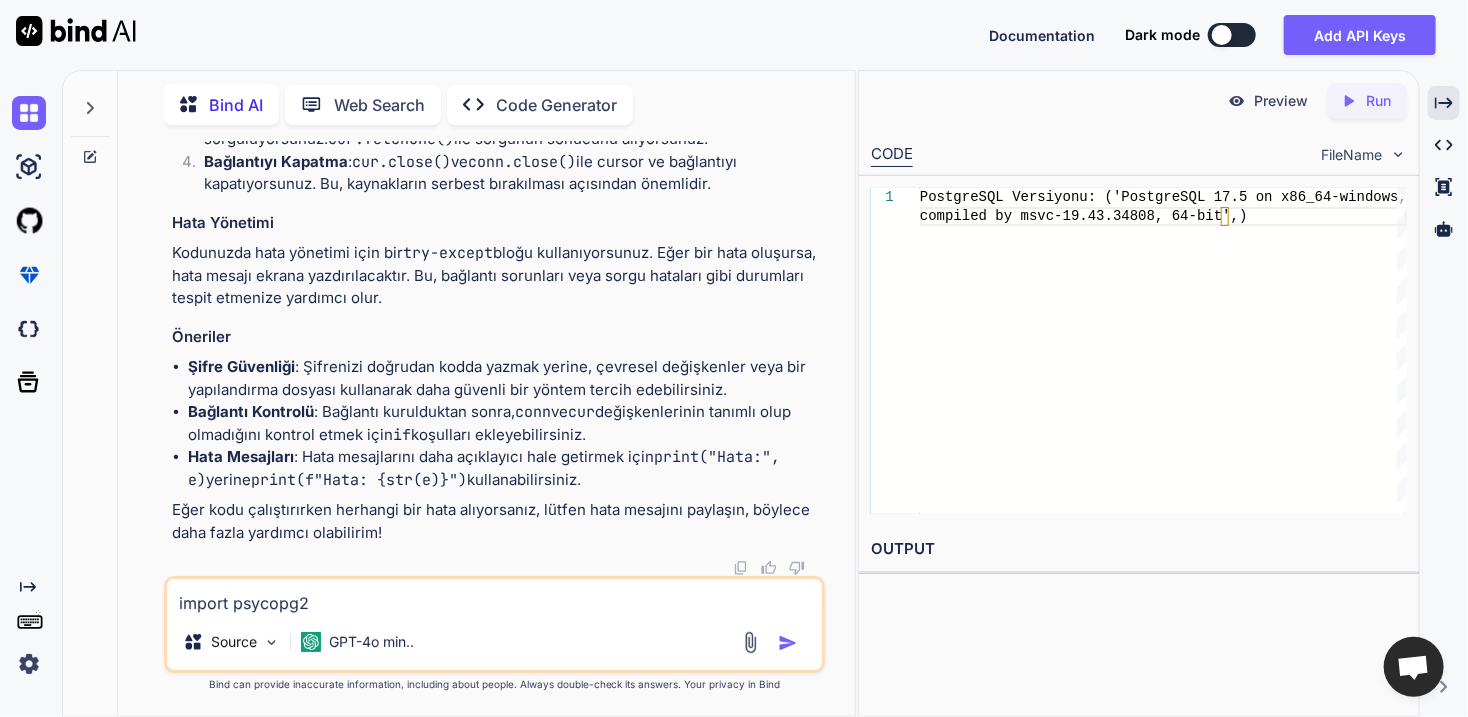 scroll, scrollTop: 46442, scrollLeft: 0, axis: vertical 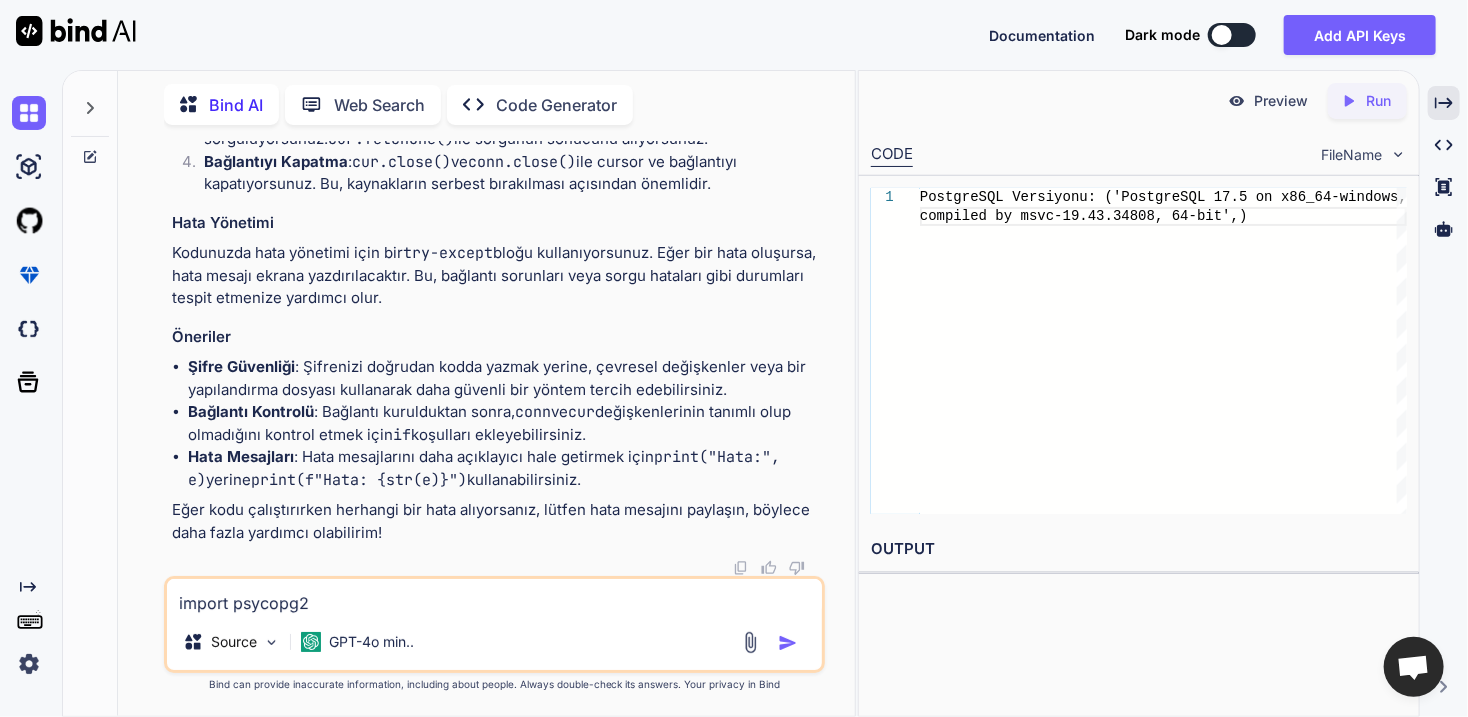 click on "import psycopg2
# Veritabanına bağlanma
try:
conn = psycopg2.connect(
dbname="postgres",  # Veritabanı adınızı buraya yazın
user="postgres",        # Kullanıcı adınızı buraya yazın
password="[PASSWORD]",  # Şifrenizi buraya yazın
host="localhost"
)
print("Veritabanına başarıyla bağlanıldı!")
# Cursor oluşturma
cur = conn.cursor()
# Örnek sorgu
cur.execute("SELECT version();")
db_version = cur.fetchone()
print("PostgreSQL Versiyonu:", db_version)
# Bağlantıyı kapatma
cur.close()
conn.close()
except Exception as e:
print("Hata:", e)" at bounding box center (494, 596) 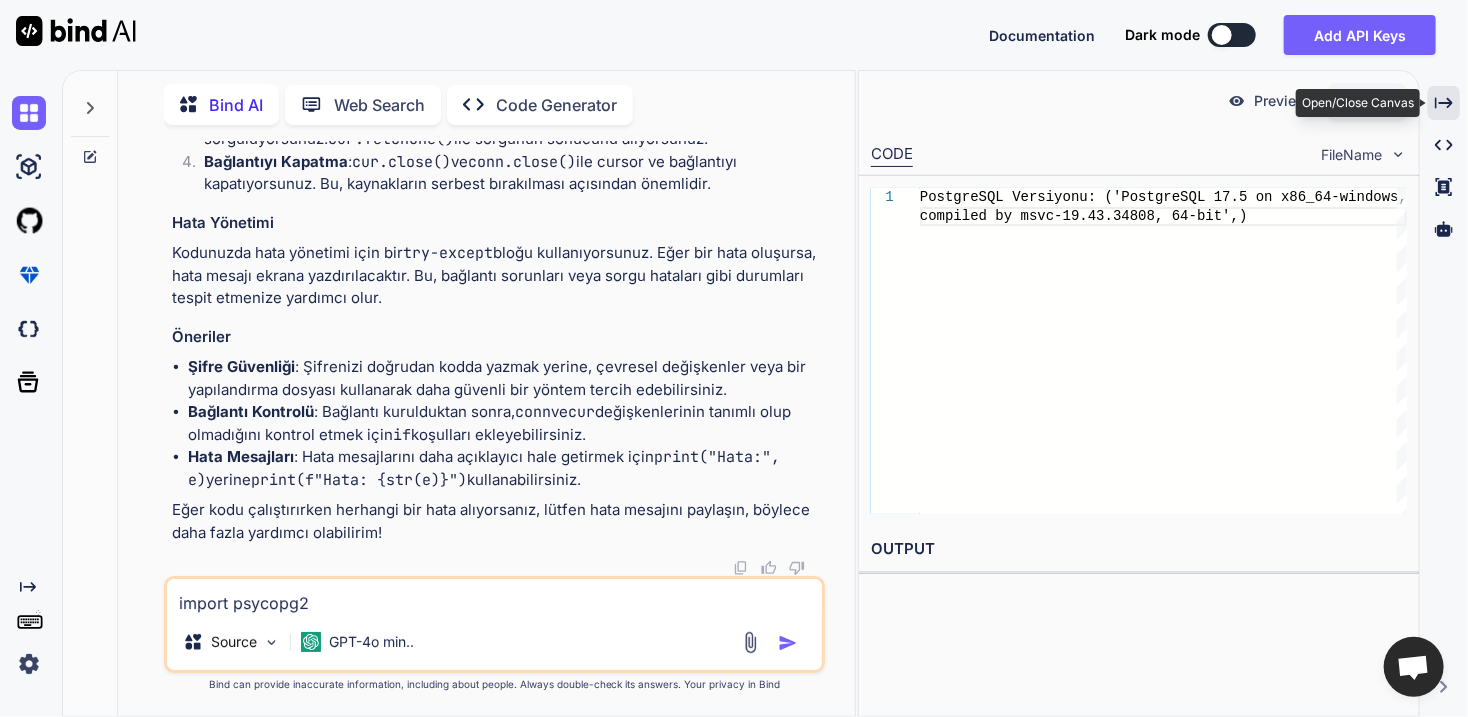 click on "Created with Pixso." at bounding box center (1444, 103) 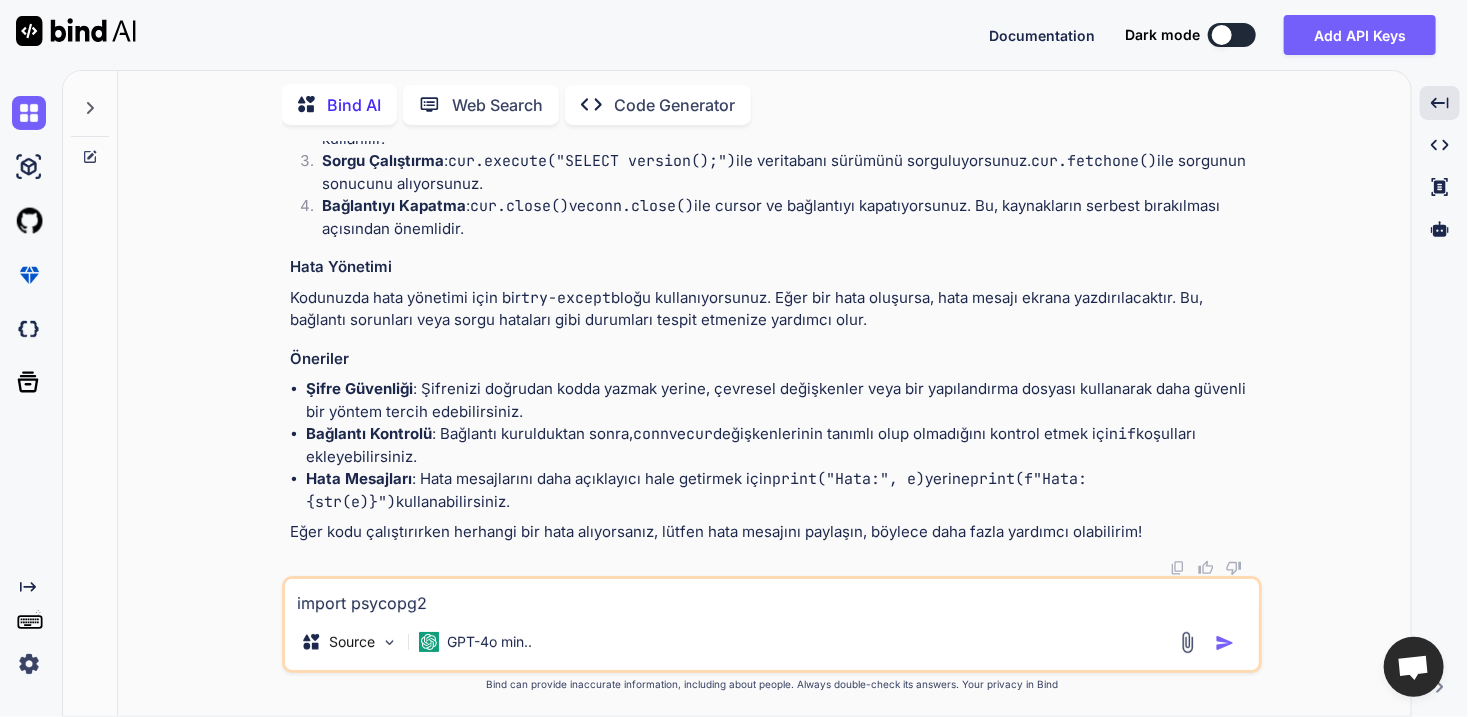 scroll, scrollTop: 41013, scrollLeft: 0, axis: vertical 